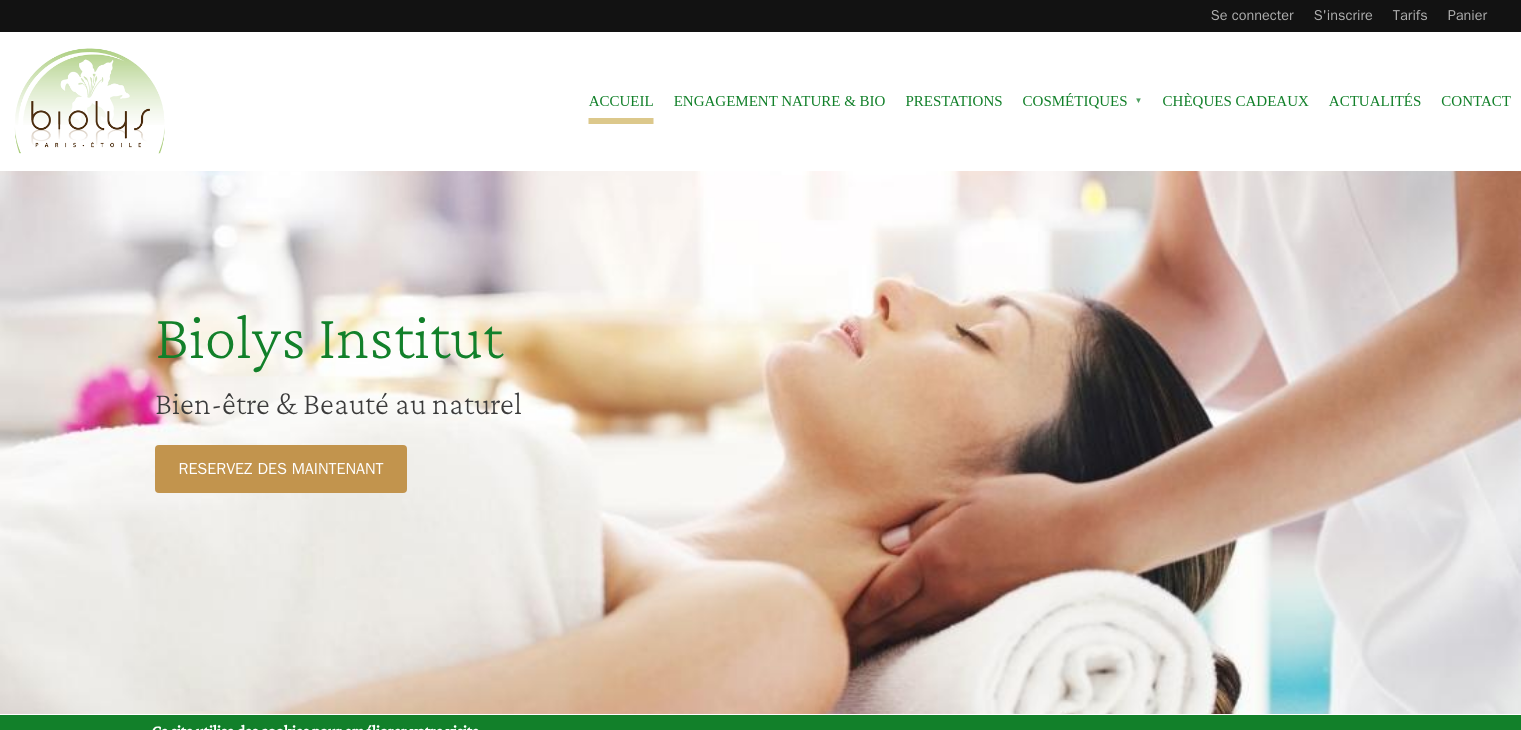 scroll, scrollTop: 0, scrollLeft: 0, axis: both 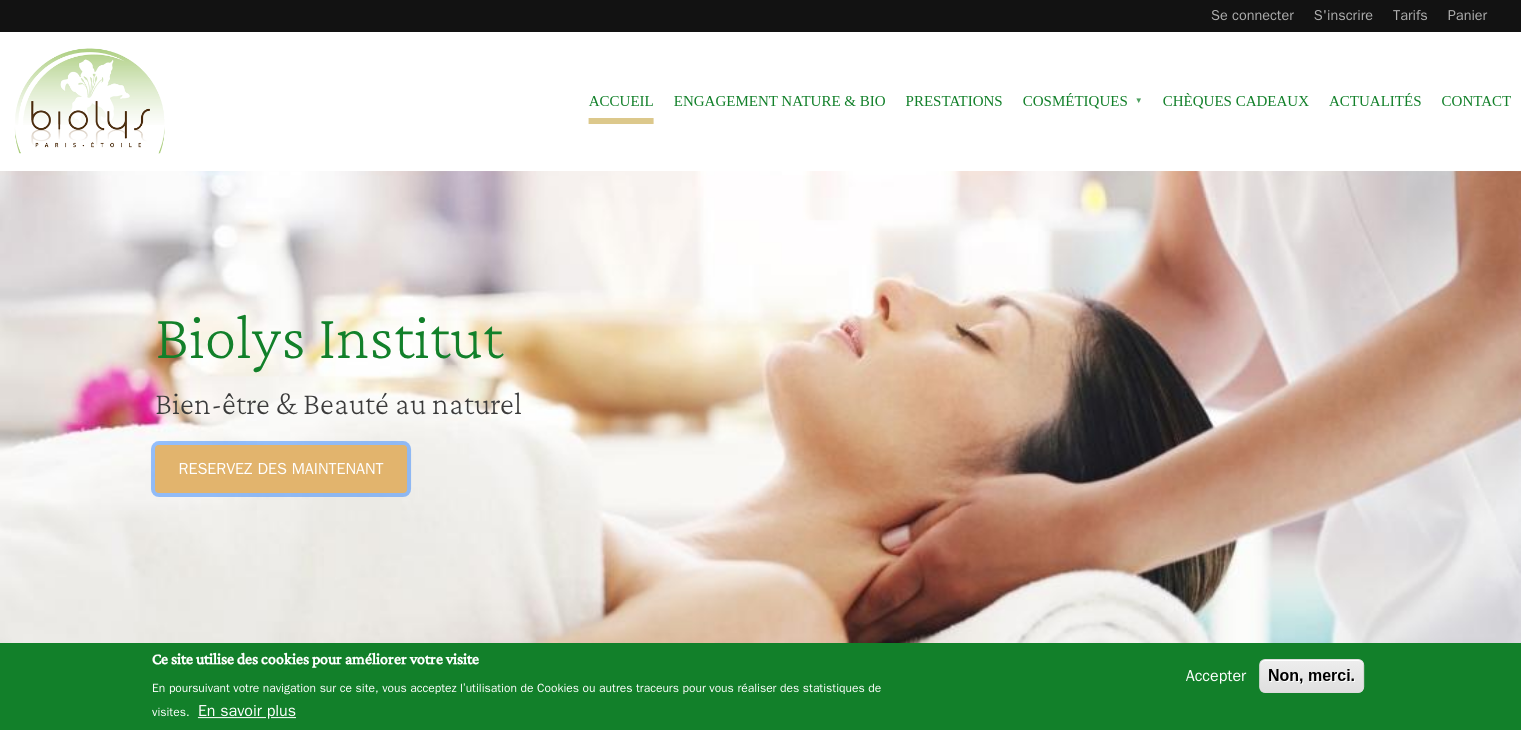 click on "RESERVEZ DES MAINTENANT" at bounding box center [281, 469] 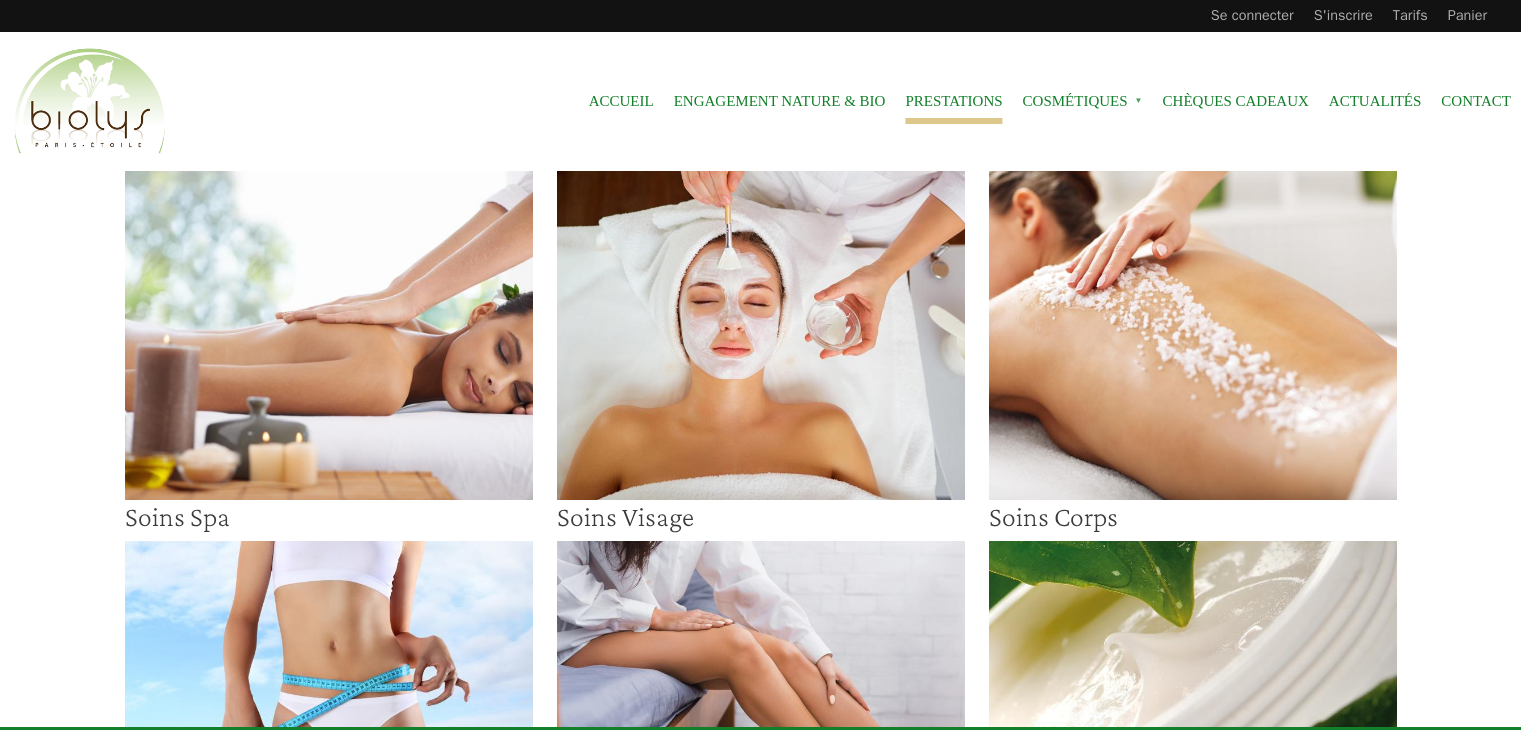 scroll, scrollTop: 0, scrollLeft: 0, axis: both 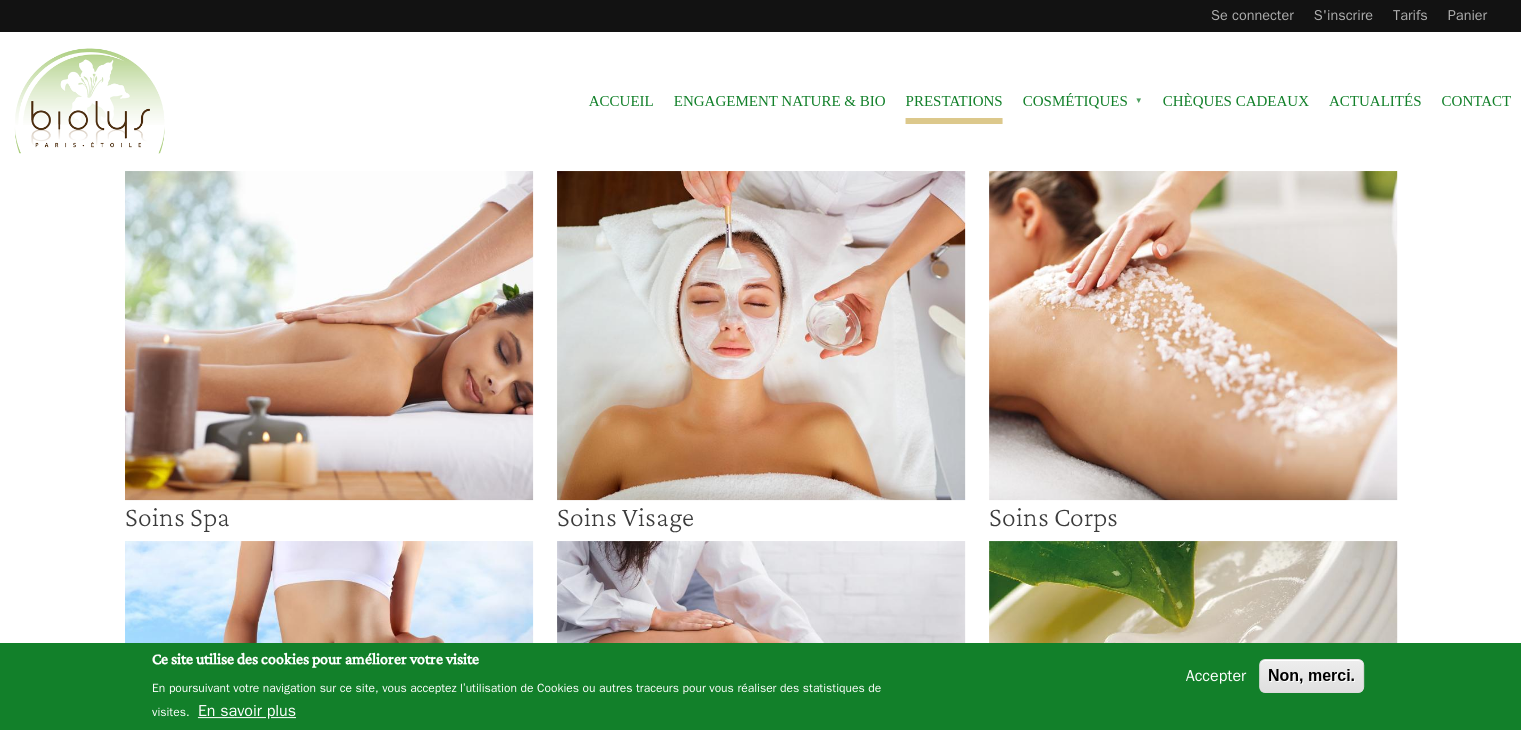 click at bounding box center [329, 335] 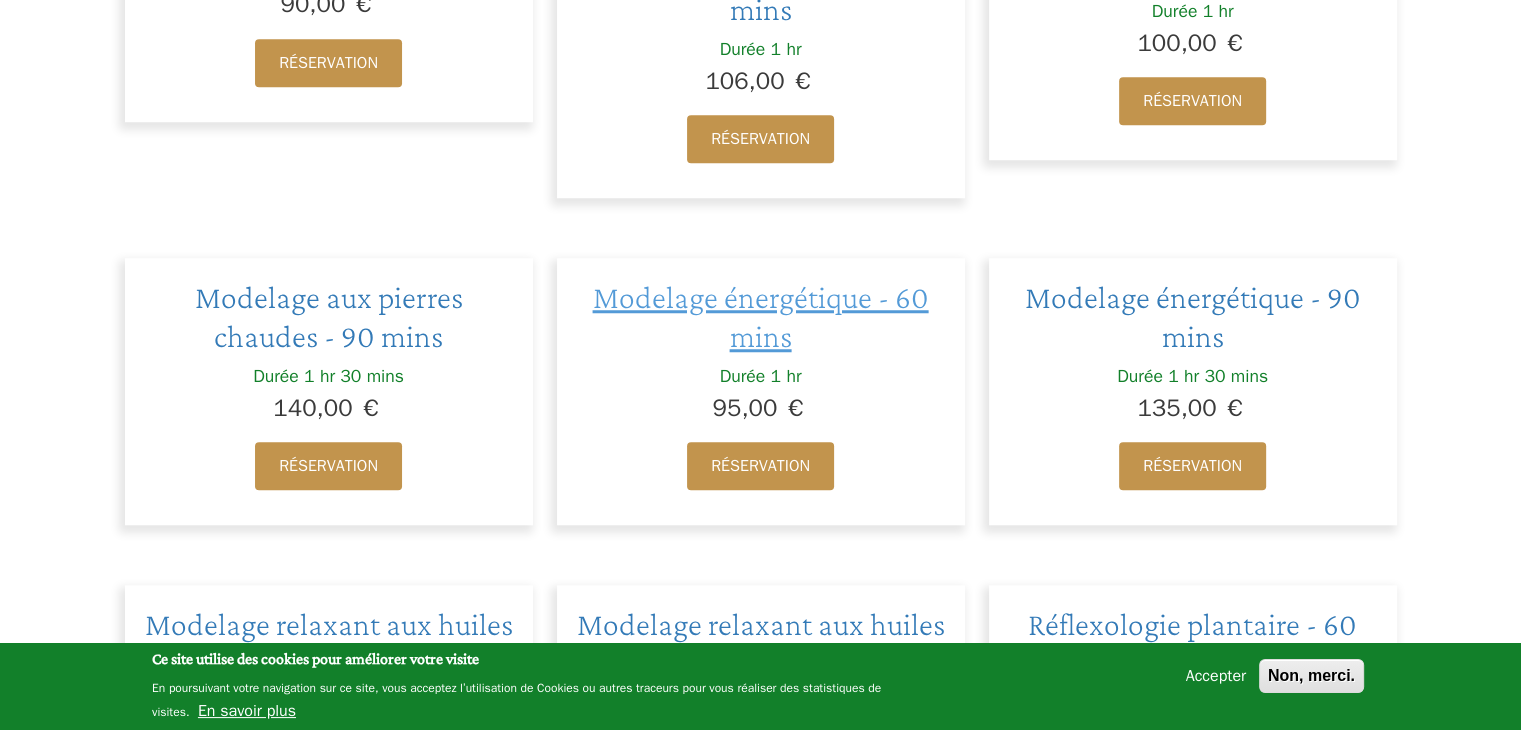 scroll, scrollTop: 1700, scrollLeft: 0, axis: vertical 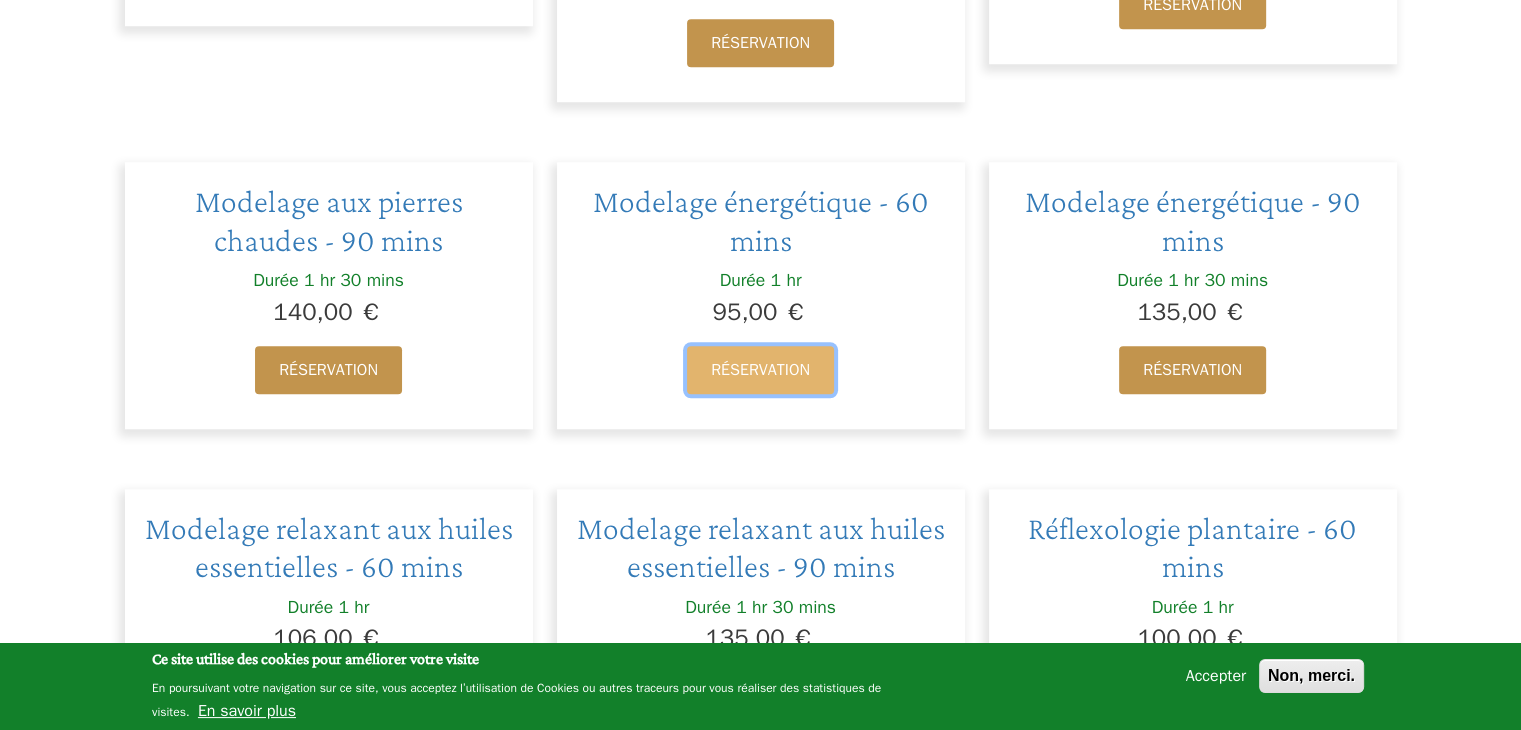 click on "Réservation" at bounding box center [760, 370] 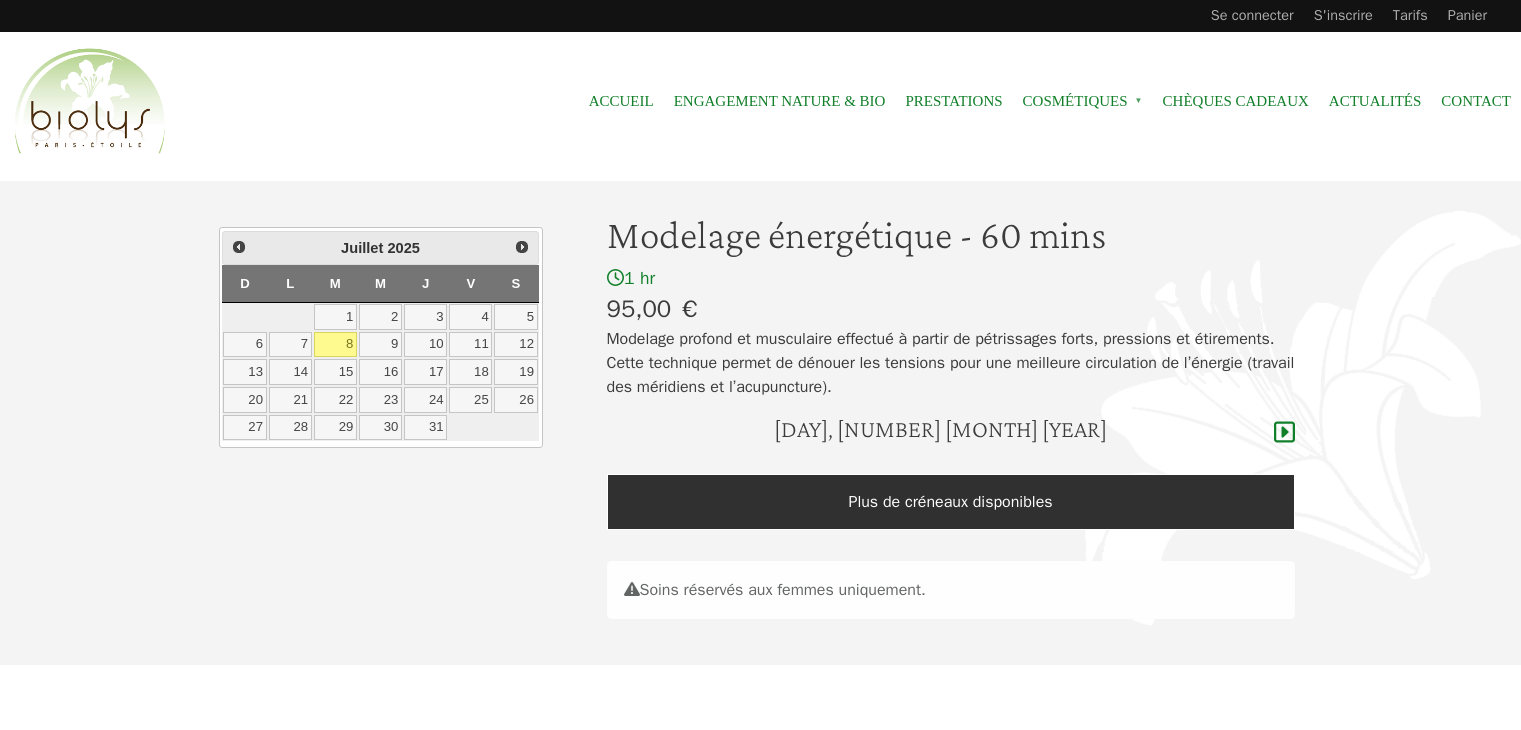 scroll, scrollTop: 0, scrollLeft: 0, axis: both 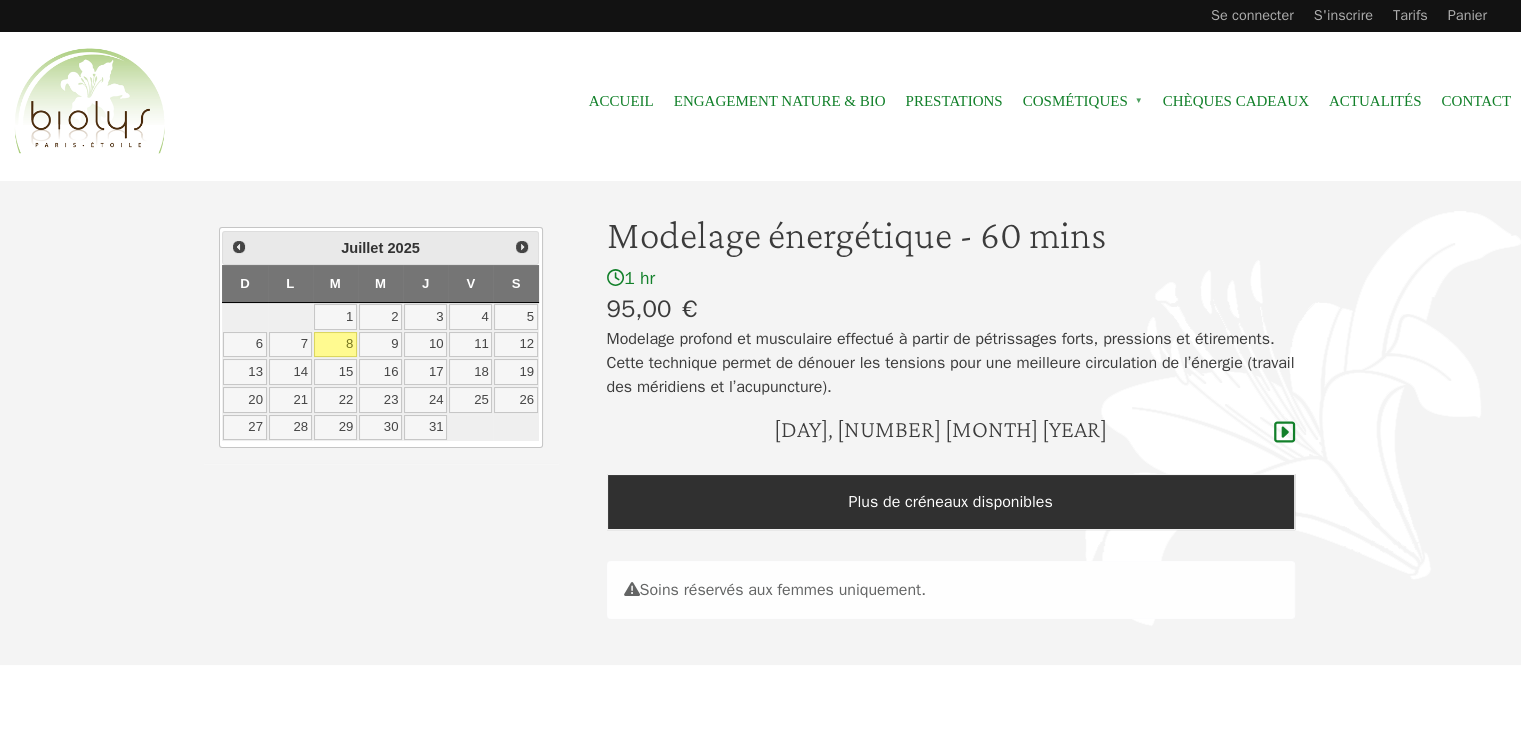 click on "Plus de créneaux disponibles" at bounding box center [951, 502] 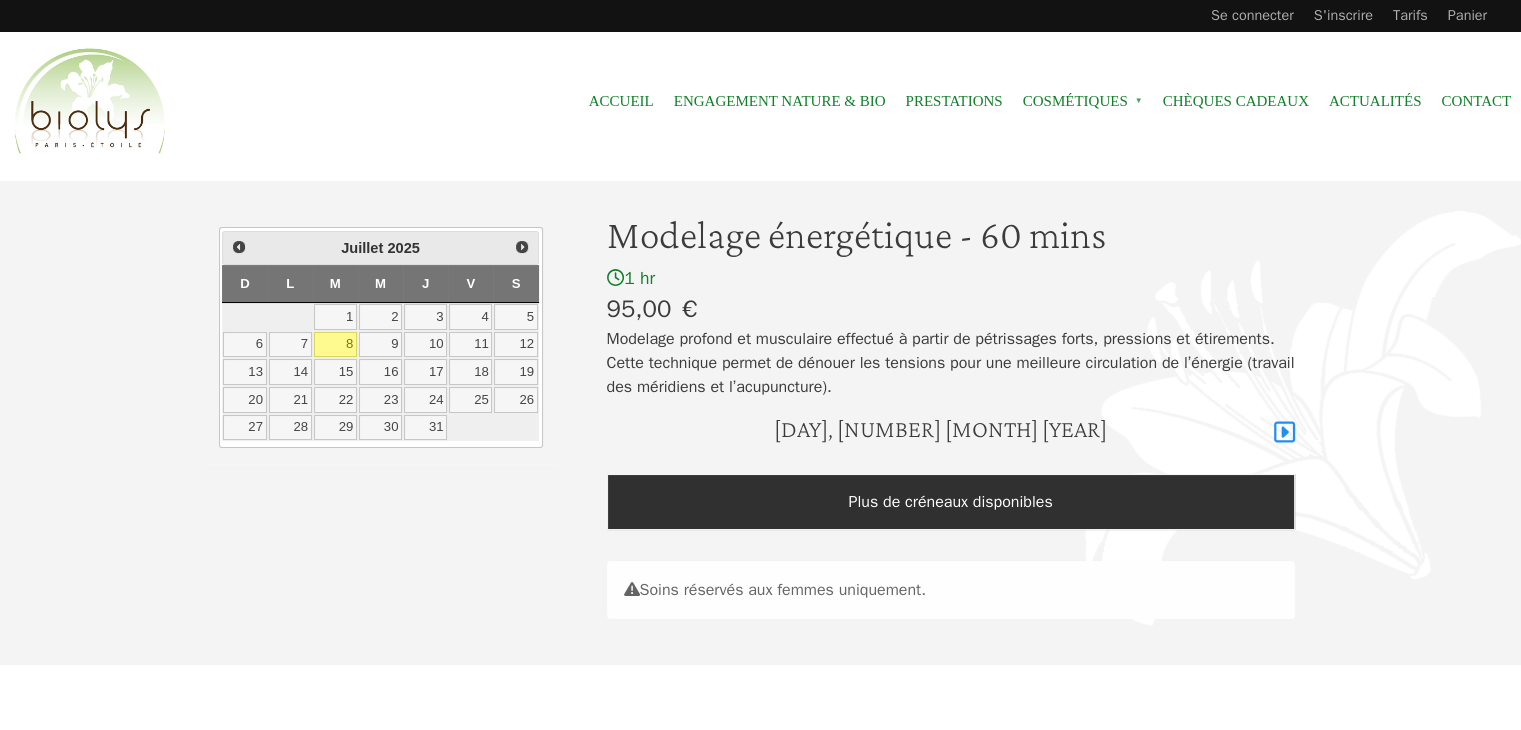click at bounding box center (1284, 432) 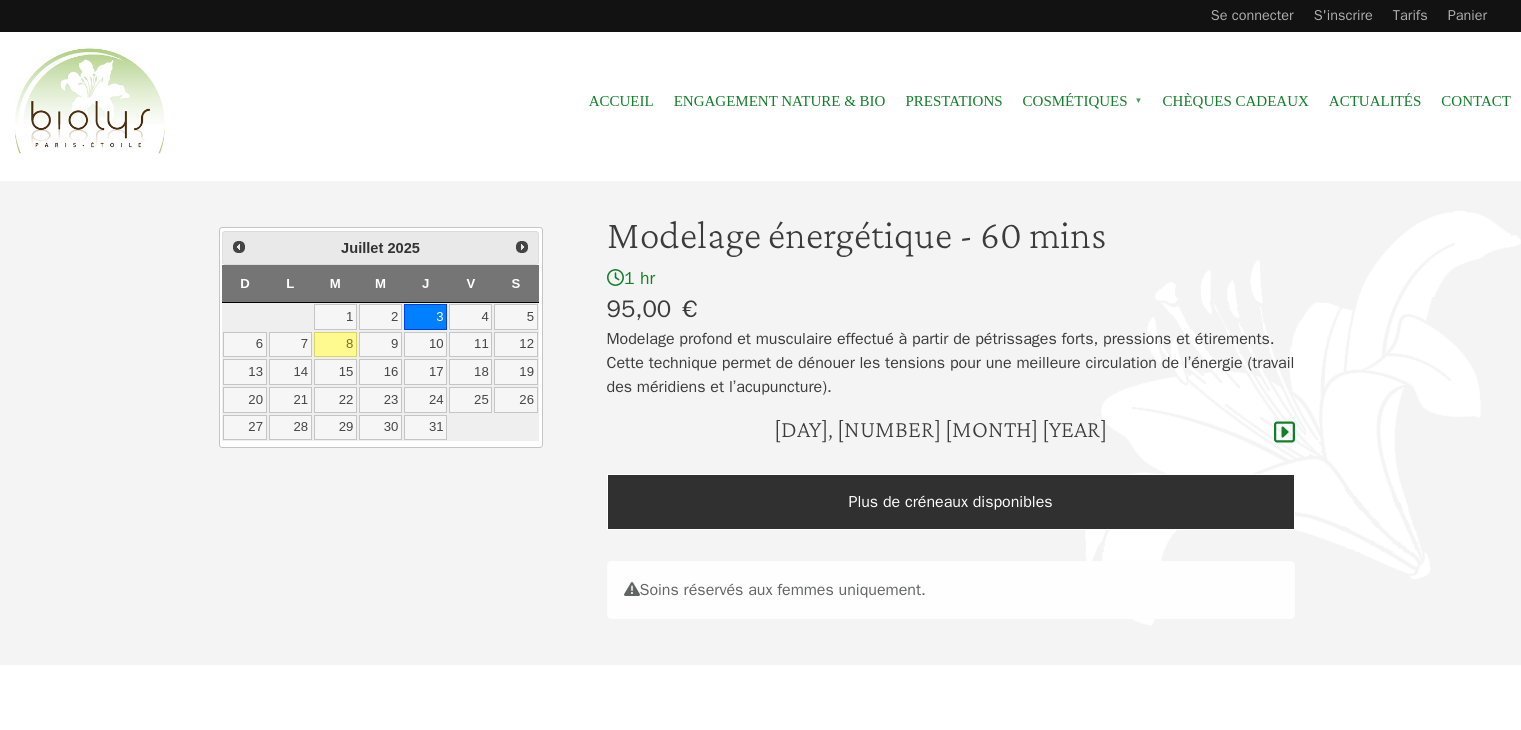 scroll, scrollTop: 0, scrollLeft: 0, axis: both 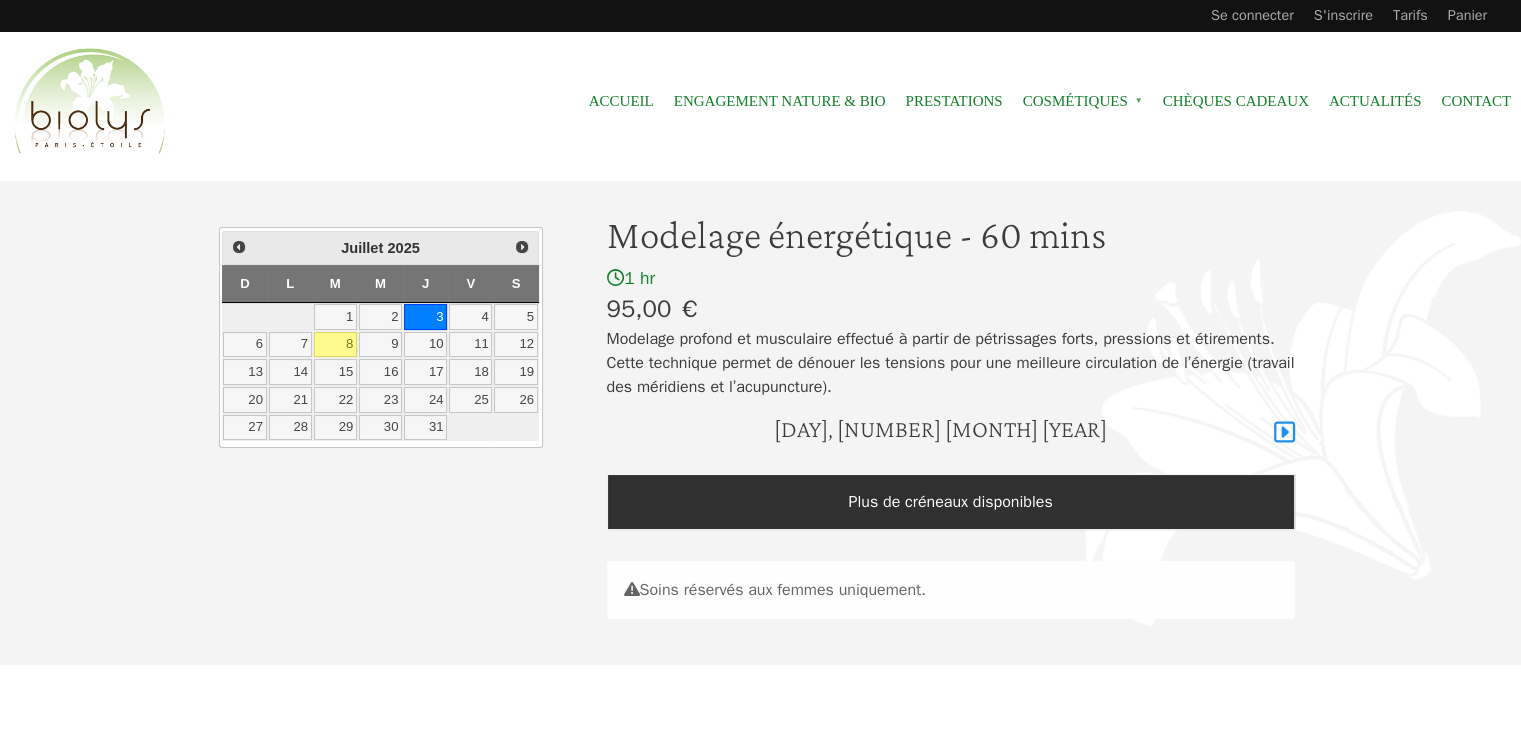 click at bounding box center [1284, 432] 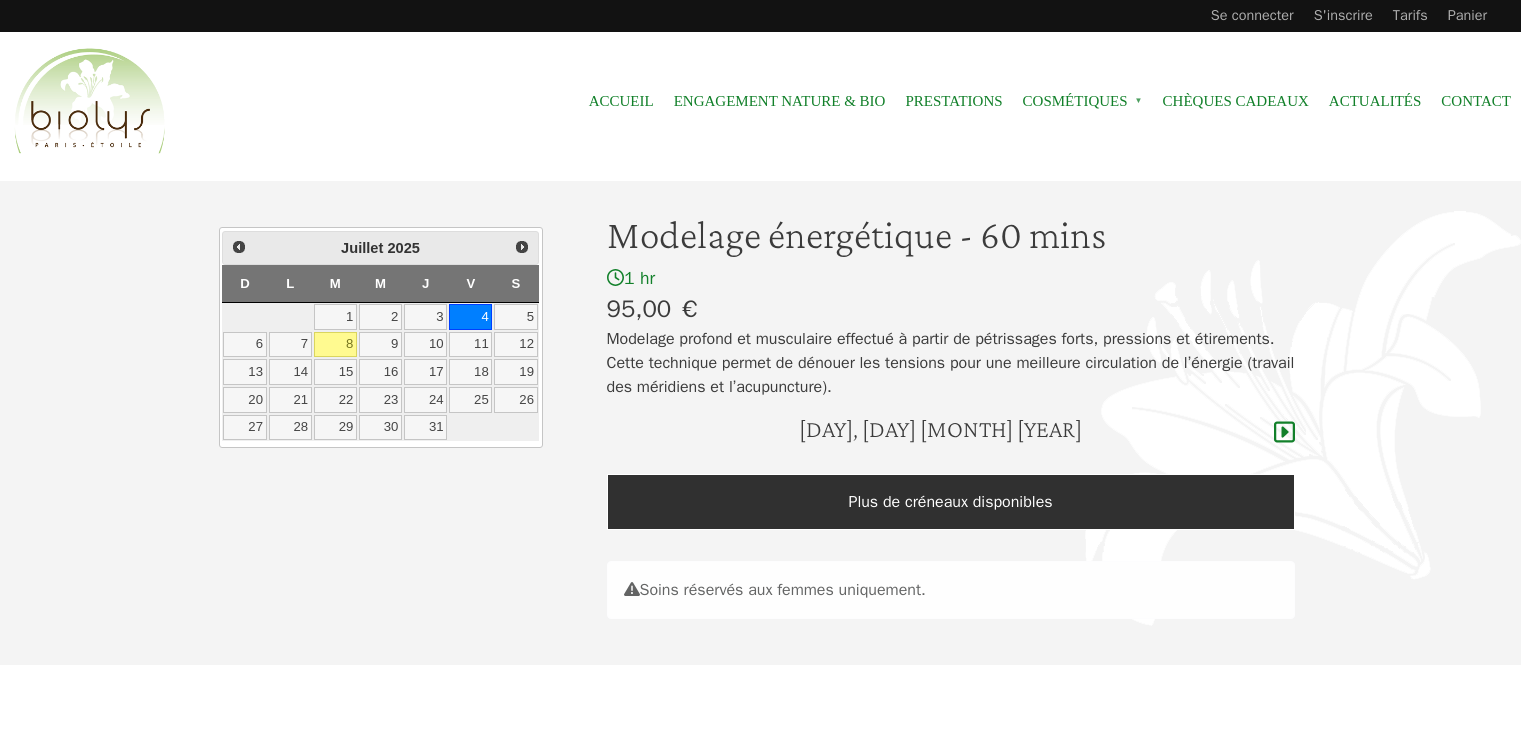scroll, scrollTop: 0, scrollLeft: 0, axis: both 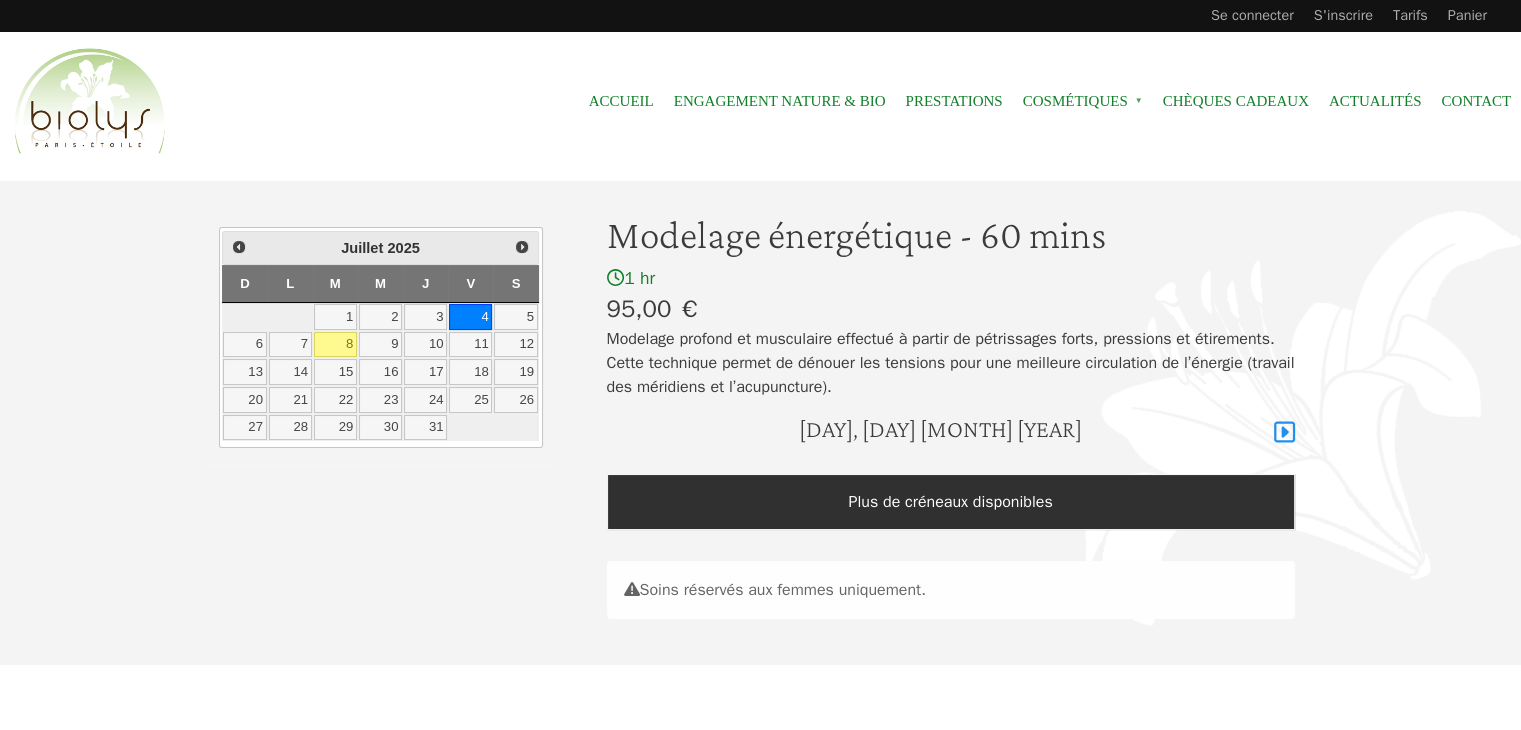 click at bounding box center [1284, 432] 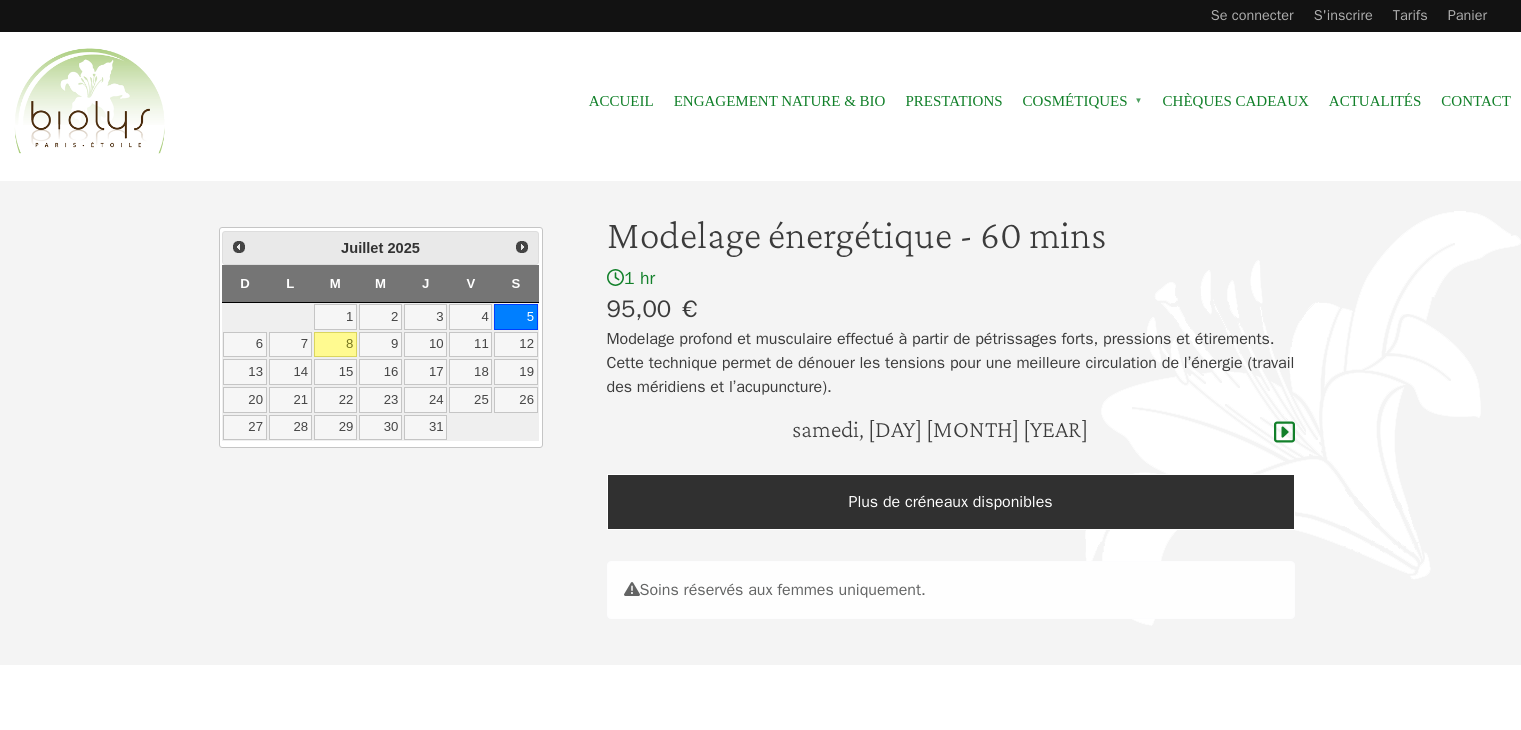 scroll, scrollTop: 0, scrollLeft: 0, axis: both 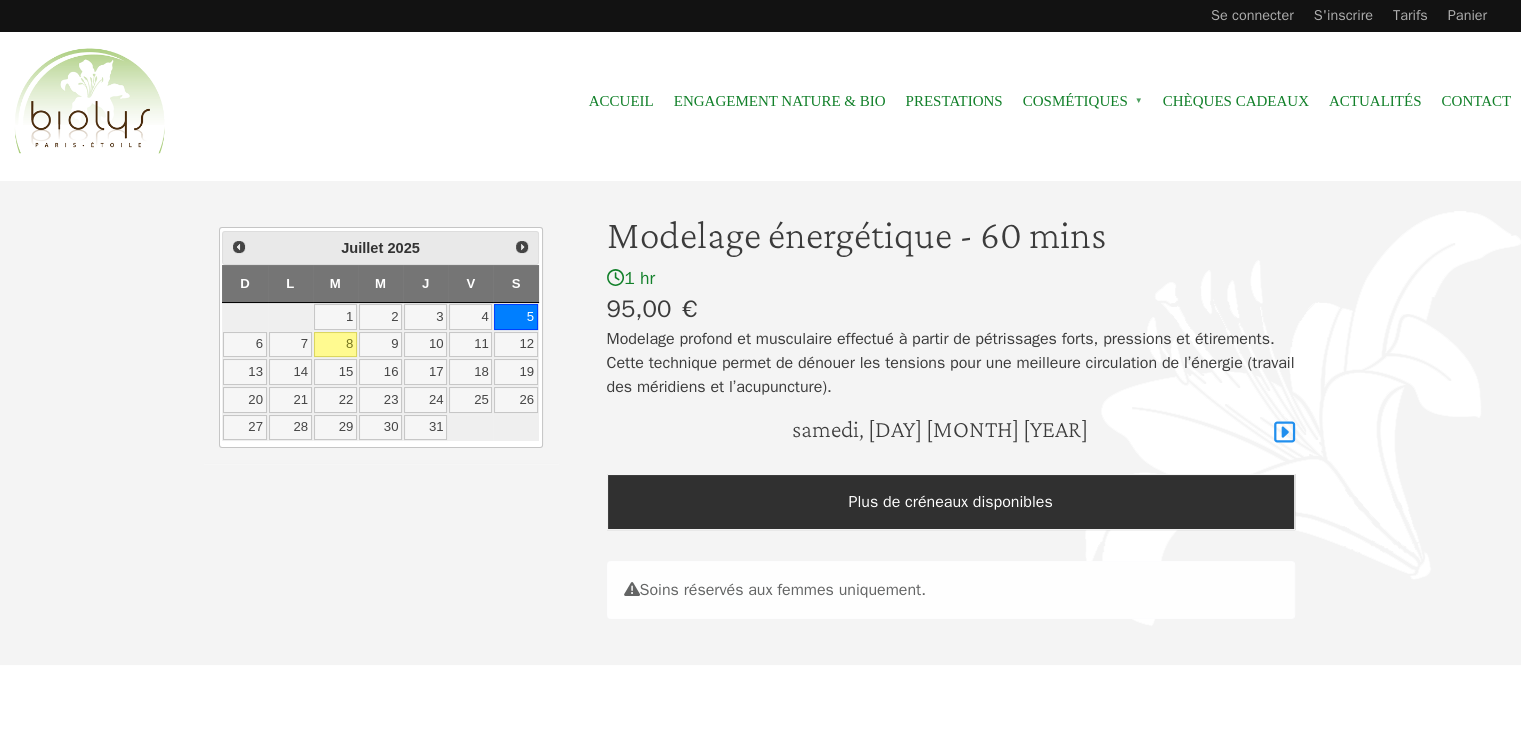 click at bounding box center [1284, 432] 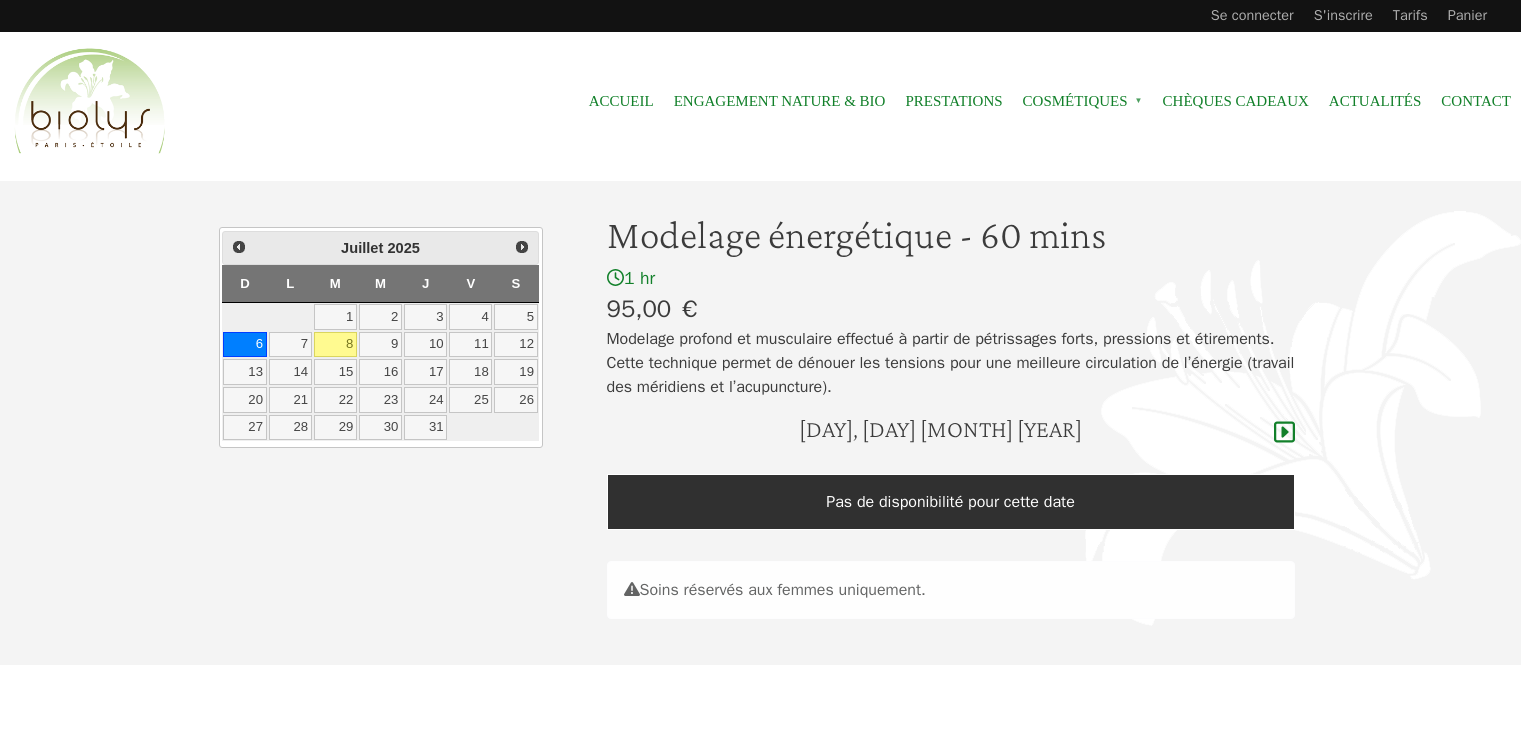 scroll, scrollTop: 0, scrollLeft: 0, axis: both 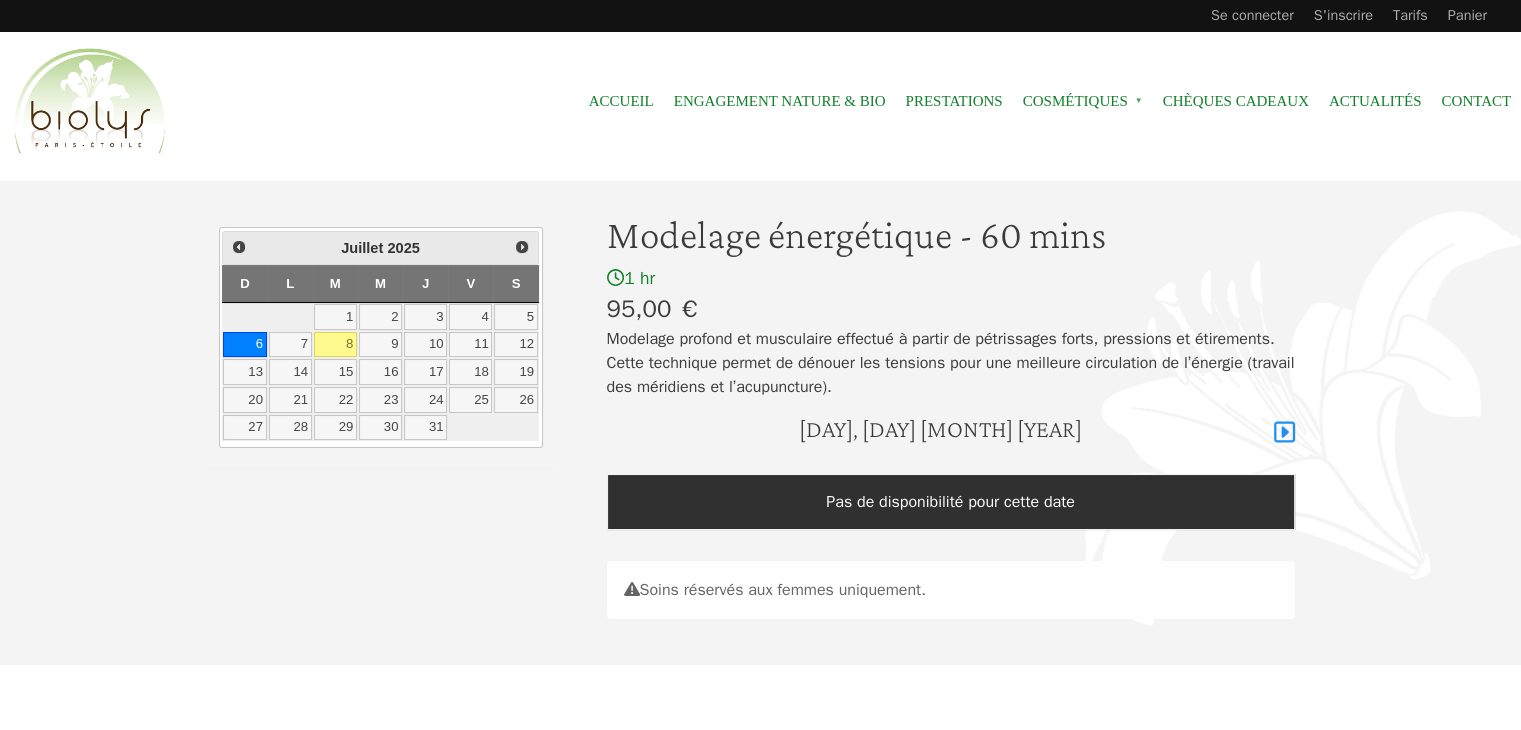 click at bounding box center (1284, 432) 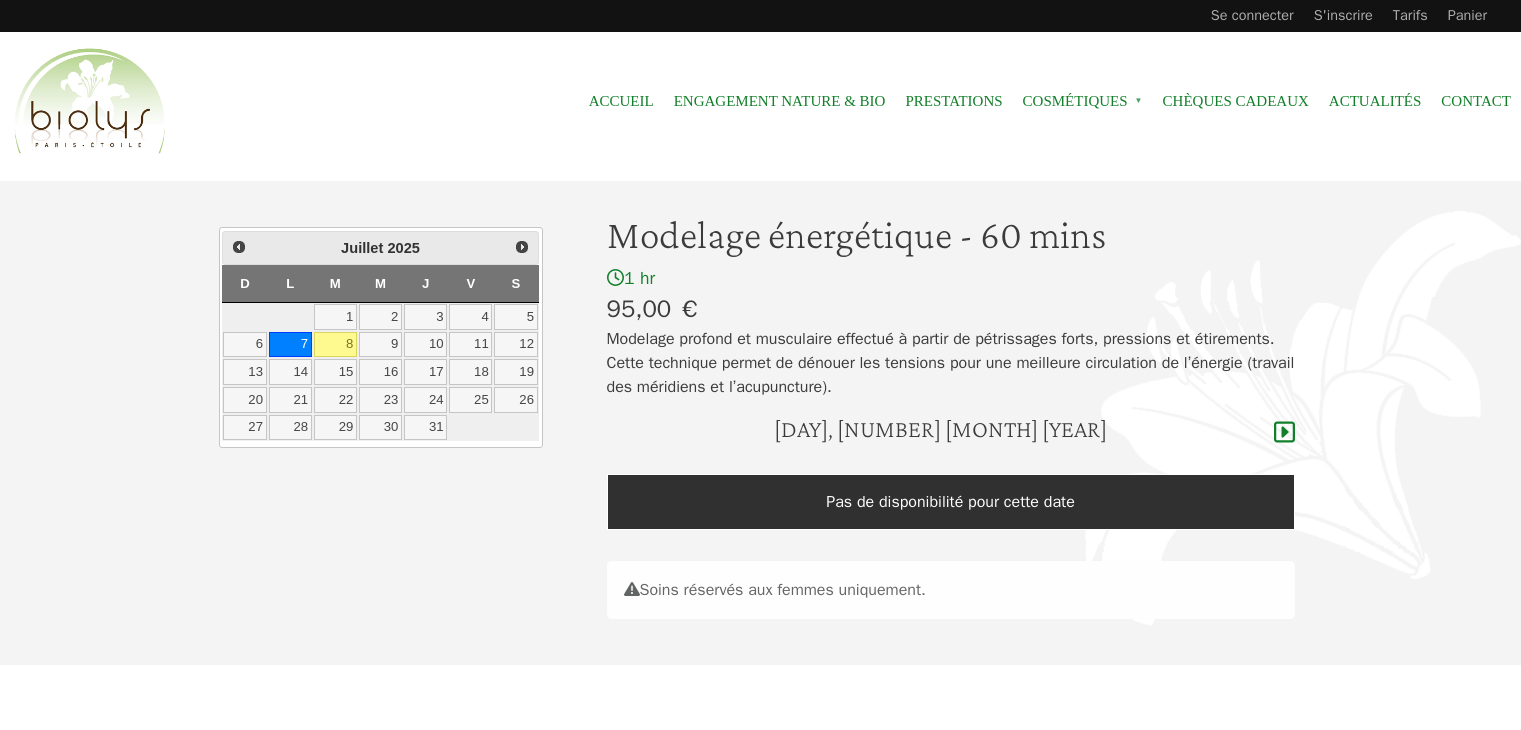 scroll, scrollTop: 0, scrollLeft: 0, axis: both 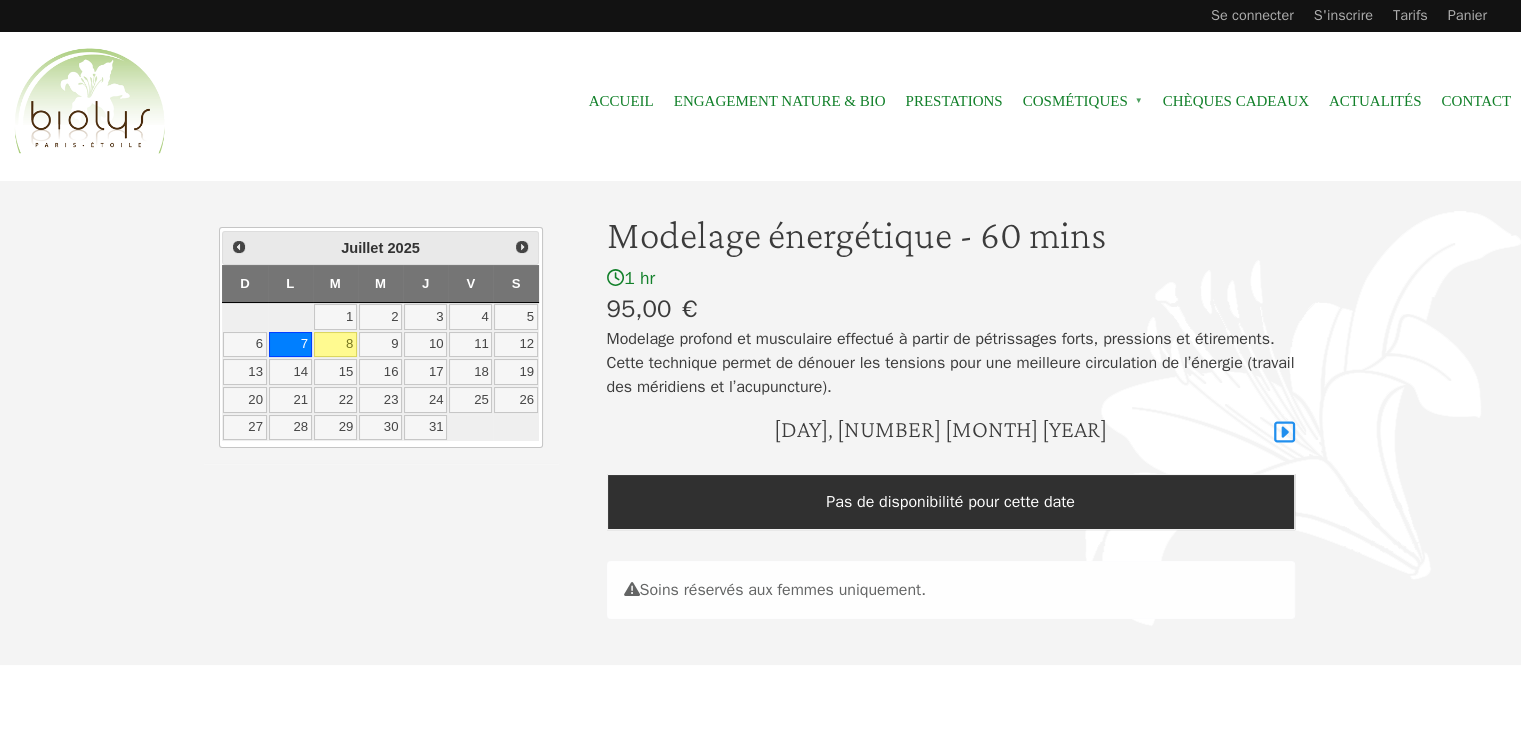click at bounding box center (1284, 432) 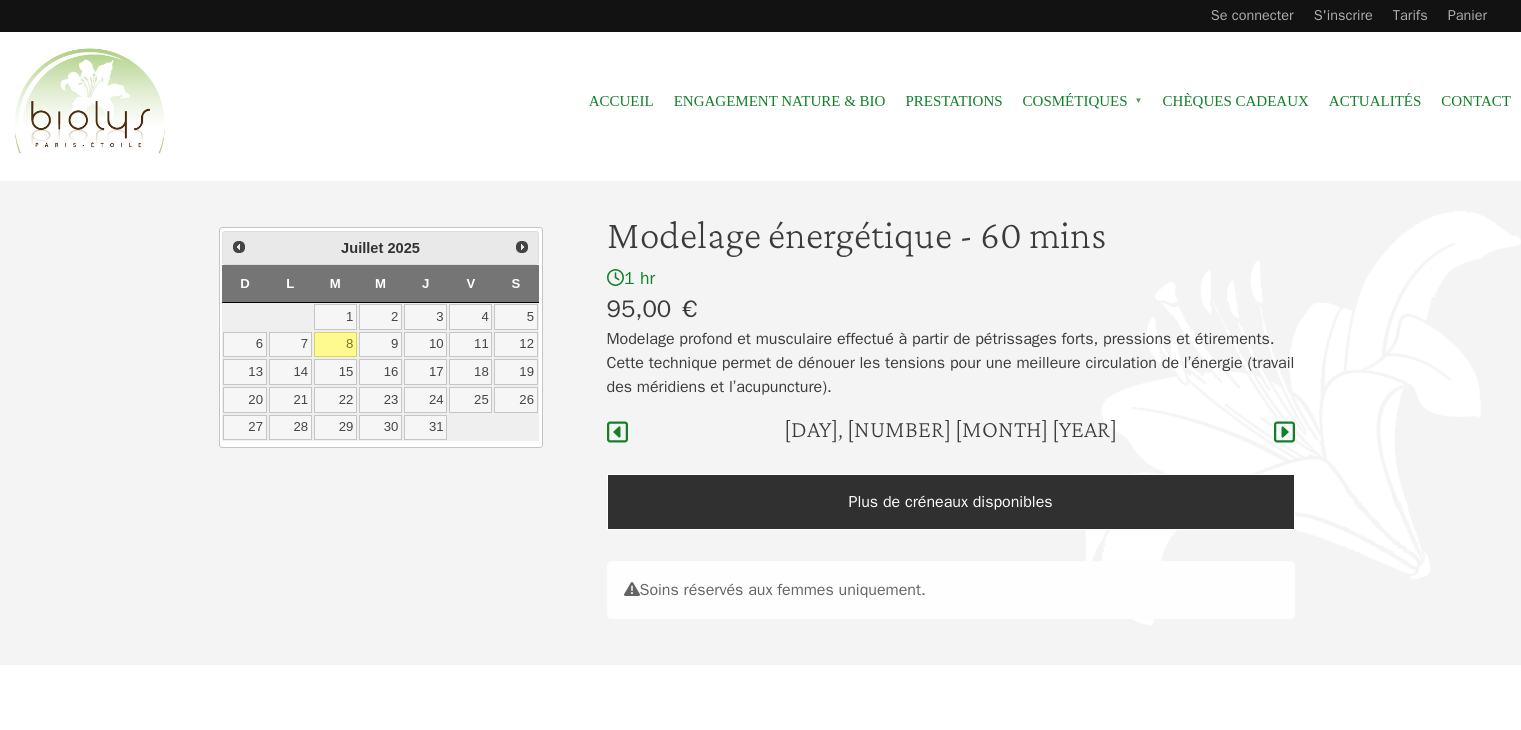 scroll, scrollTop: 0, scrollLeft: 0, axis: both 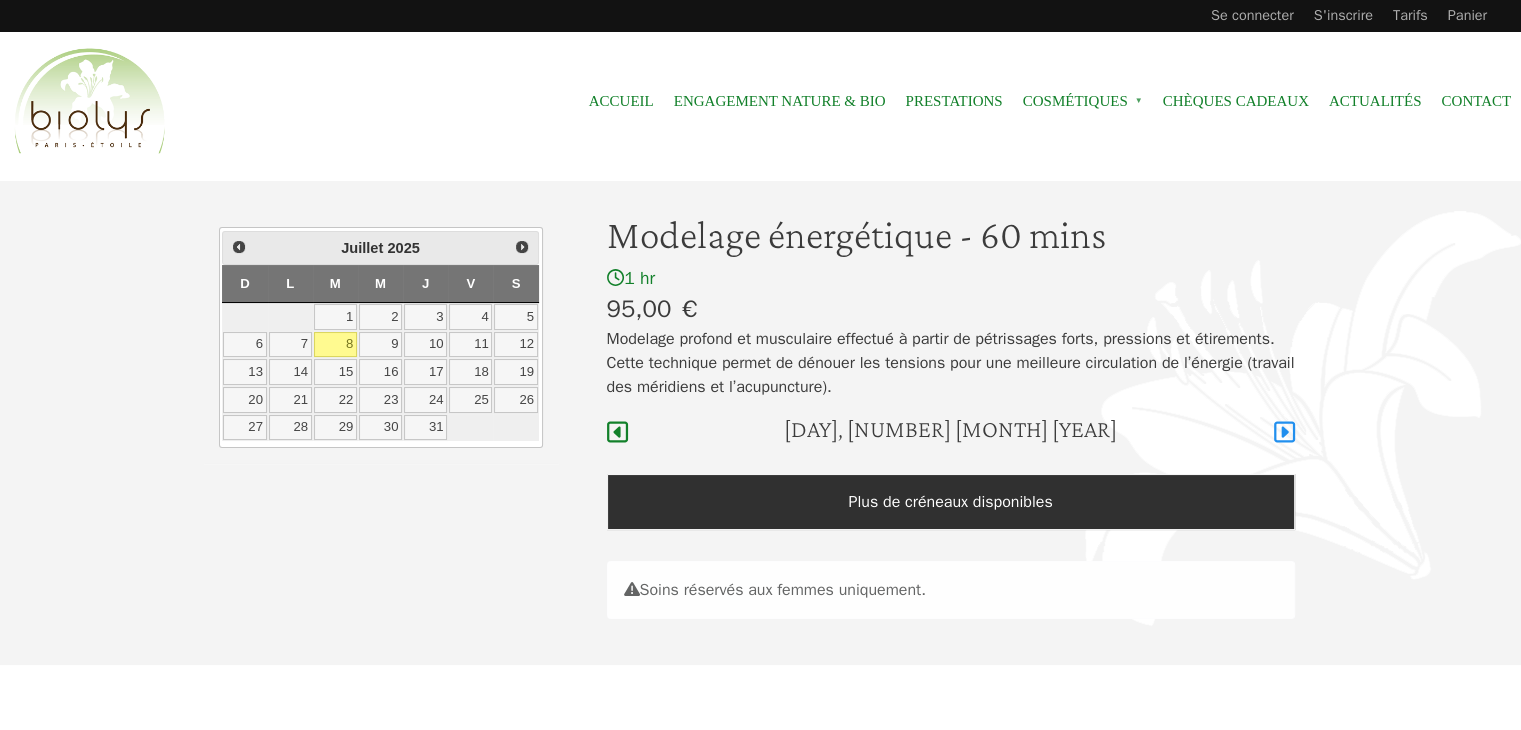 click at bounding box center [1284, 432] 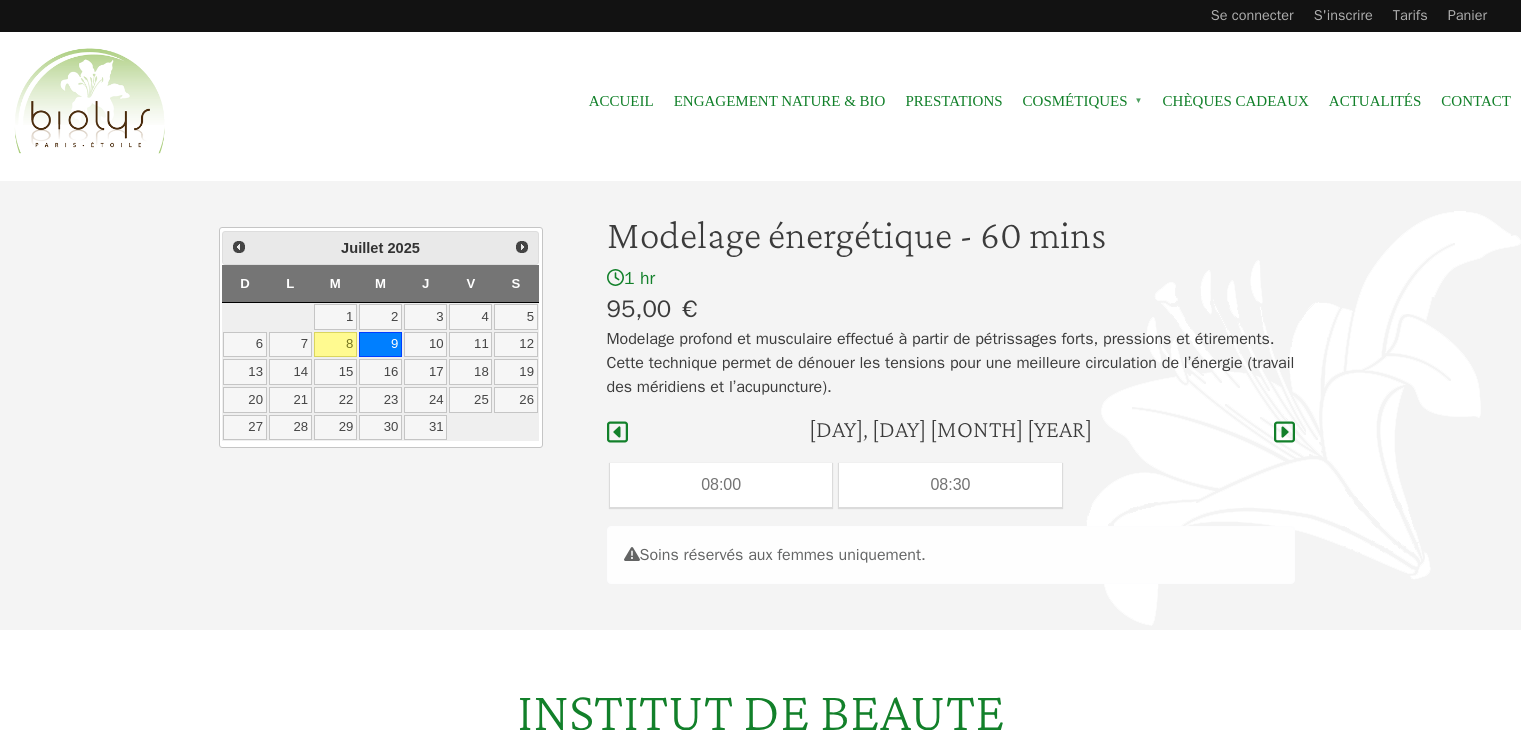 scroll, scrollTop: 0, scrollLeft: 0, axis: both 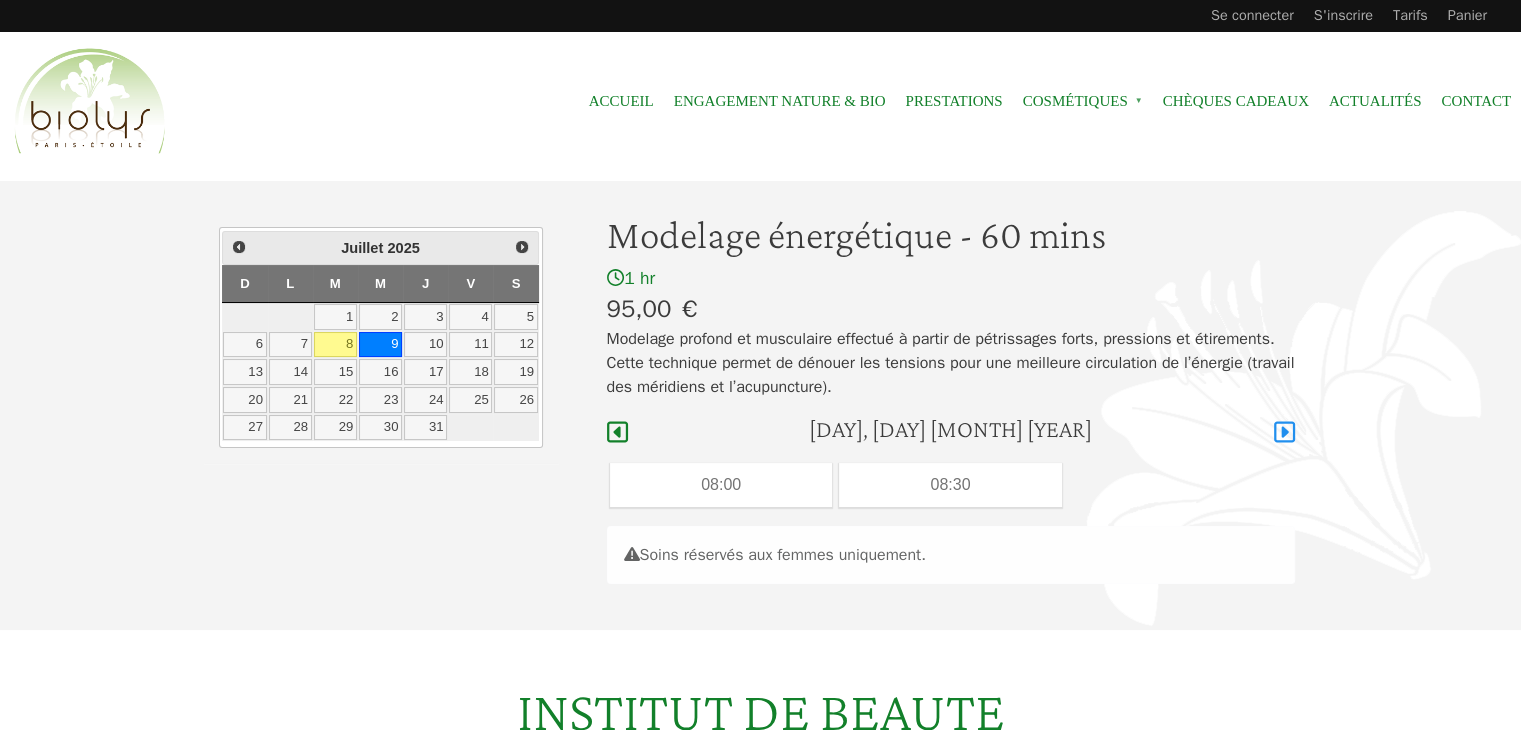 click at bounding box center (1284, 432) 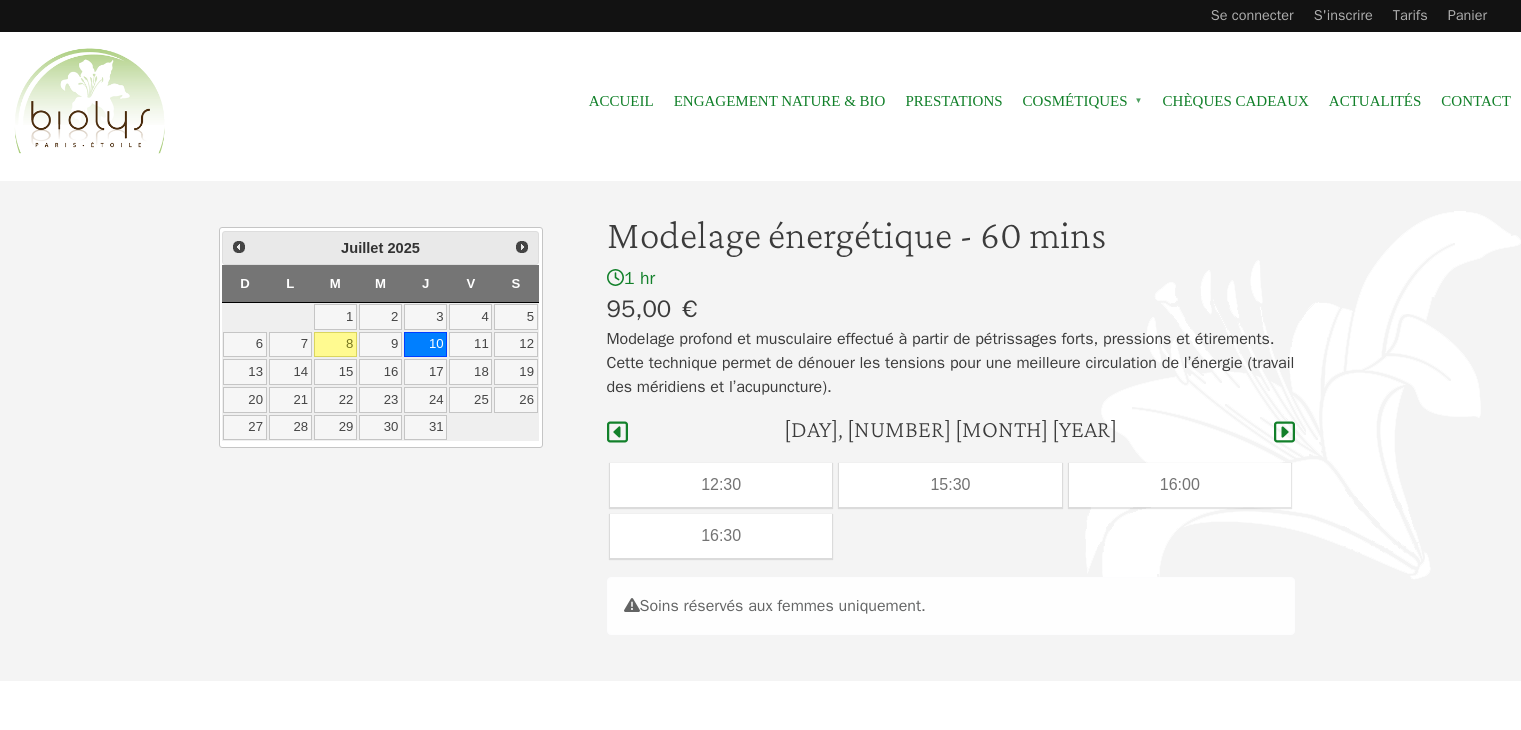 scroll, scrollTop: 0, scrollLeft: 0, axis: both 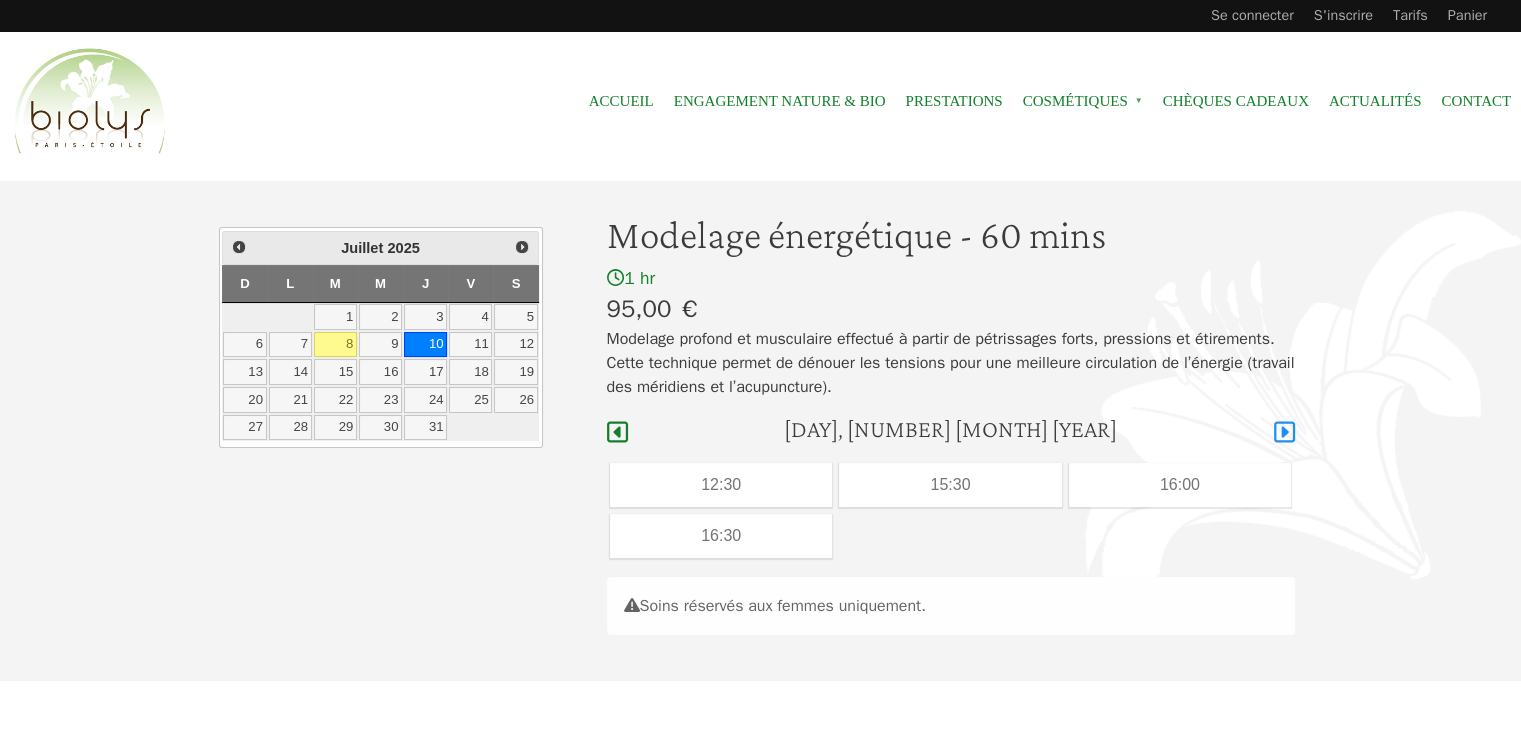 click at bounding box center [1284, 432] 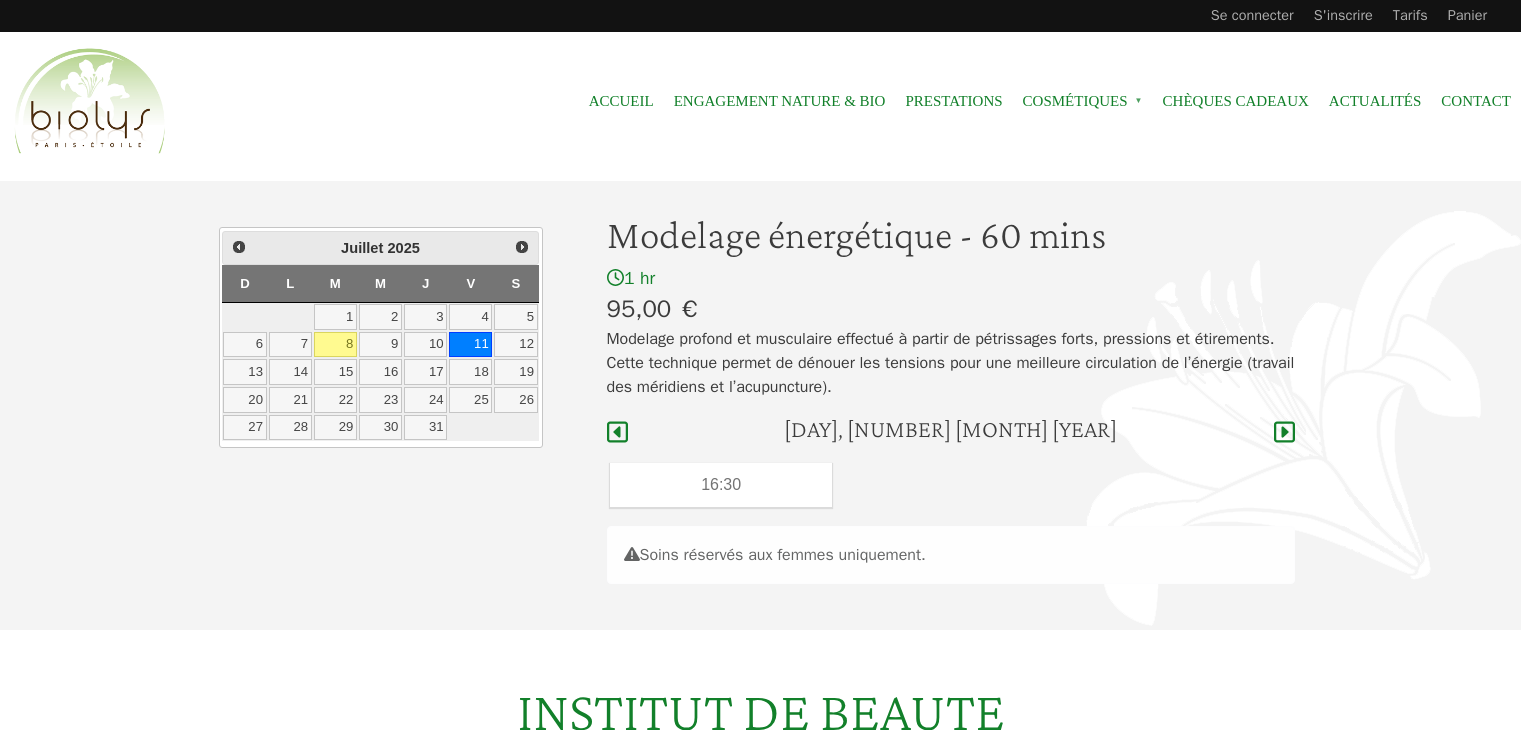 scroll, scrollTop: 0, scrollLeft: 0, axis: both 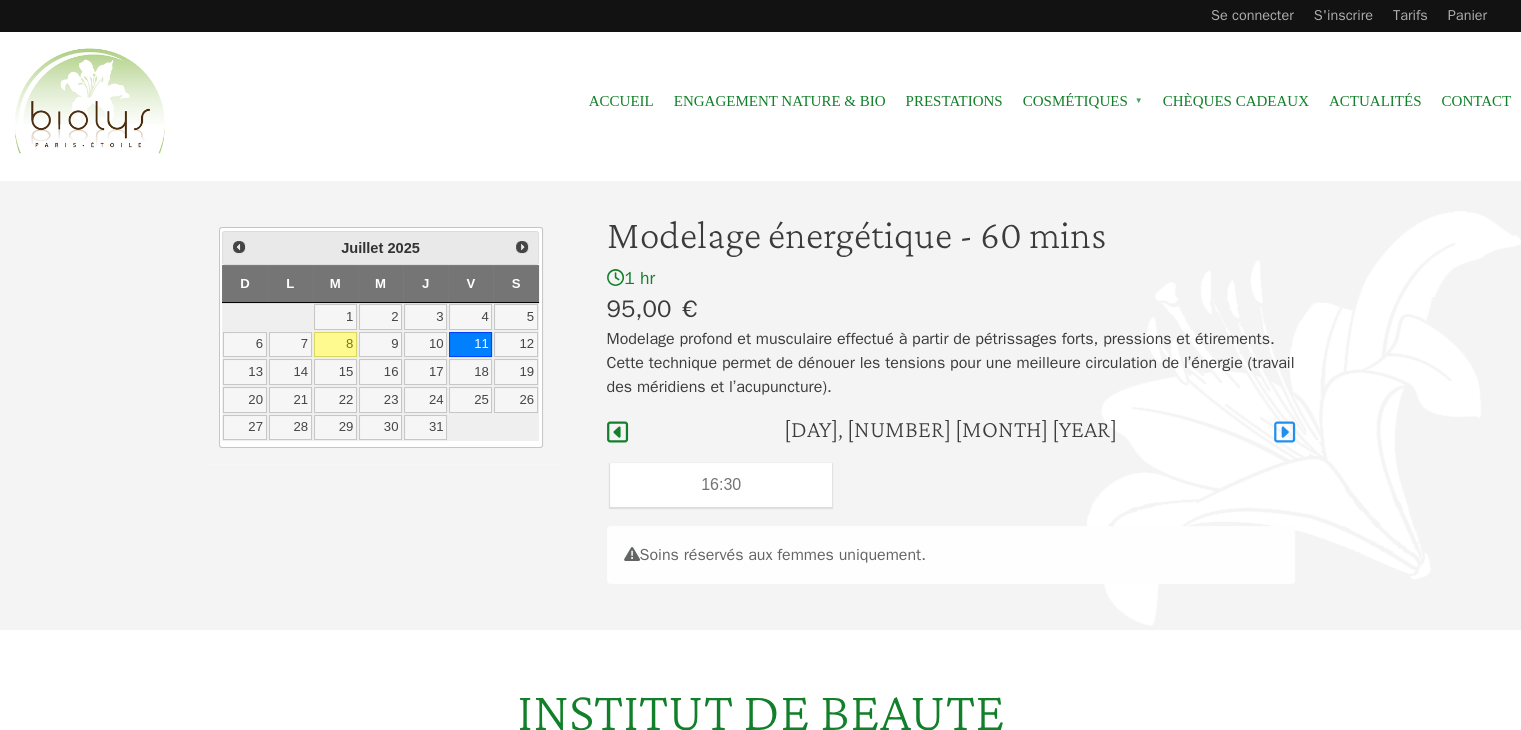 click at bounding box center (1284, 432) 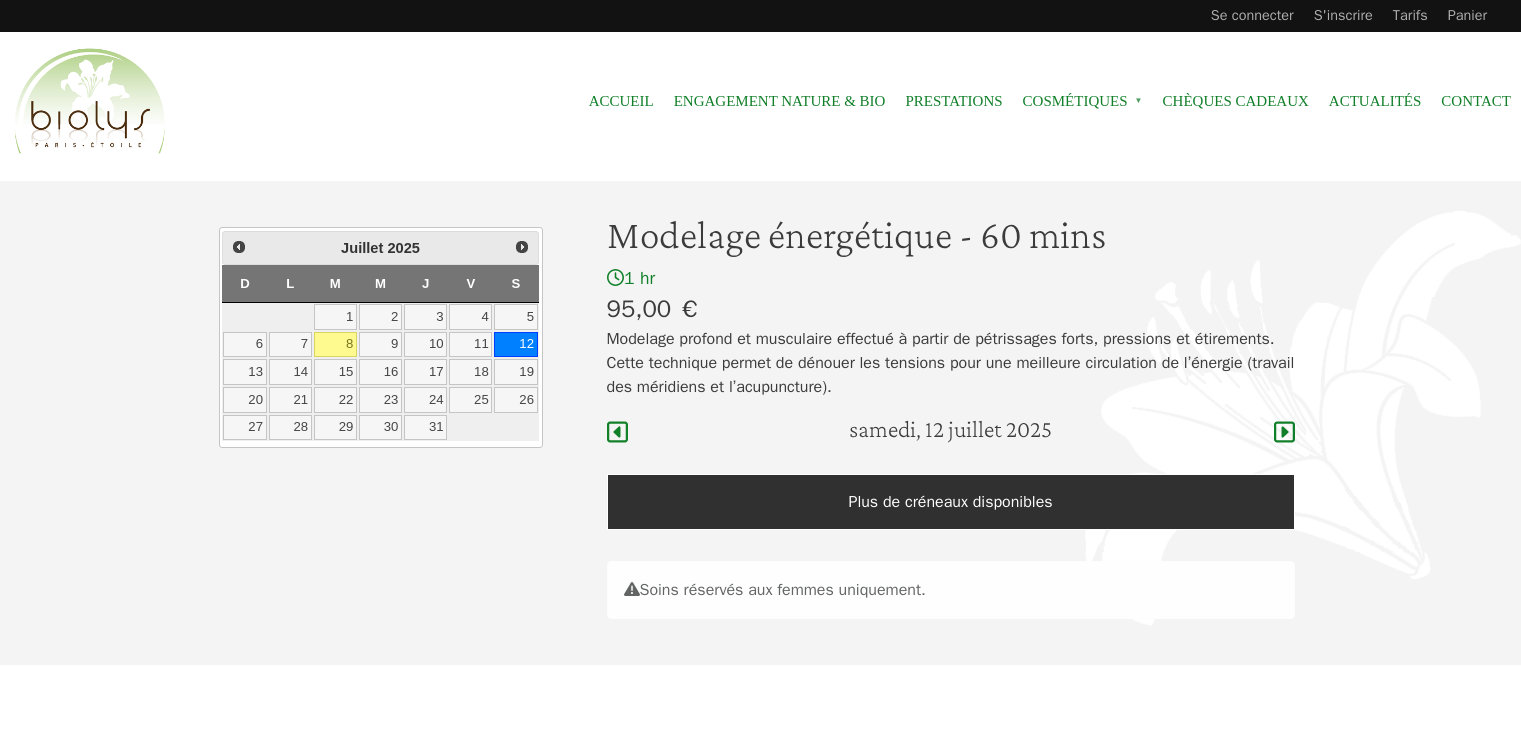 scroll, scrollTop: 0, scrollLeft: 0, axis: both 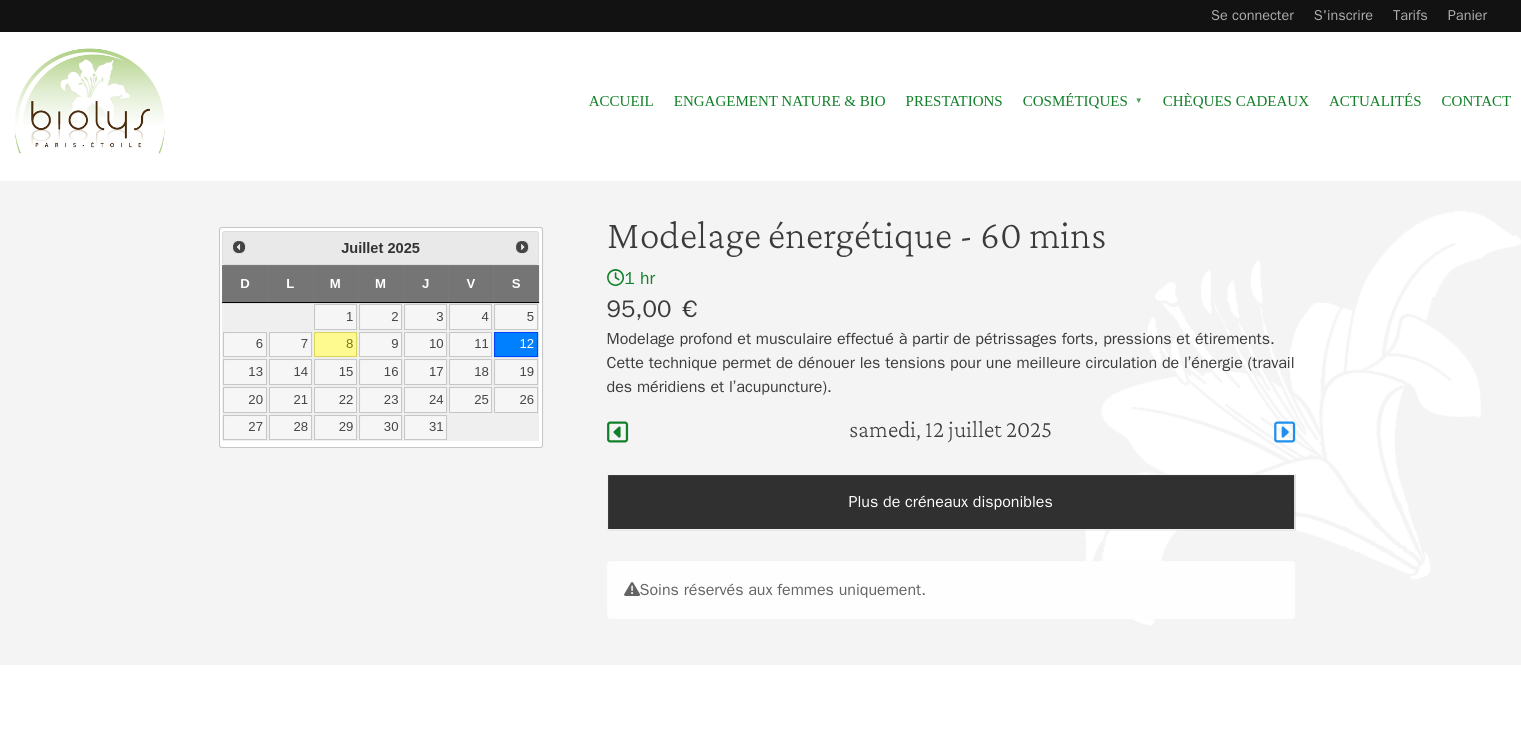 click at bounding box center (1284, 432) 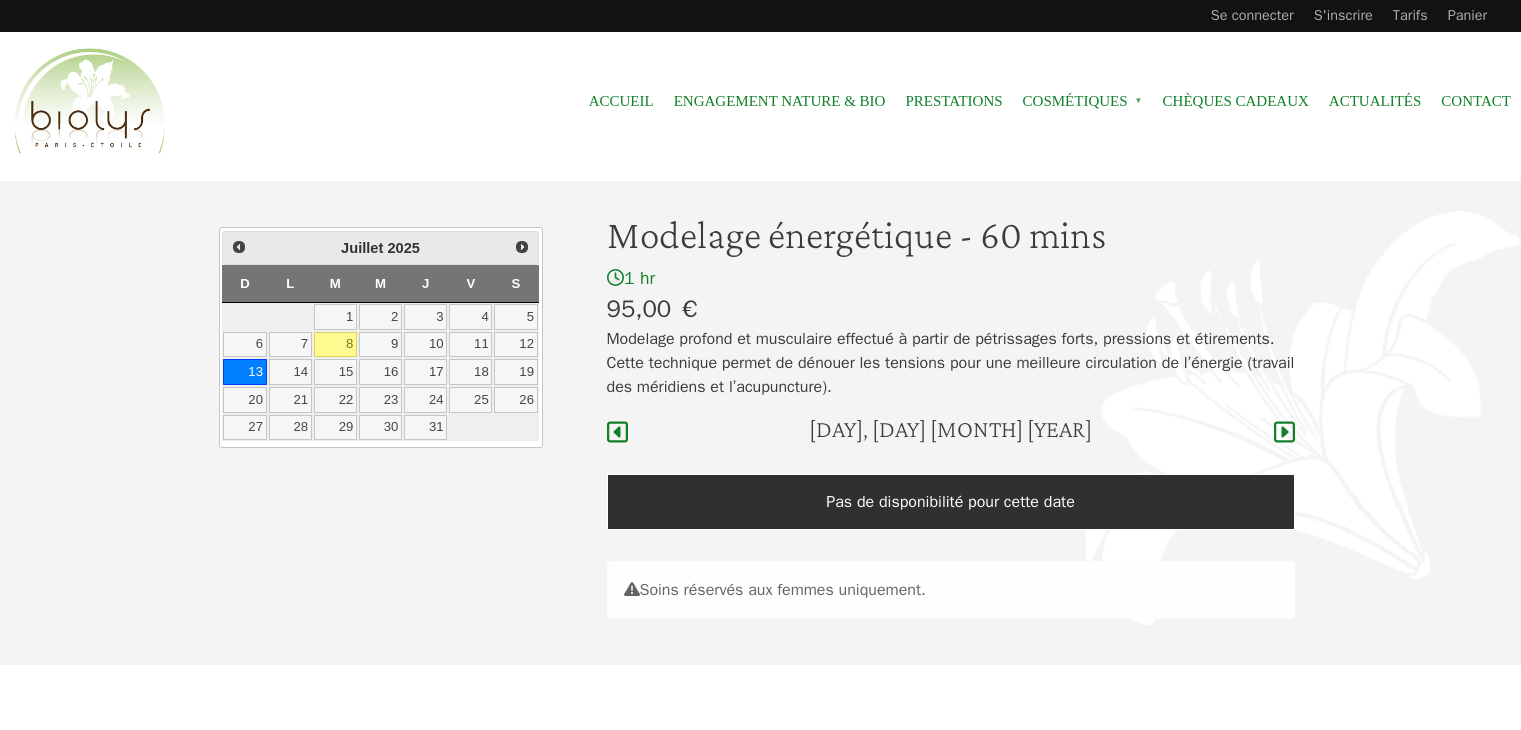 scroll, scrollTop: 0, scrollLeft: 0, axis: both 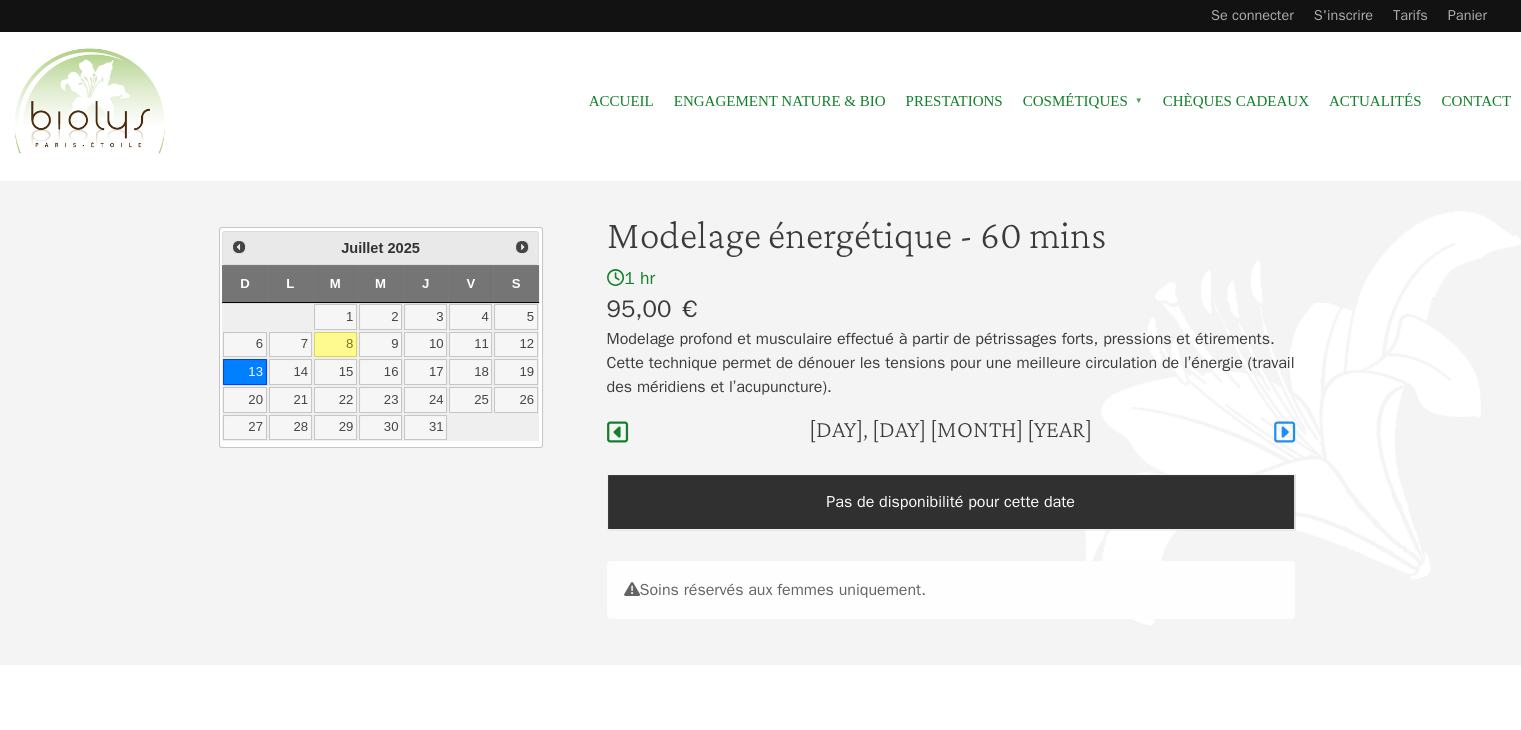 click at bounding box center (1284, 432) 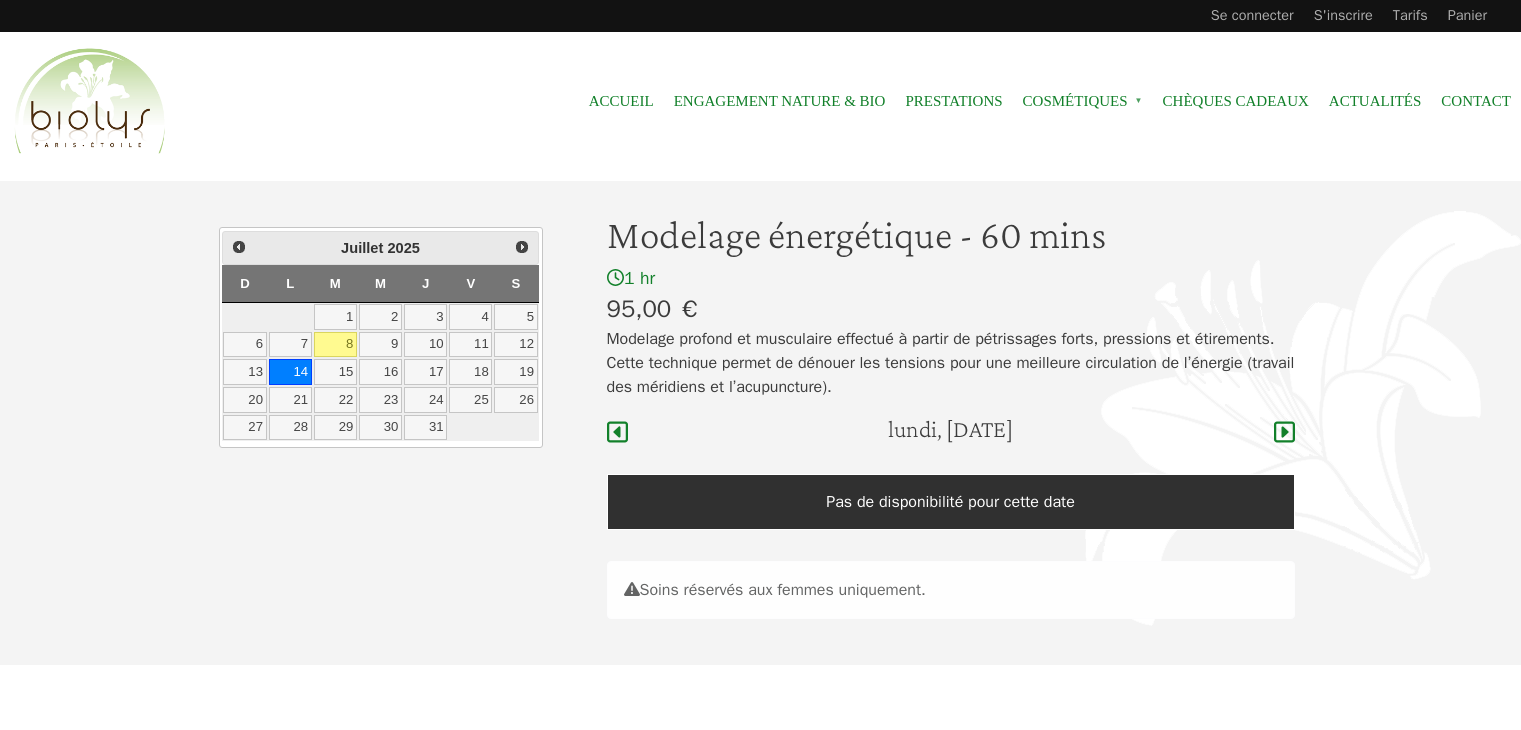 scroll, scrollTop: 0, scrollLeft: 0, axis: both 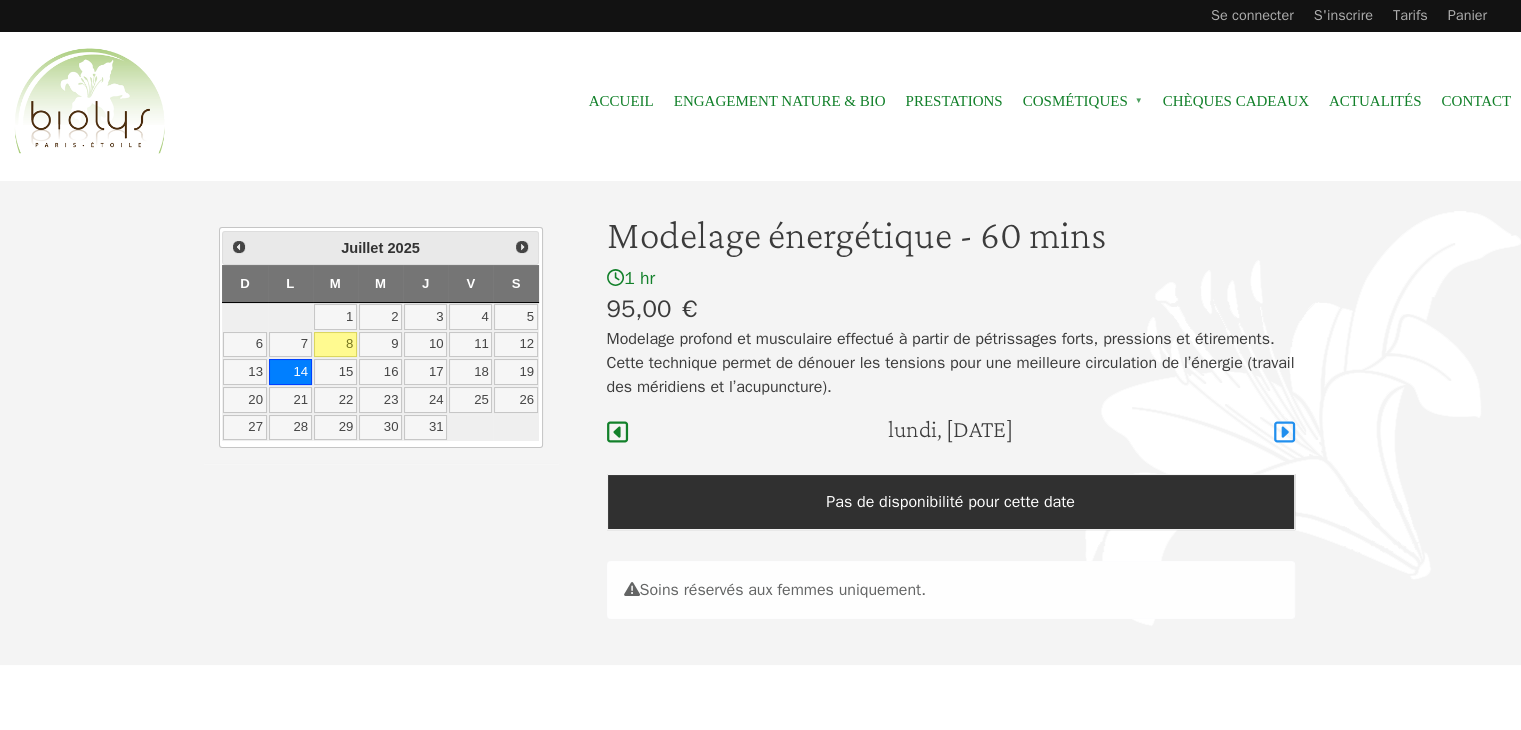 click at bounding box center (1284, 432) 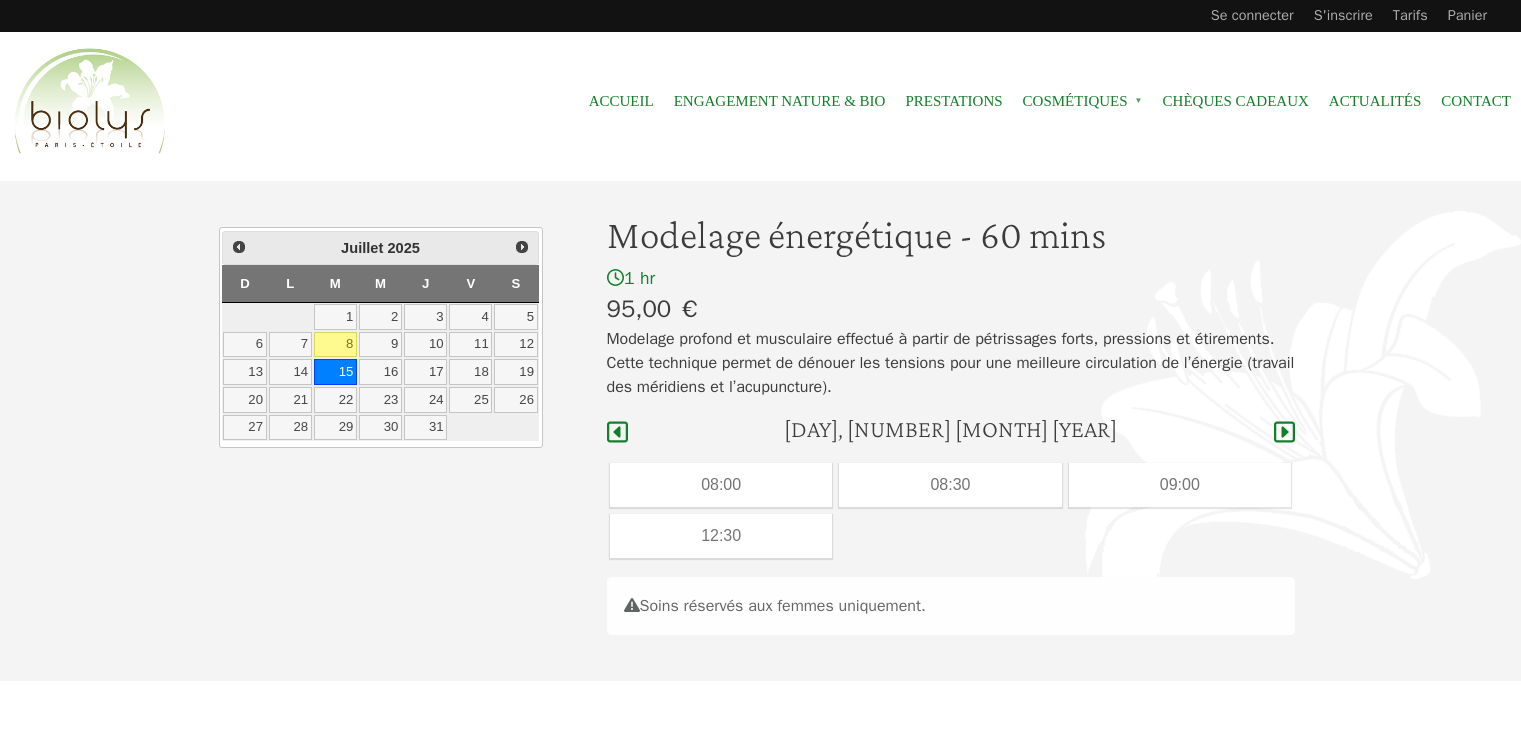 scroll, scrollTop: 0, scrollLeft: 0, axis: both 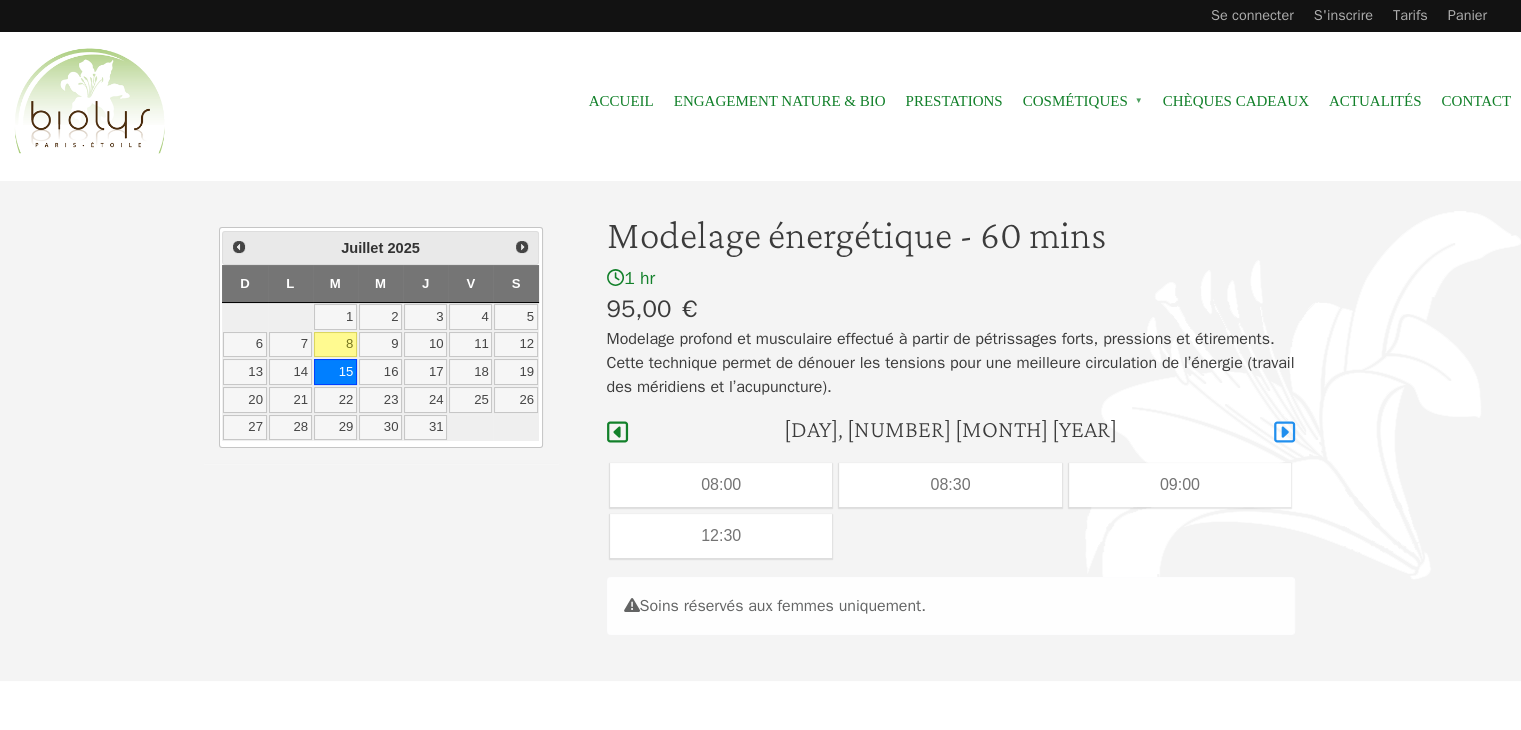 click at bounding box center [1284, 432] 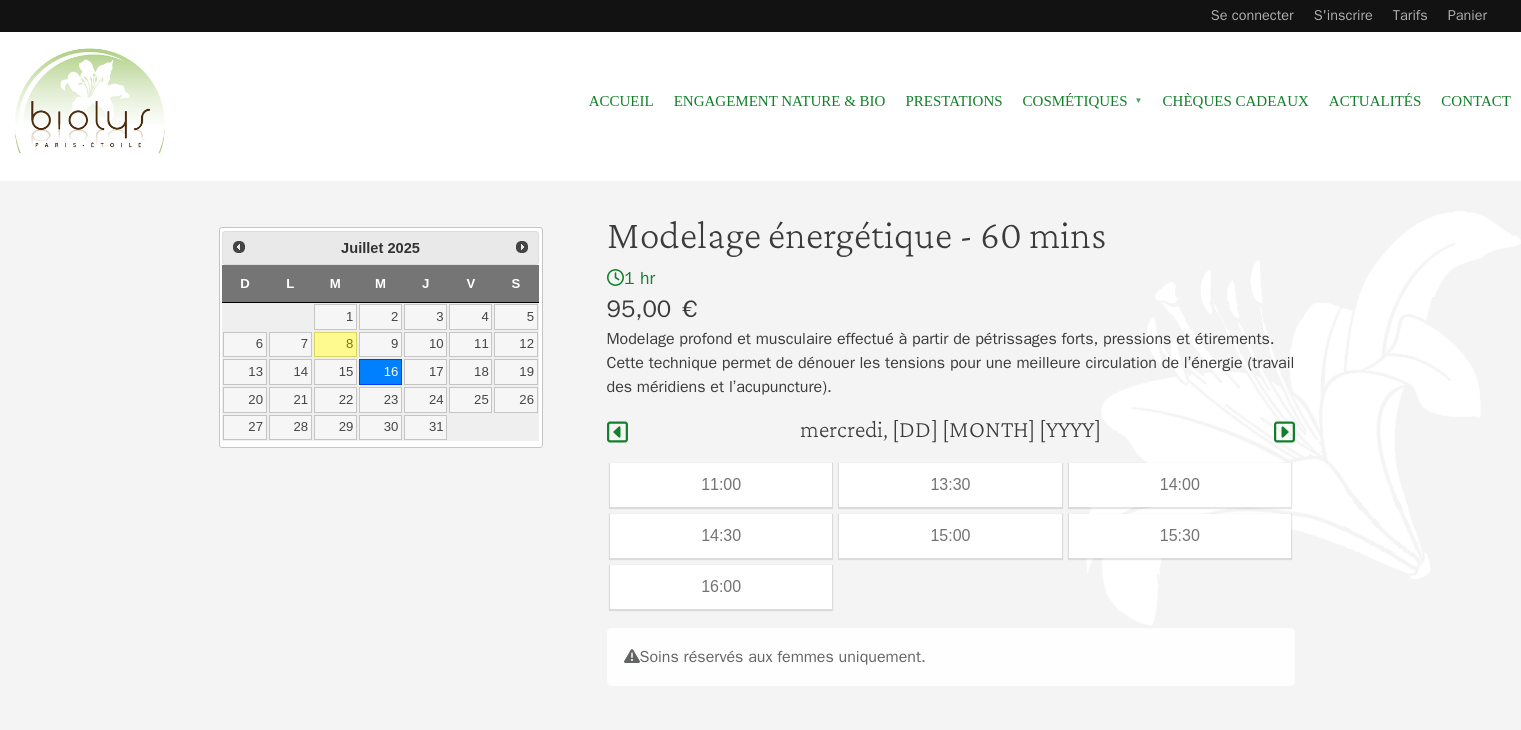 scroll, scrollTop: 0, scrollLeft: 0, axis: both 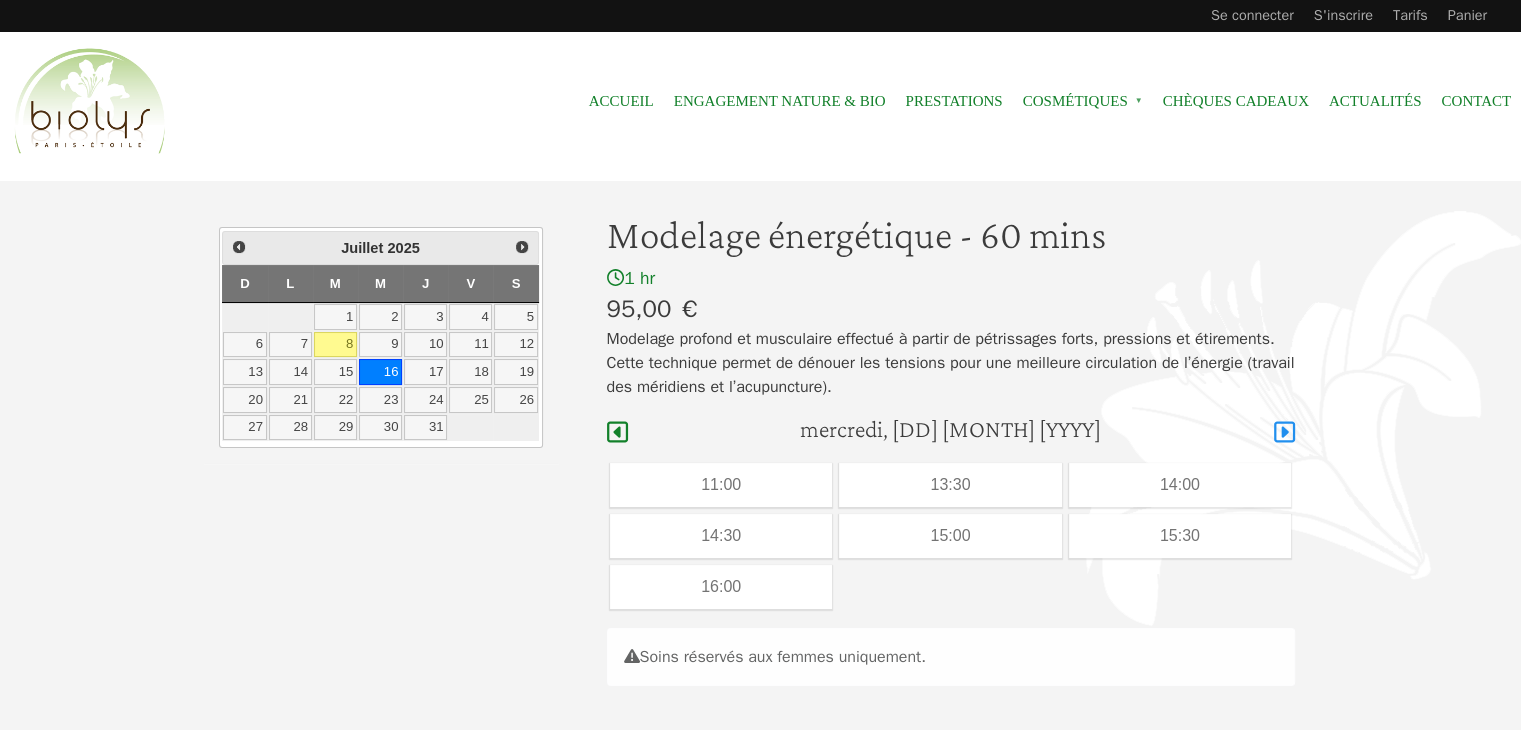 click at bounding box center [1284, 432] 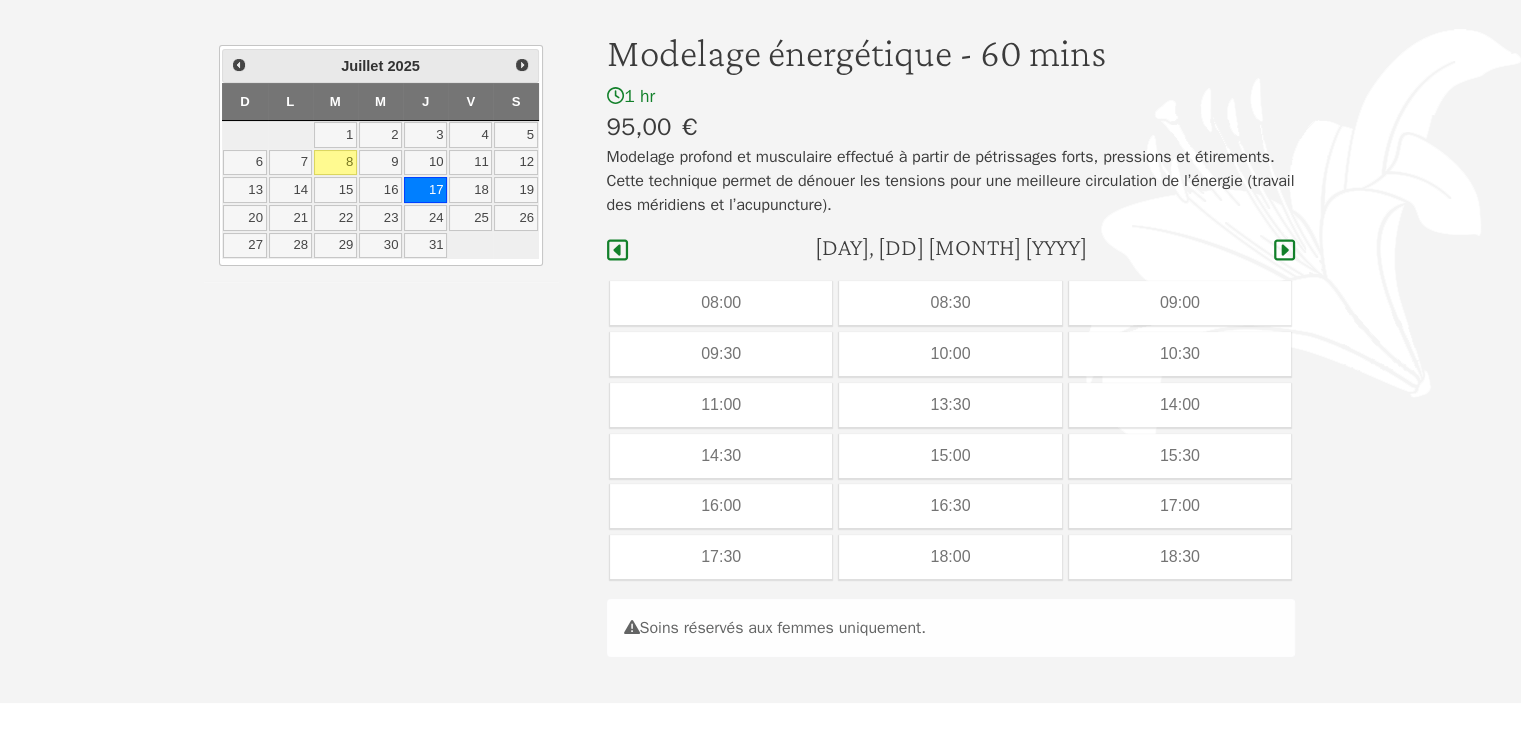 scroll, scrollTop: 200, scrollLeft: 0, axis: vertical 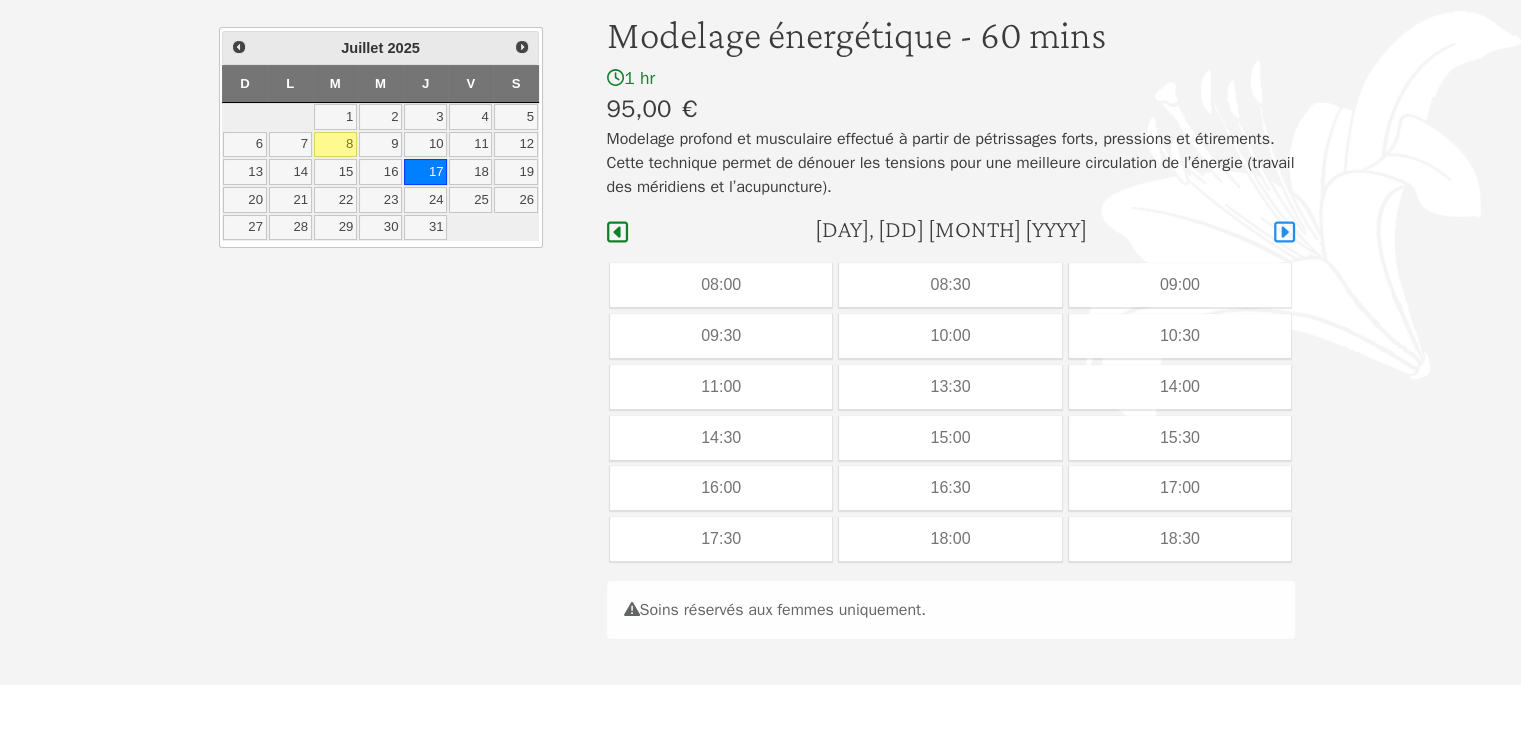 click at bounding box center (1284, 232) 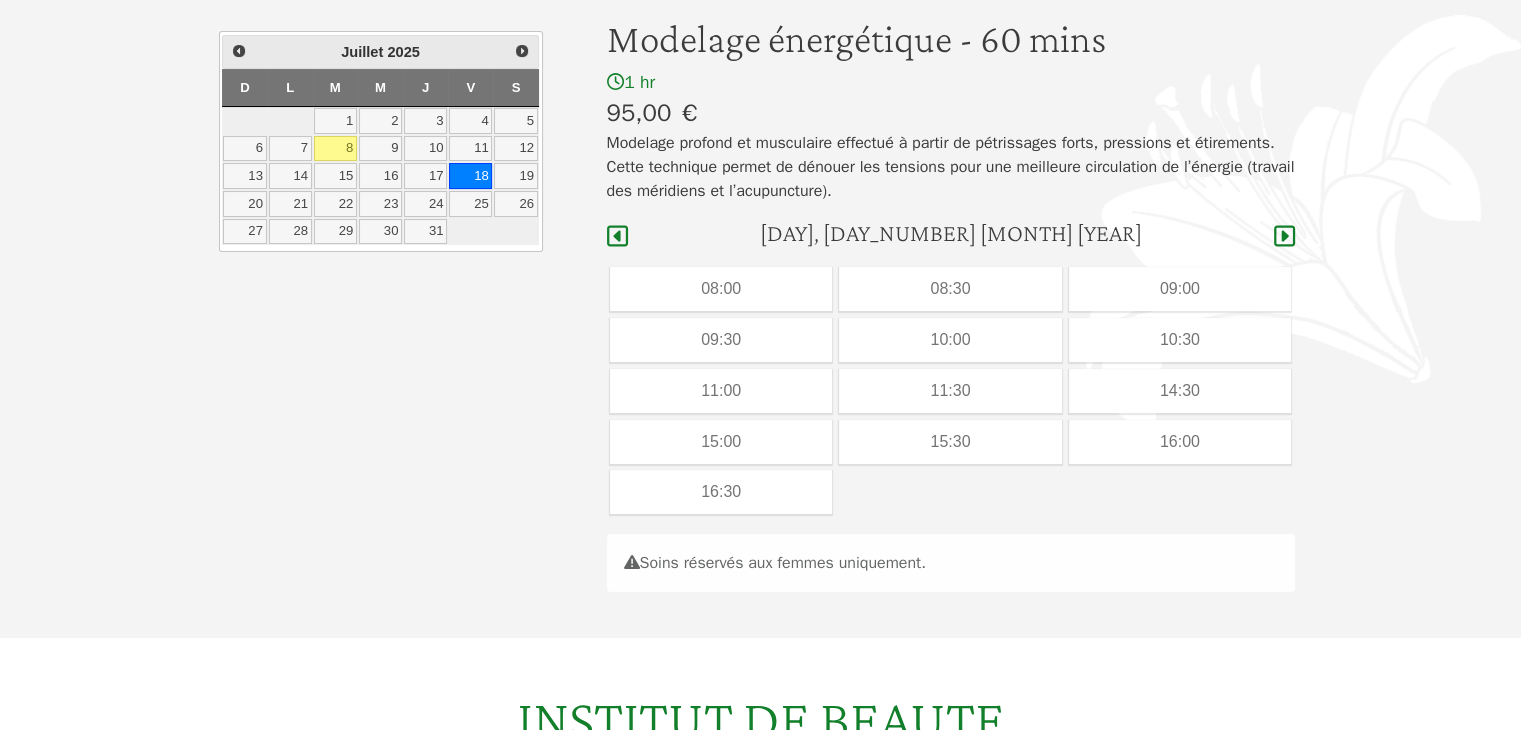 scroll, scrollTop: 200, scrollLeft: 0, axis: vertical 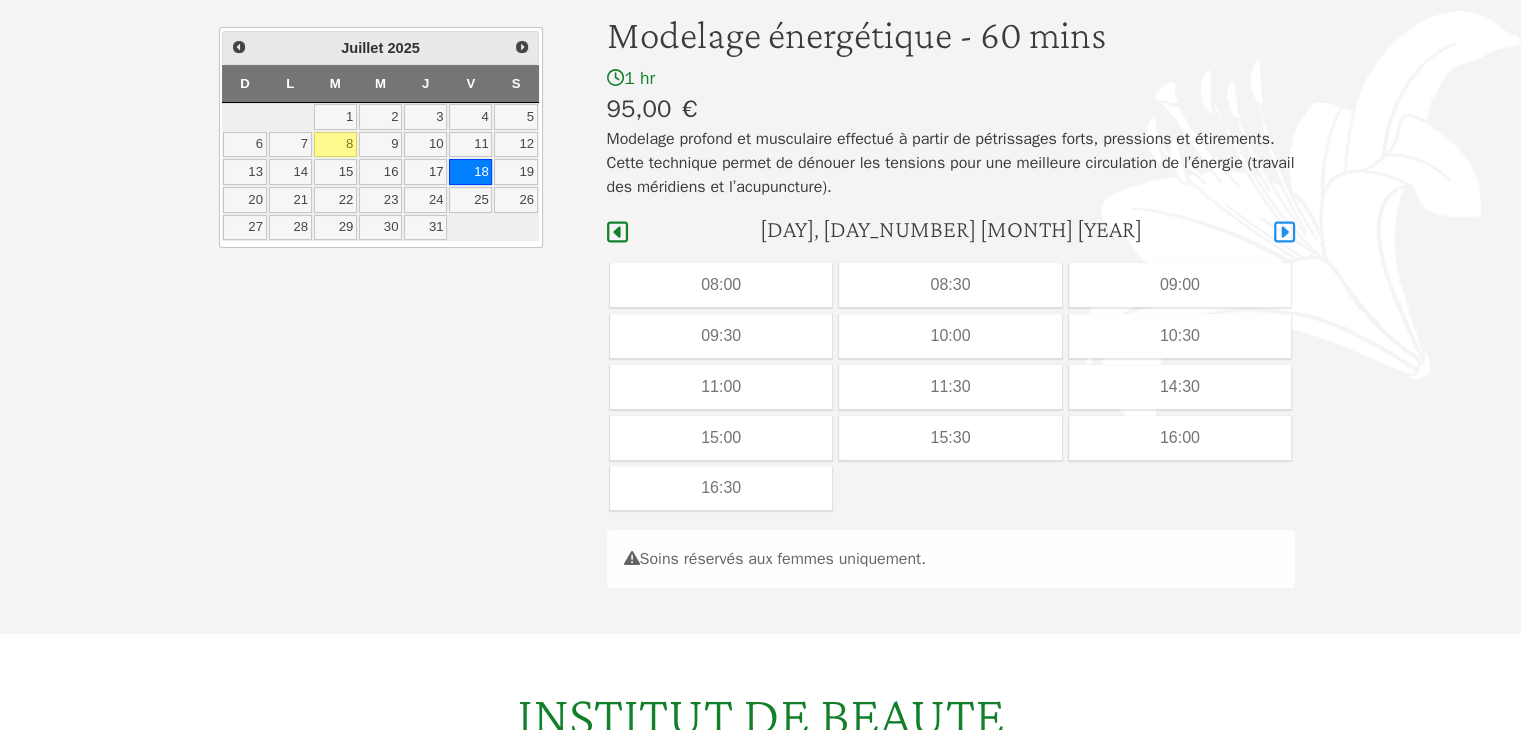 click at bounding box center (1284, 232) 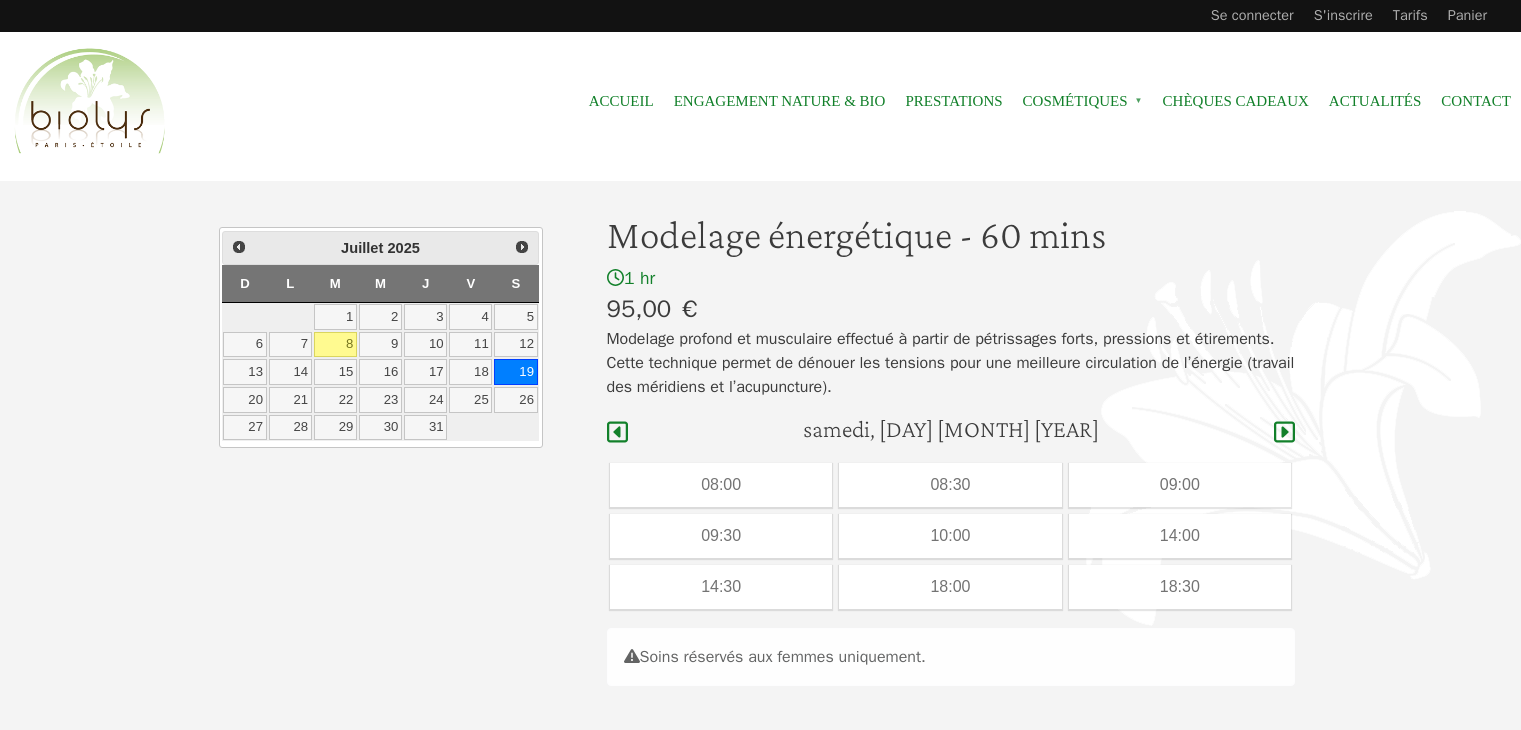 scroll, scrollTop: 0, scrollLeft: 0, axis: both 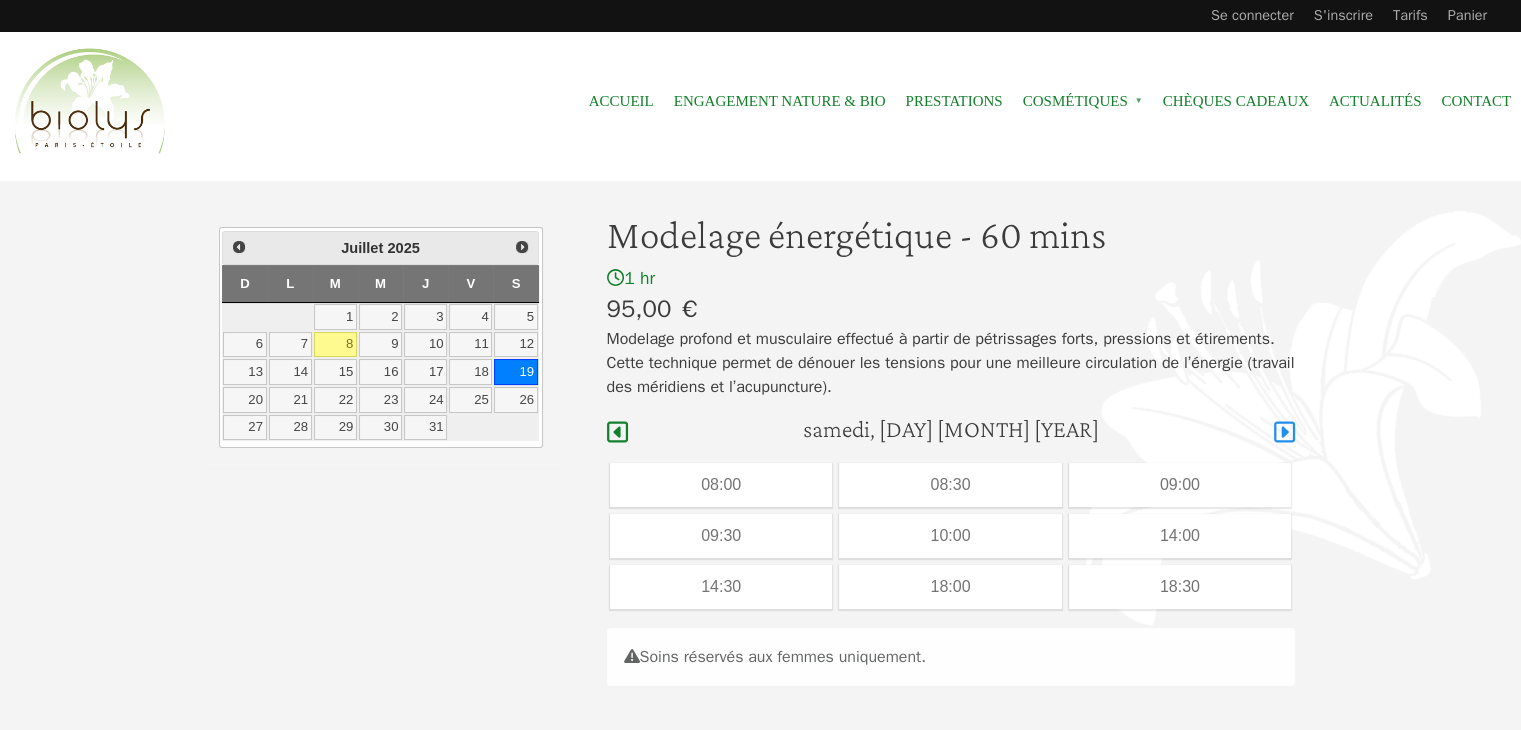 click at bounding box center (1284, 432) 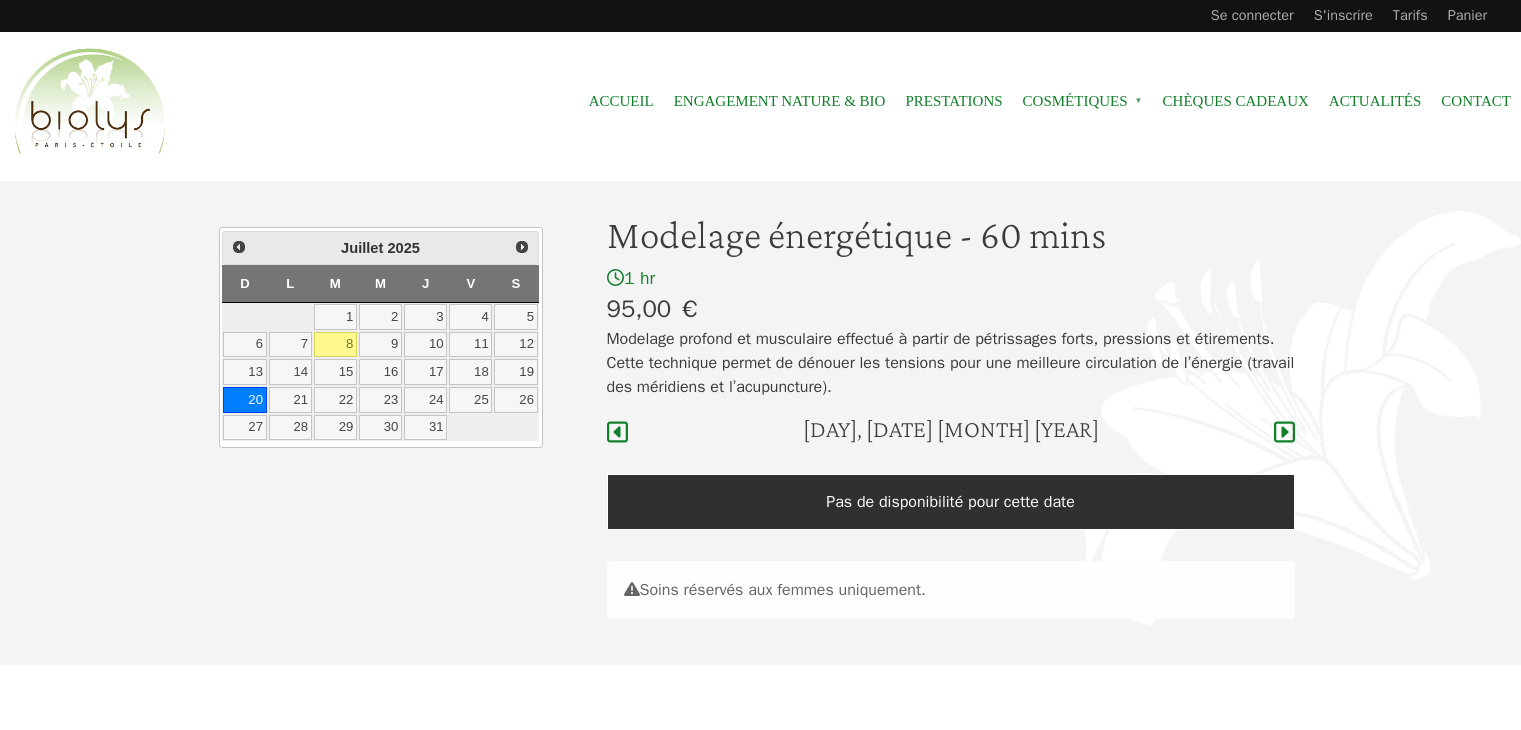 scroll, scrollTop: 0, scrollLeft: 0, axis: both 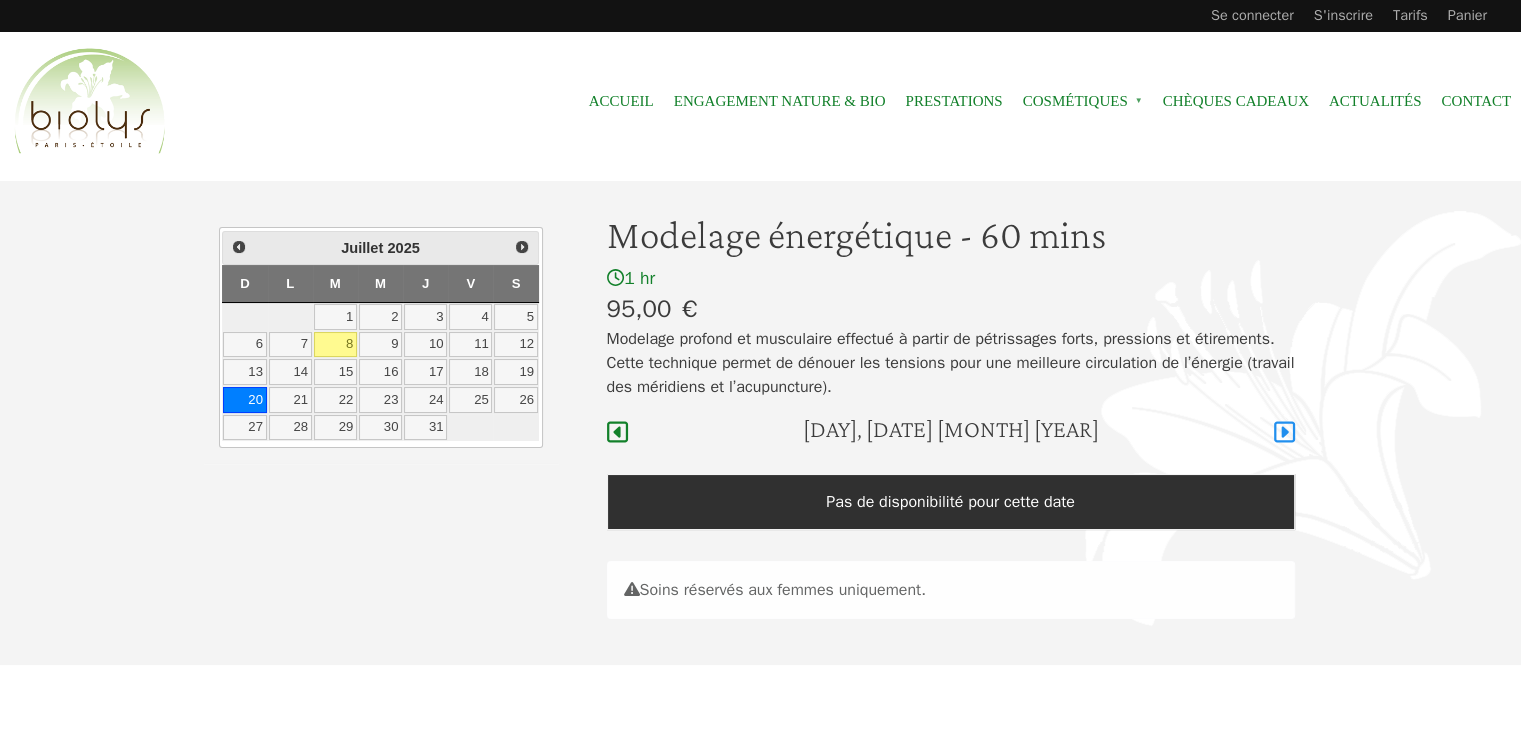 click at bounding box center [1284, 432] 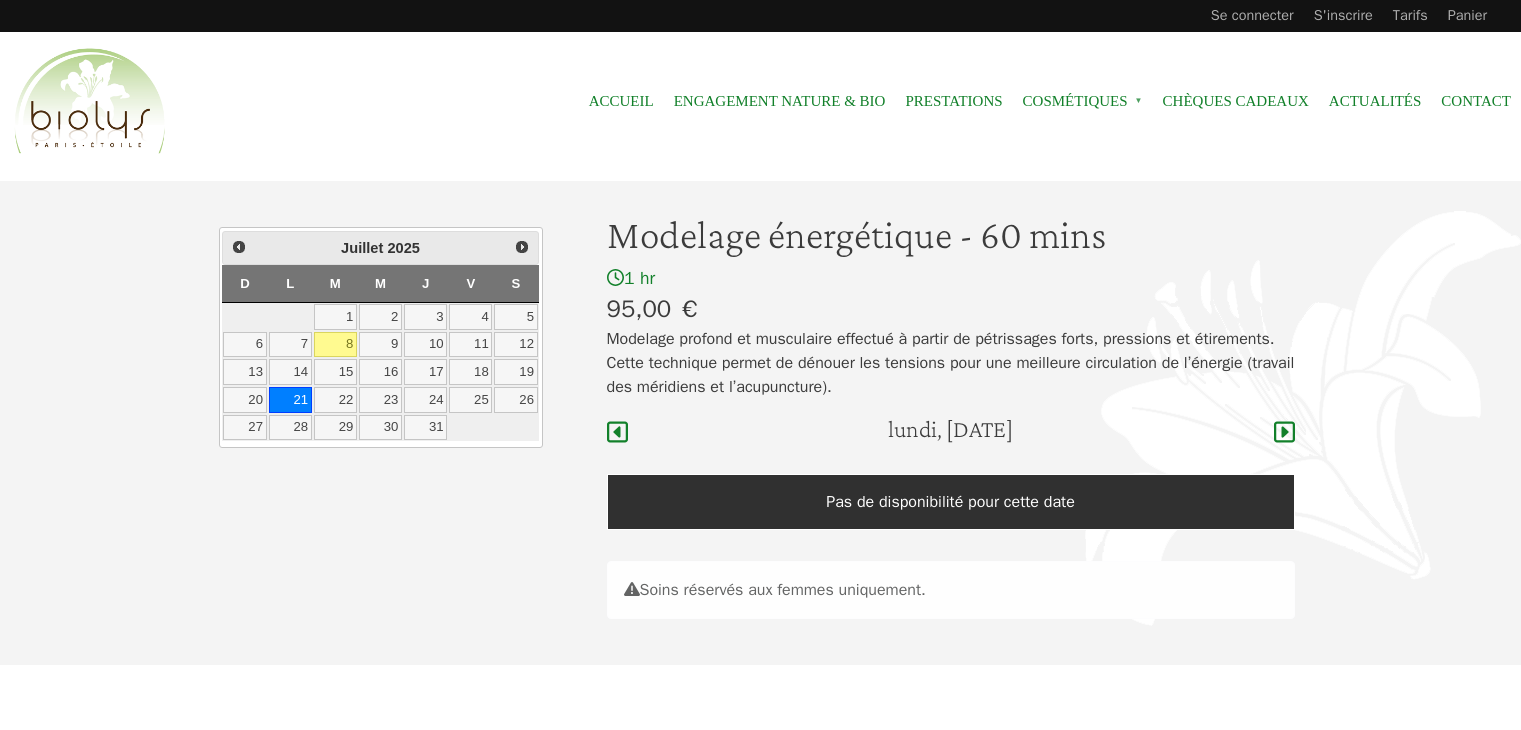 scroll, scrollTop: 0, scrollLeft: 0, axis: both 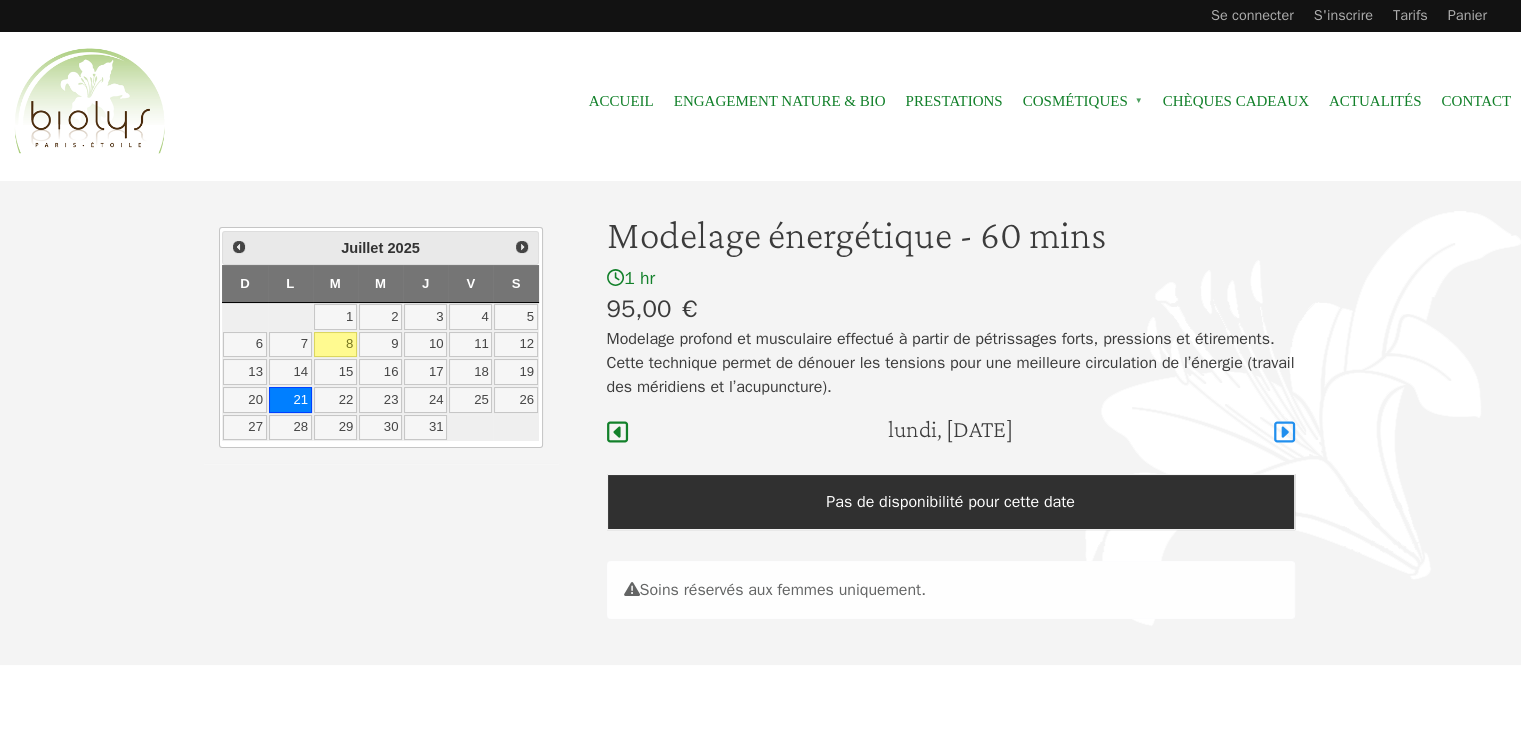 click at bounding box center [1284, 432] 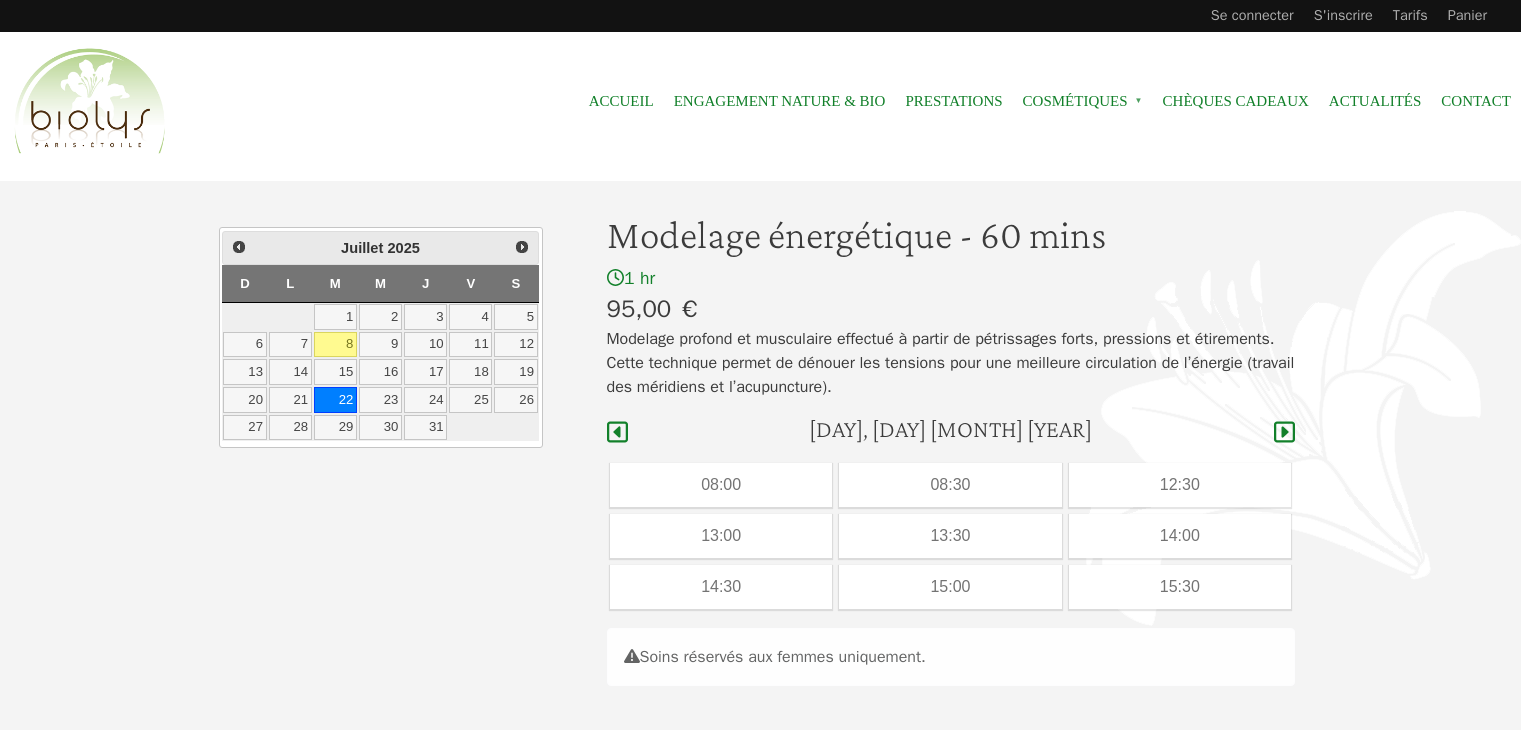 scroll, scrollTop: 0, scrollLeft: 0, axis: both 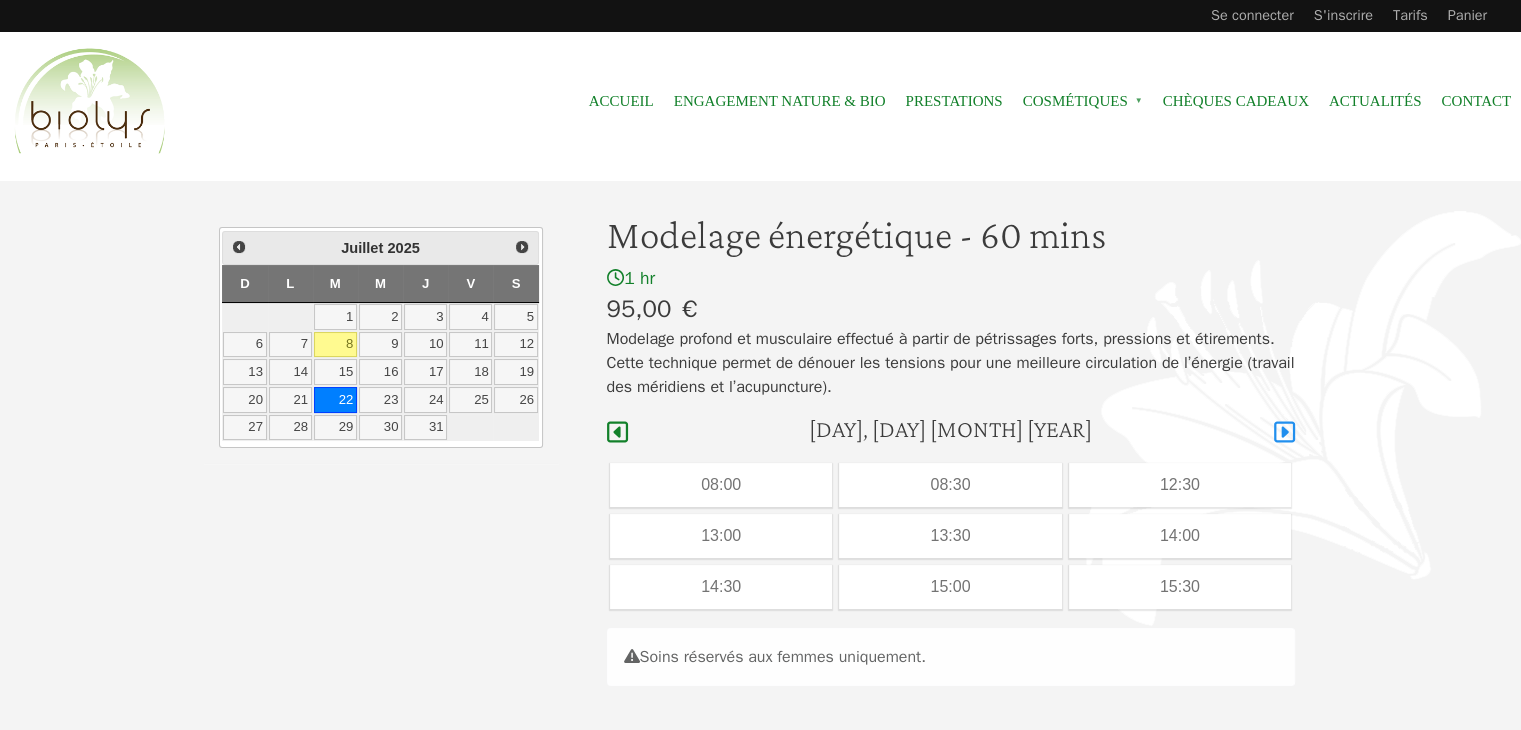 click at bounding box center (1284, 432) 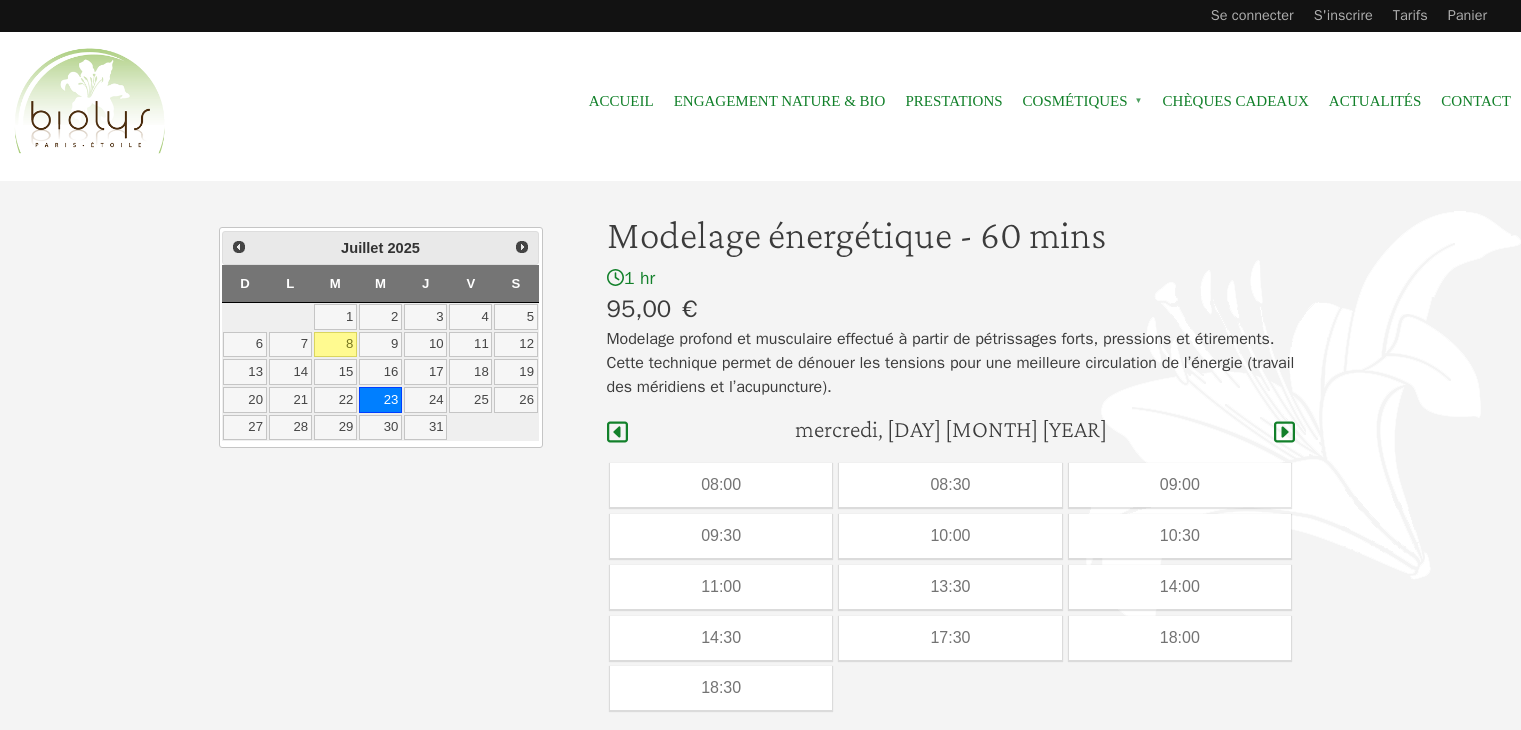 scroll, scrollTop: 0, scrollLeft: 0, axis: both 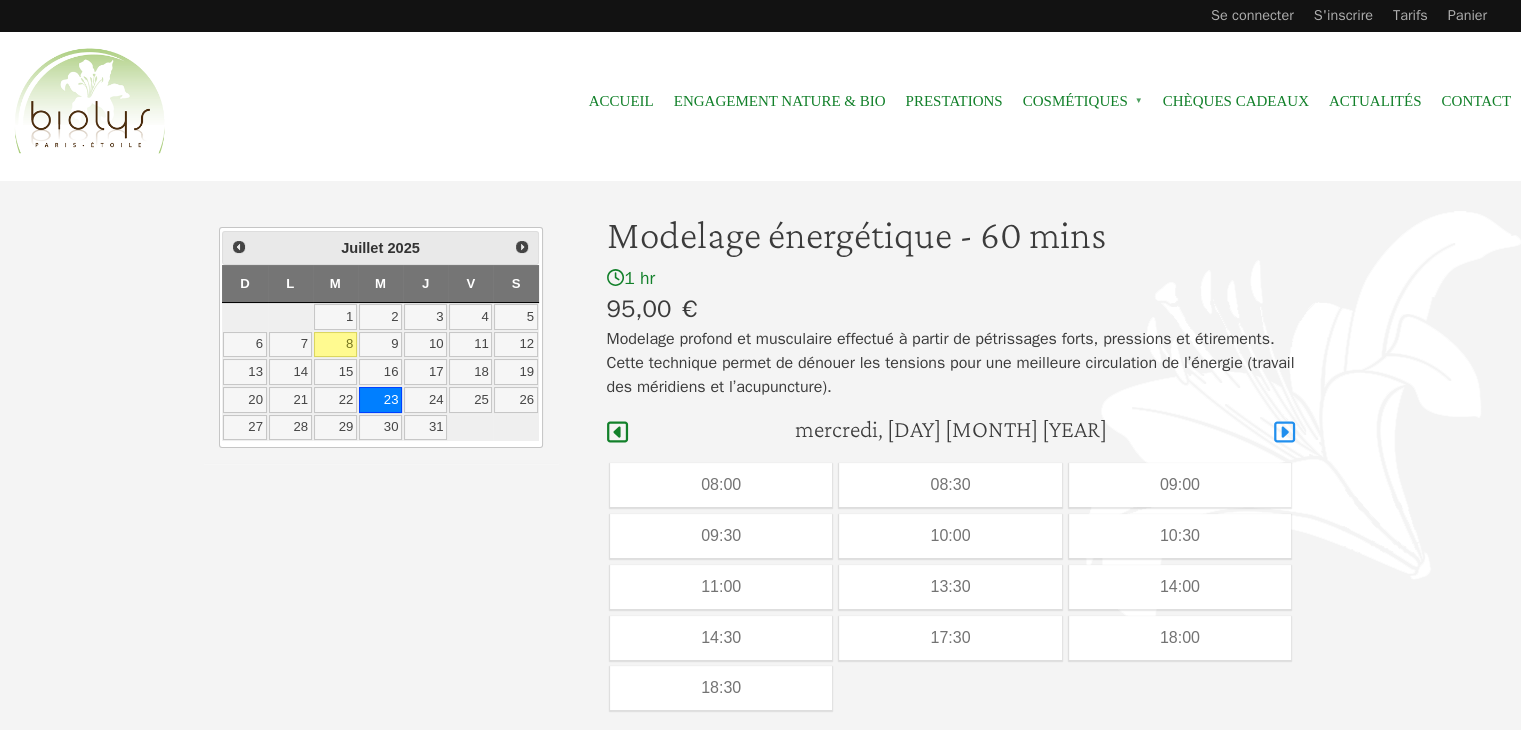 click at bounding box center (1284, 432) 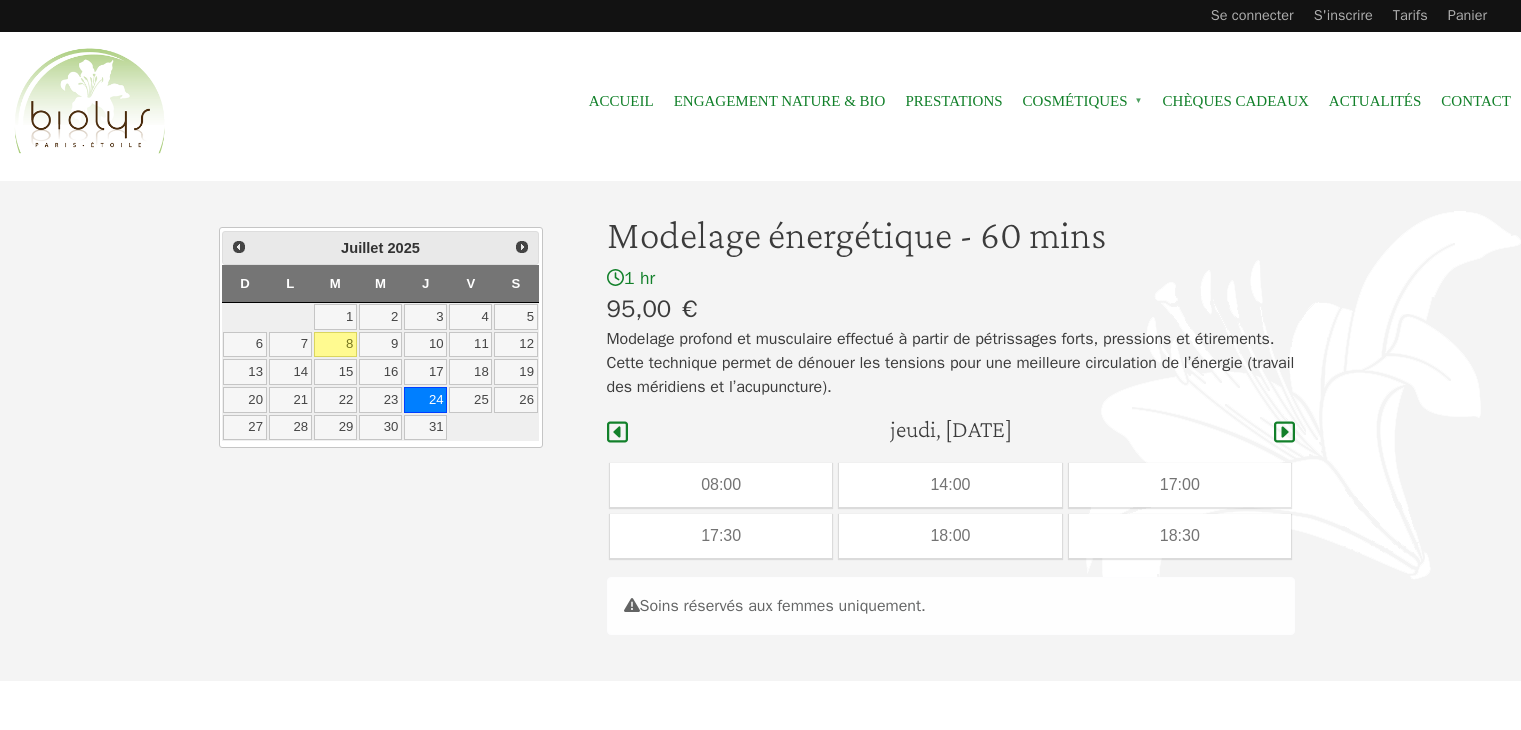 scroll, scrollTop: 0, scrollLeft: 0, axis: both 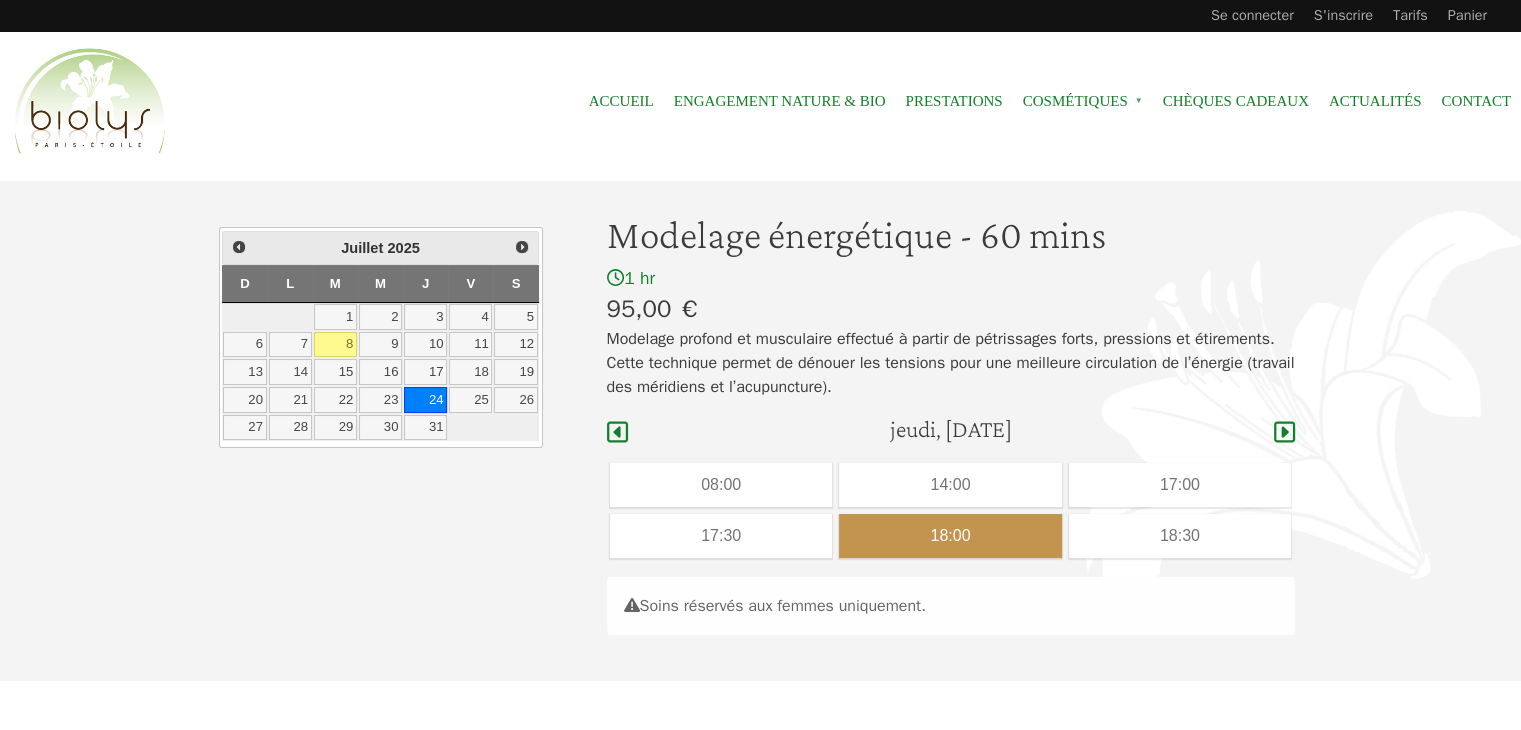 click on "18:00" at bounding box center [950, 536] 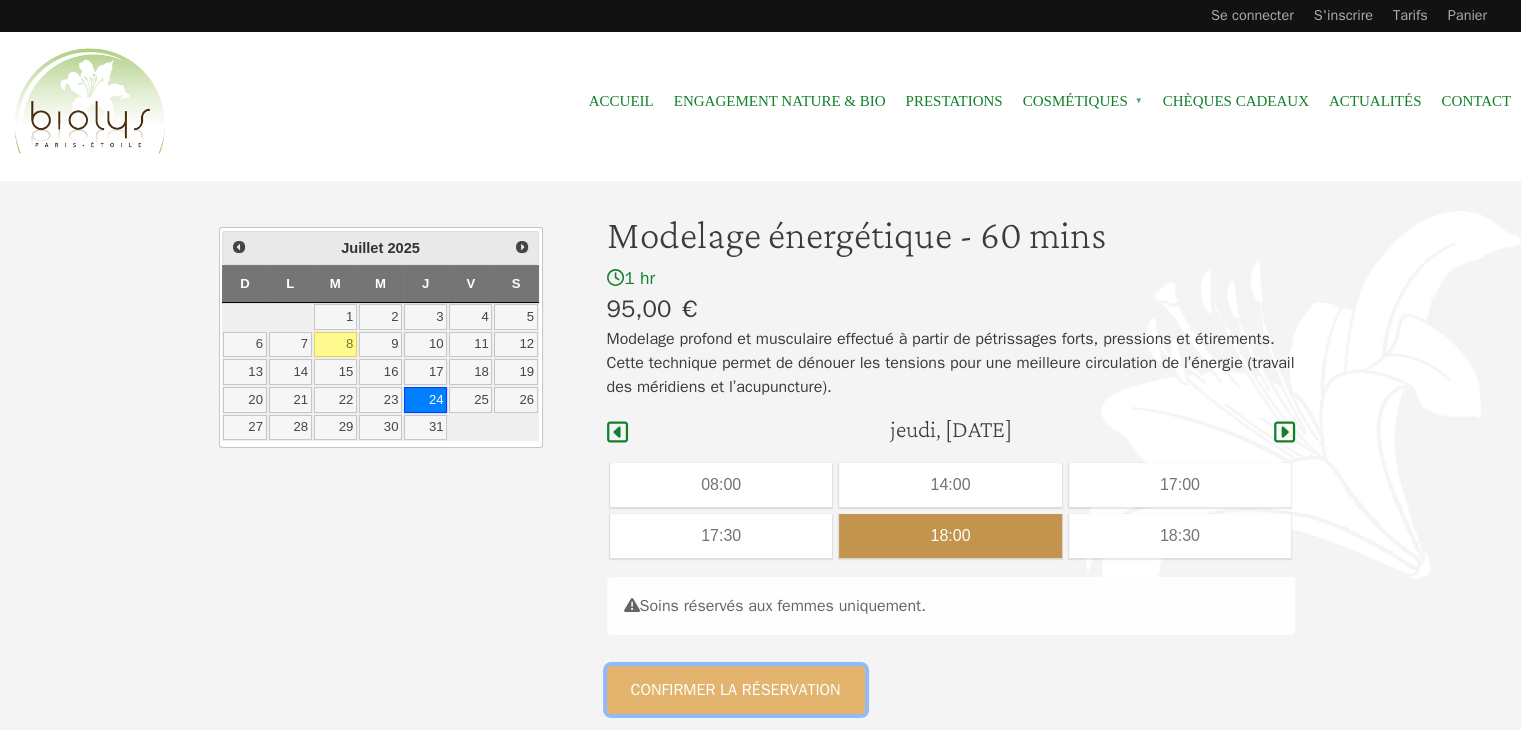 click on "Confirmer la réservation" at bounding box center (736, 690) 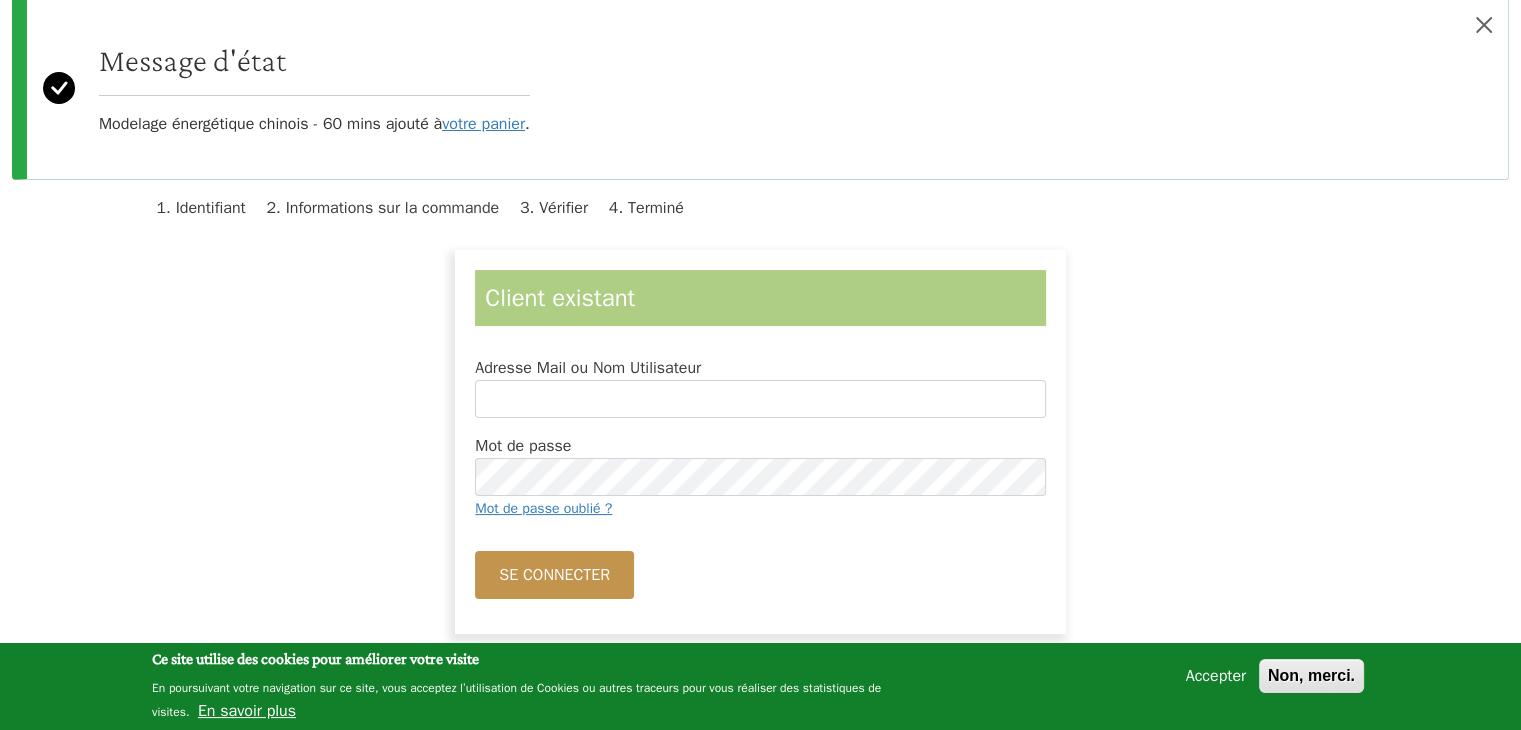 scroll, scrollTop: 200, scrollLeft: 0, axis: vertical 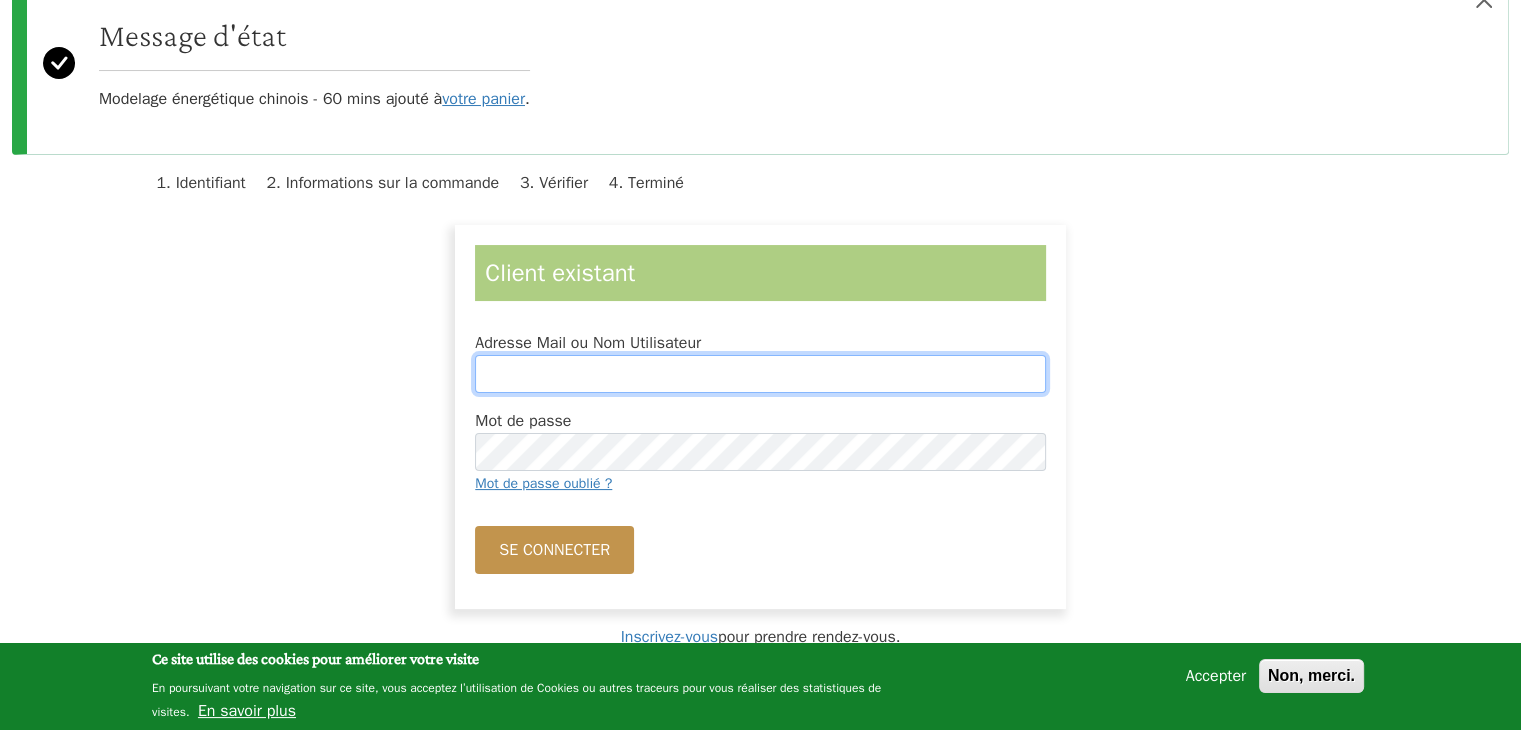 click on "Adresse Mail ou Nom Utilisateur" at bounding box center [760, 374] 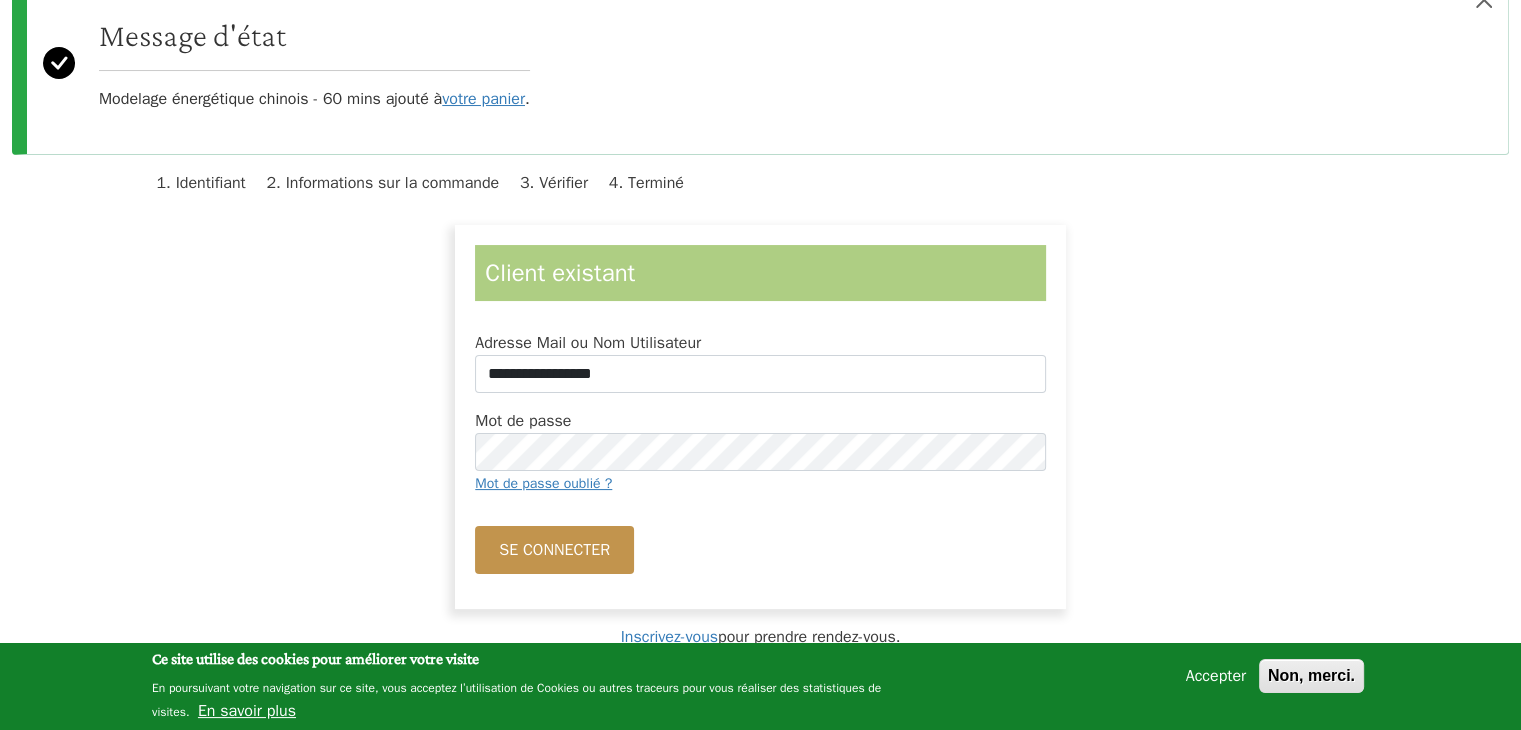 click on "Accepter" at bounding box center (1216, 676) 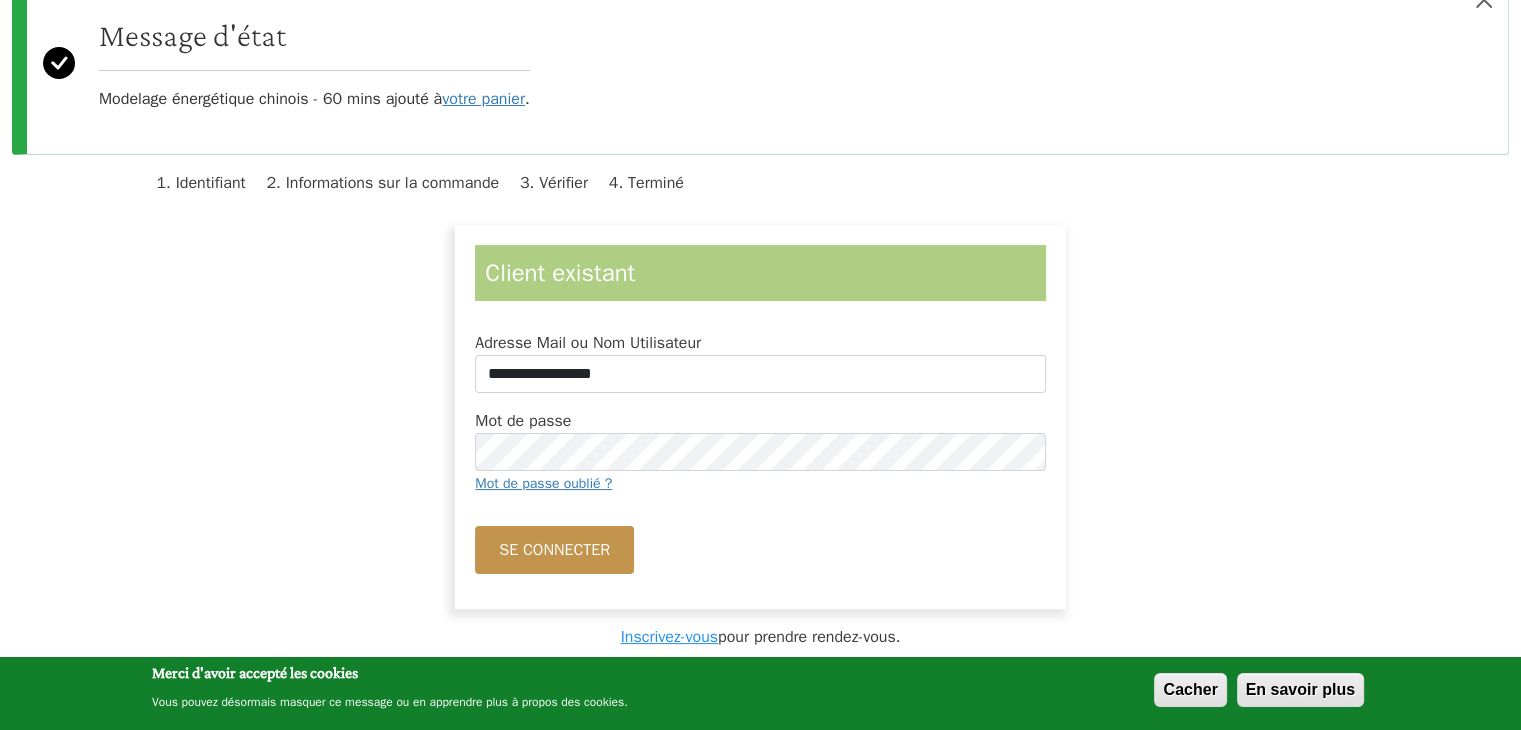 click on "Inscrivez-vous" at bounding box center [669, 637] 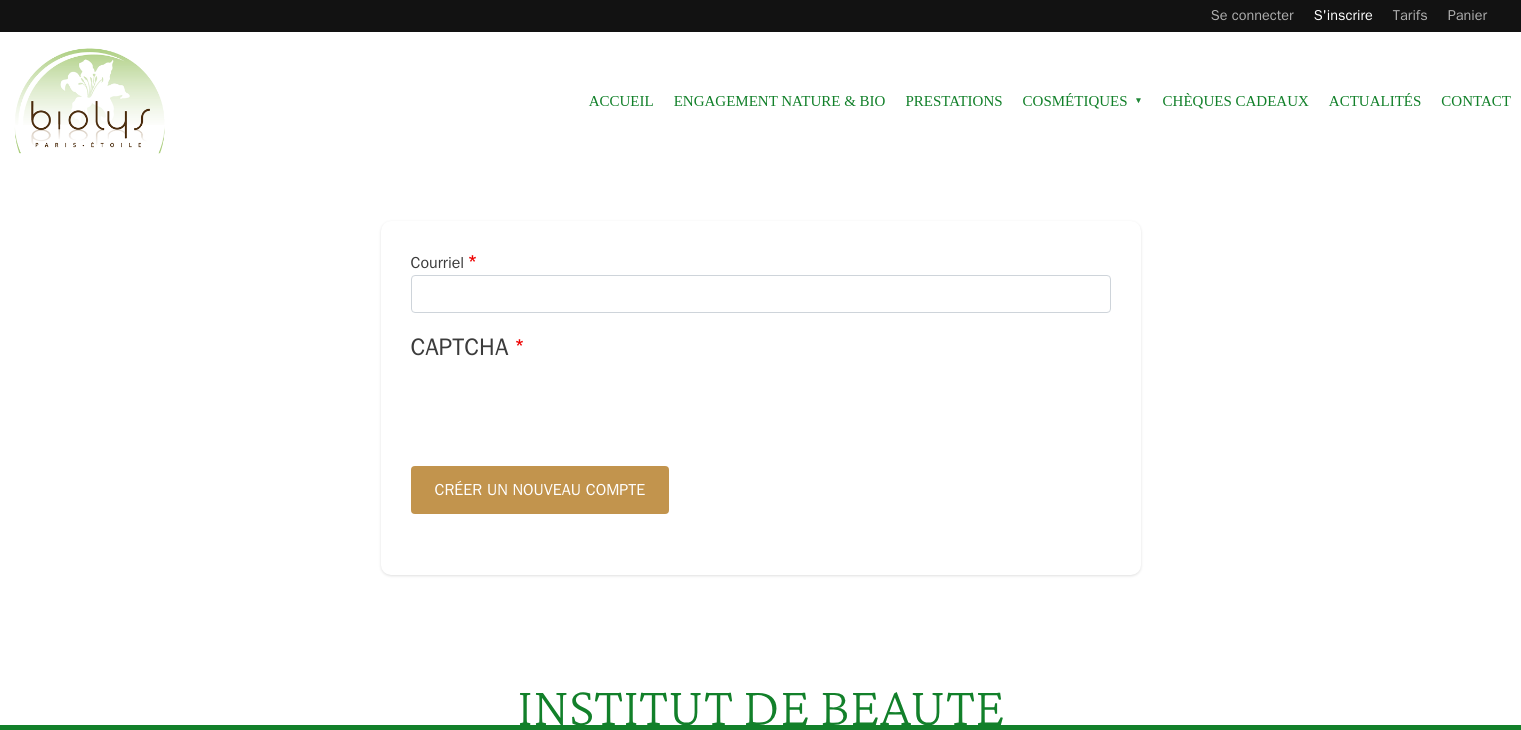scroll, scrollTop: 0, scrollLeft: 0, axis: both 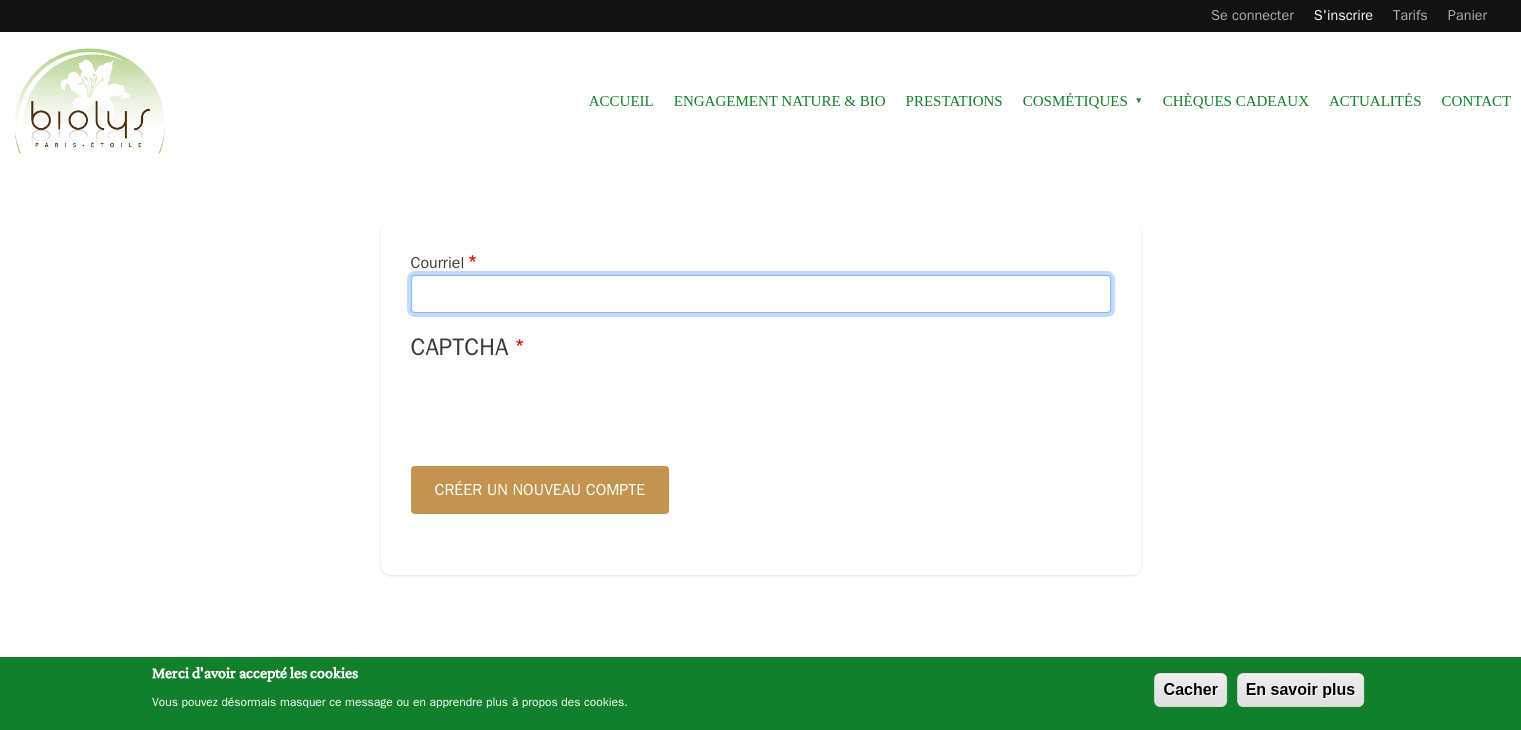 click on "Courriel" at bounding box center [761, 294] 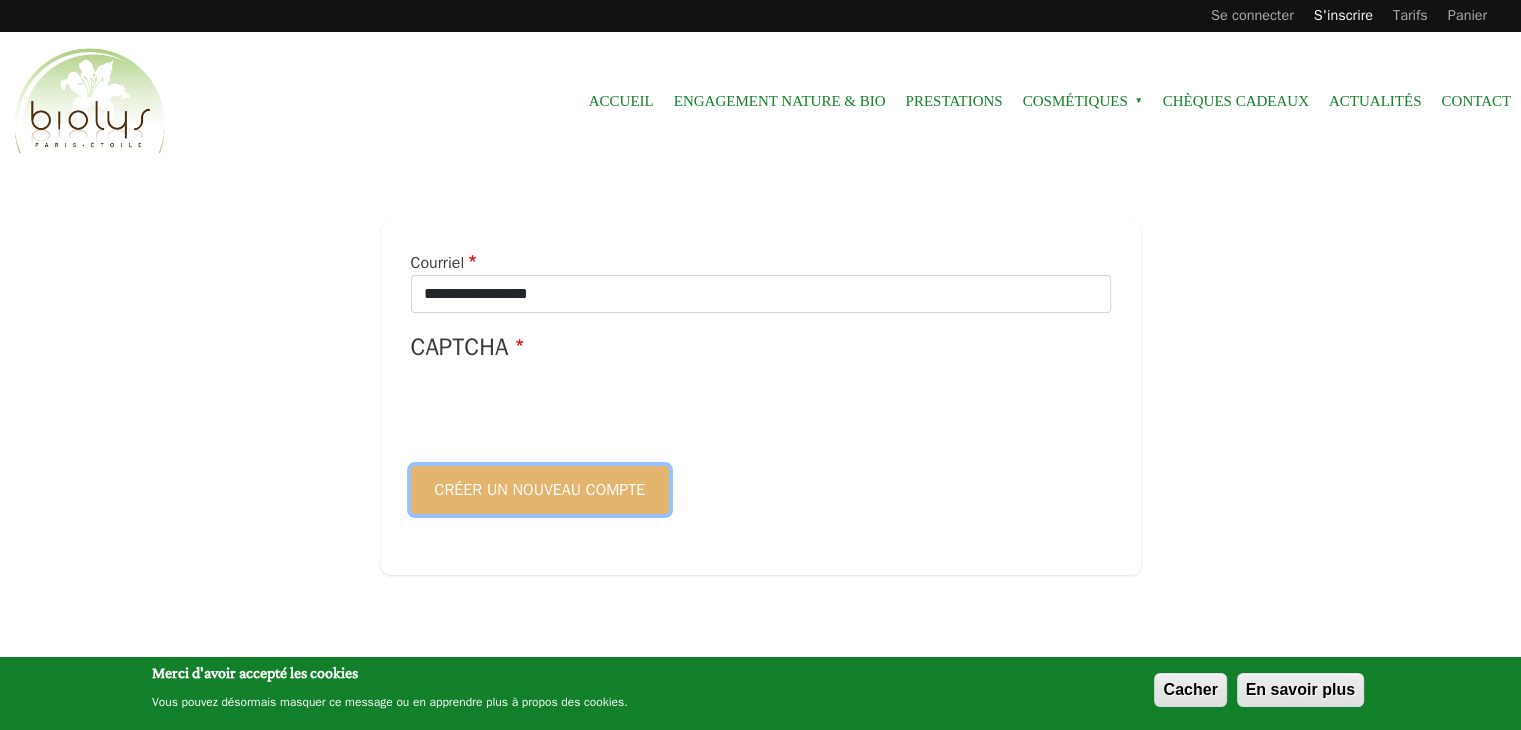 drag, startPoint x: 545, startPoint y: 493, endPoint x: 555, endPoint y: 488, distance: 11.18034 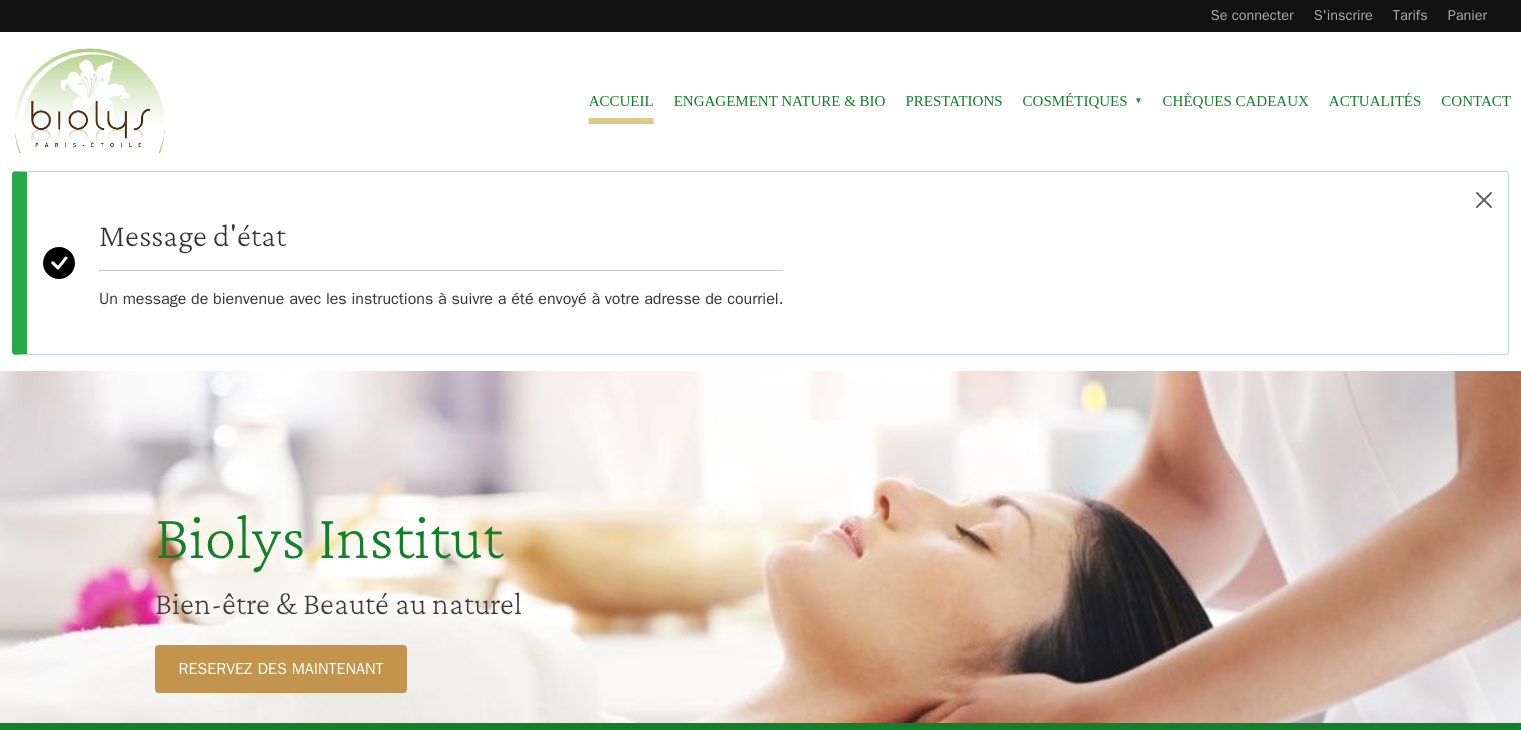 scroll, scrollTop: 0, scrollLeft: 0, axis: both 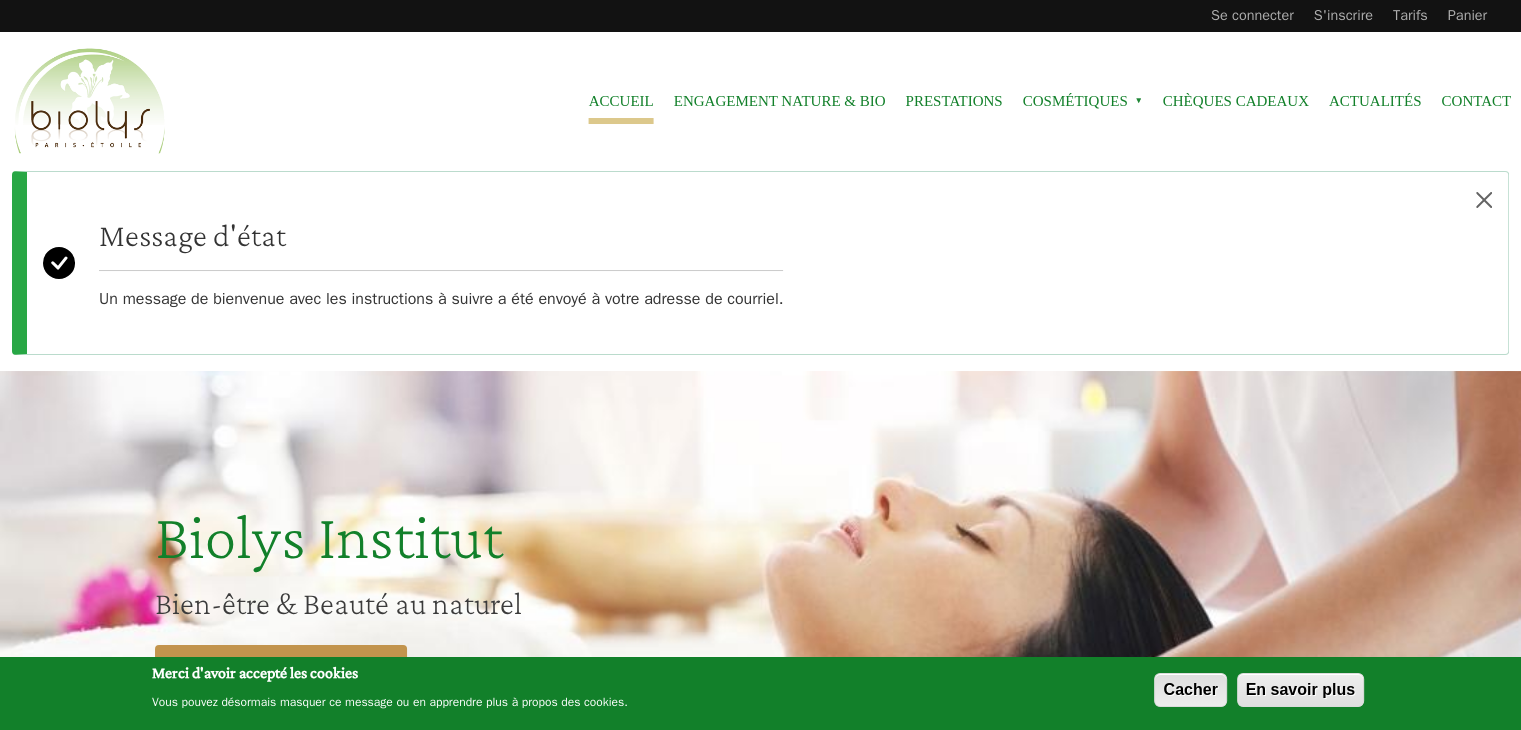 click on "Cacher" at bounding box center [1190, 690] 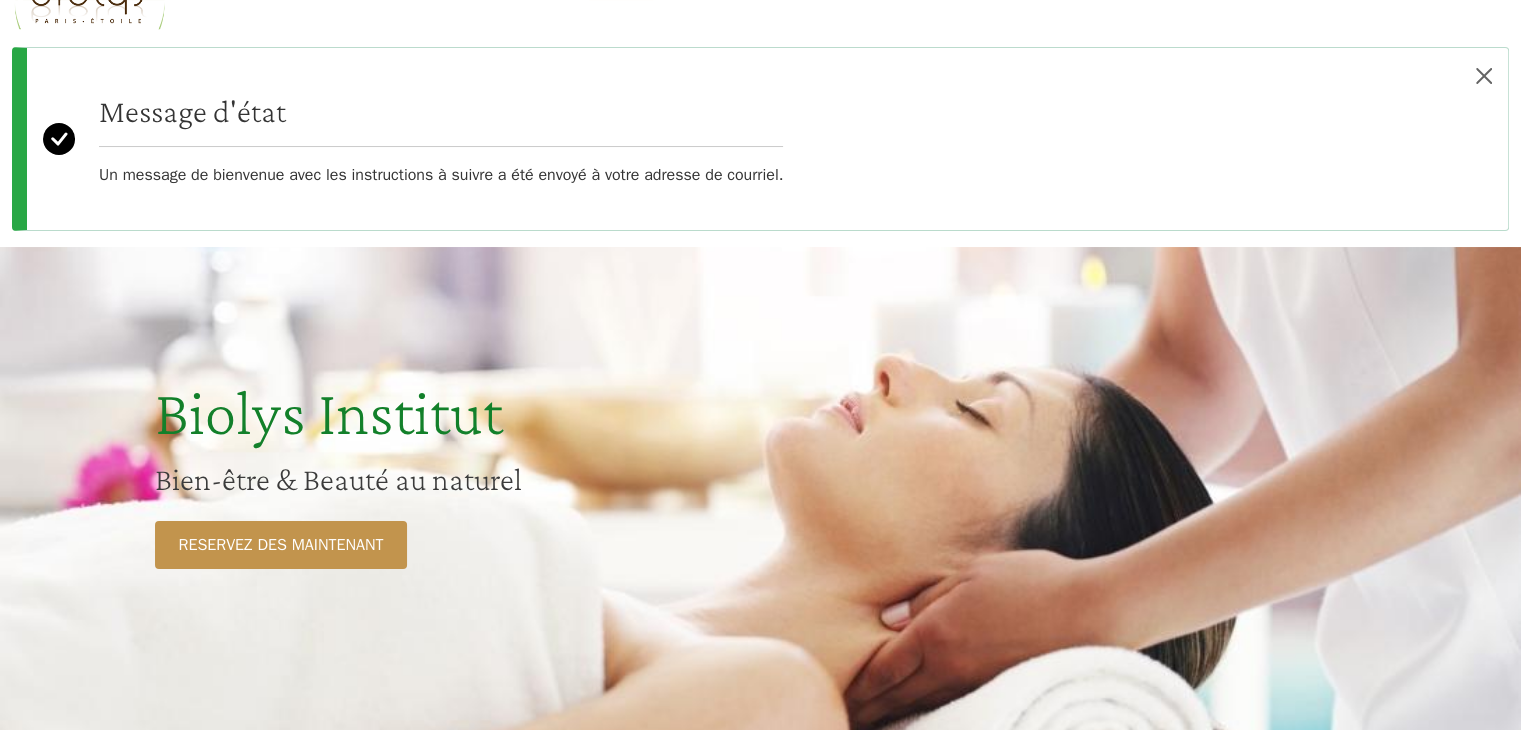scroll, scrollTop: 200, scrollLeft: 0, axis: vertical 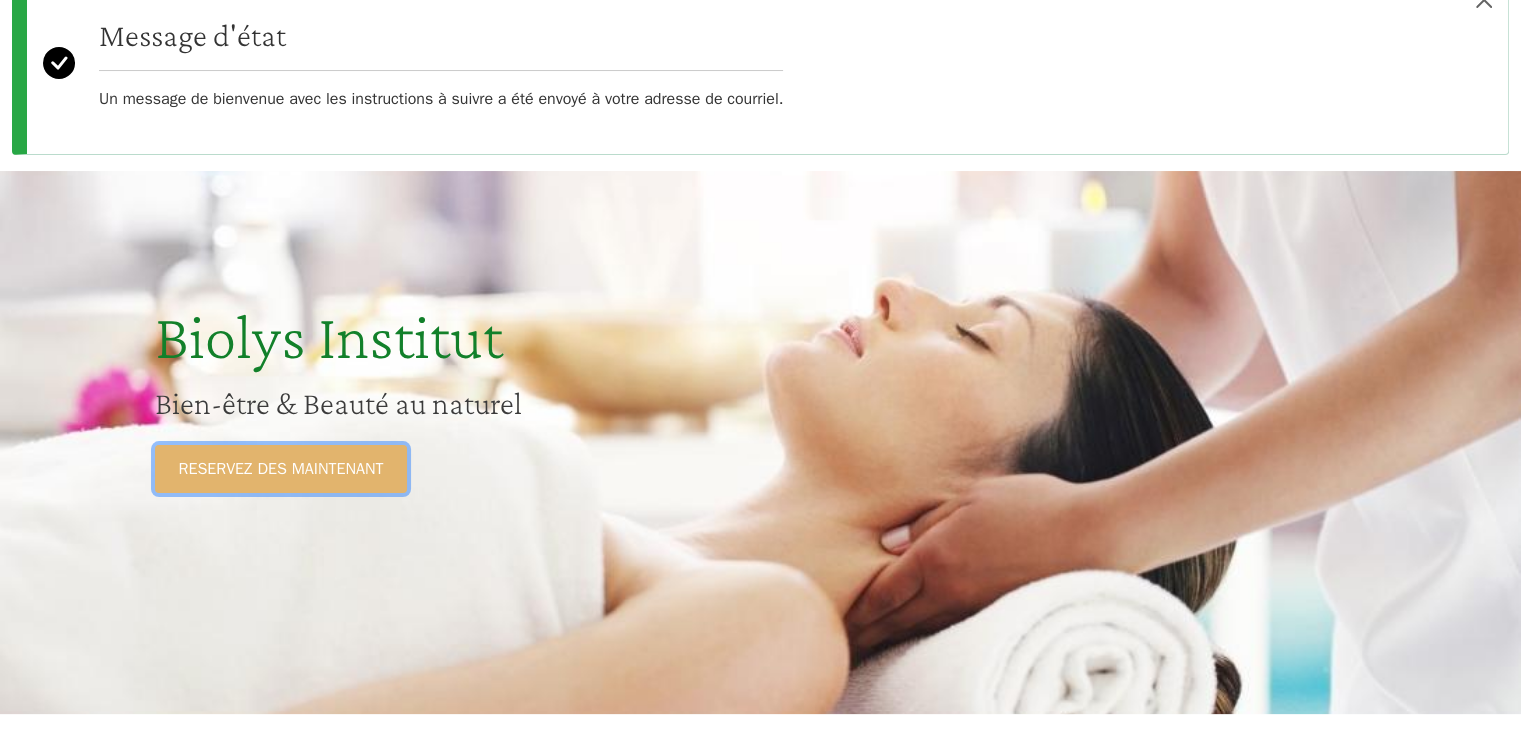 click on "RESERVEZ DES MAINTENANT" at bounding box center [281, 469] 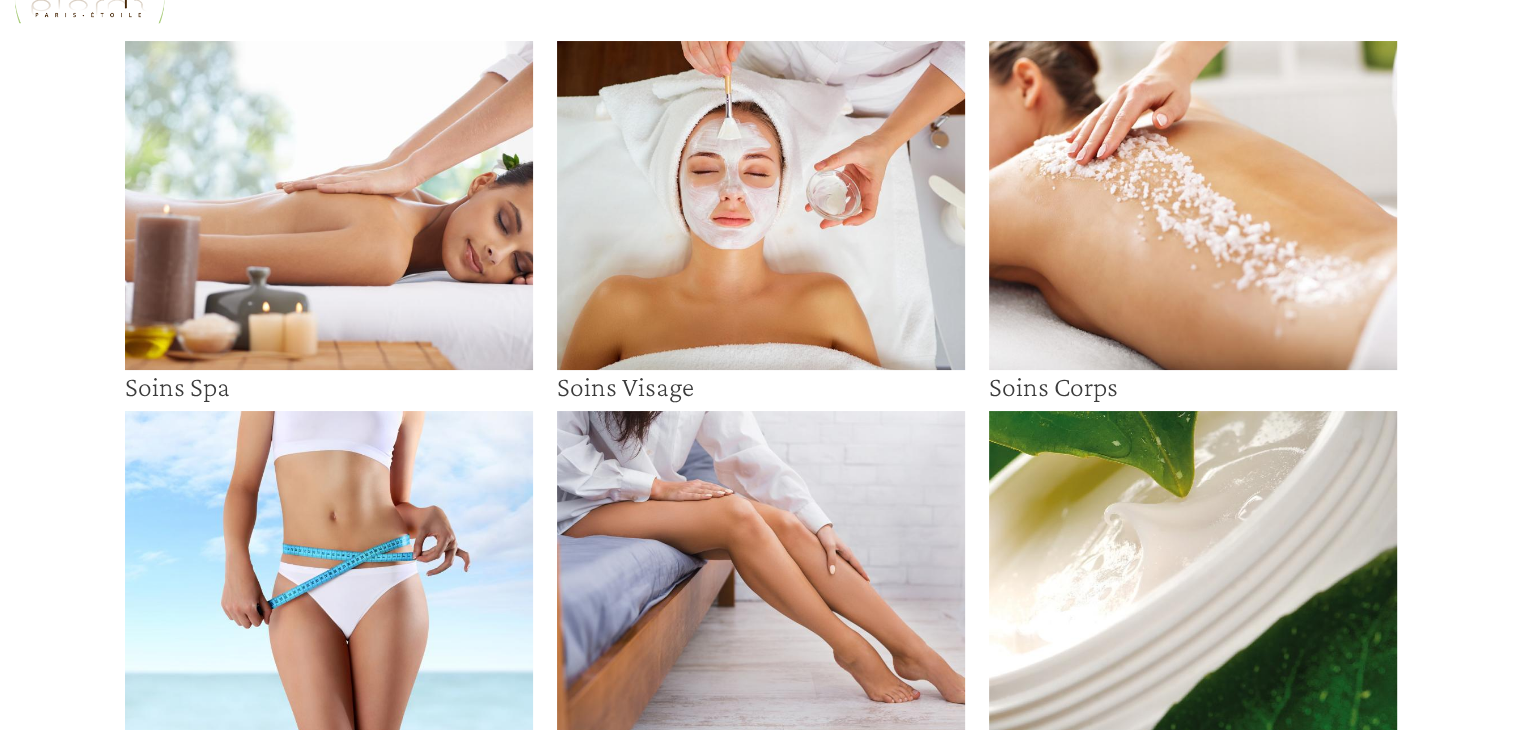 scroll, scrollTop: 200, scrollLeft: 0, axis: vertical 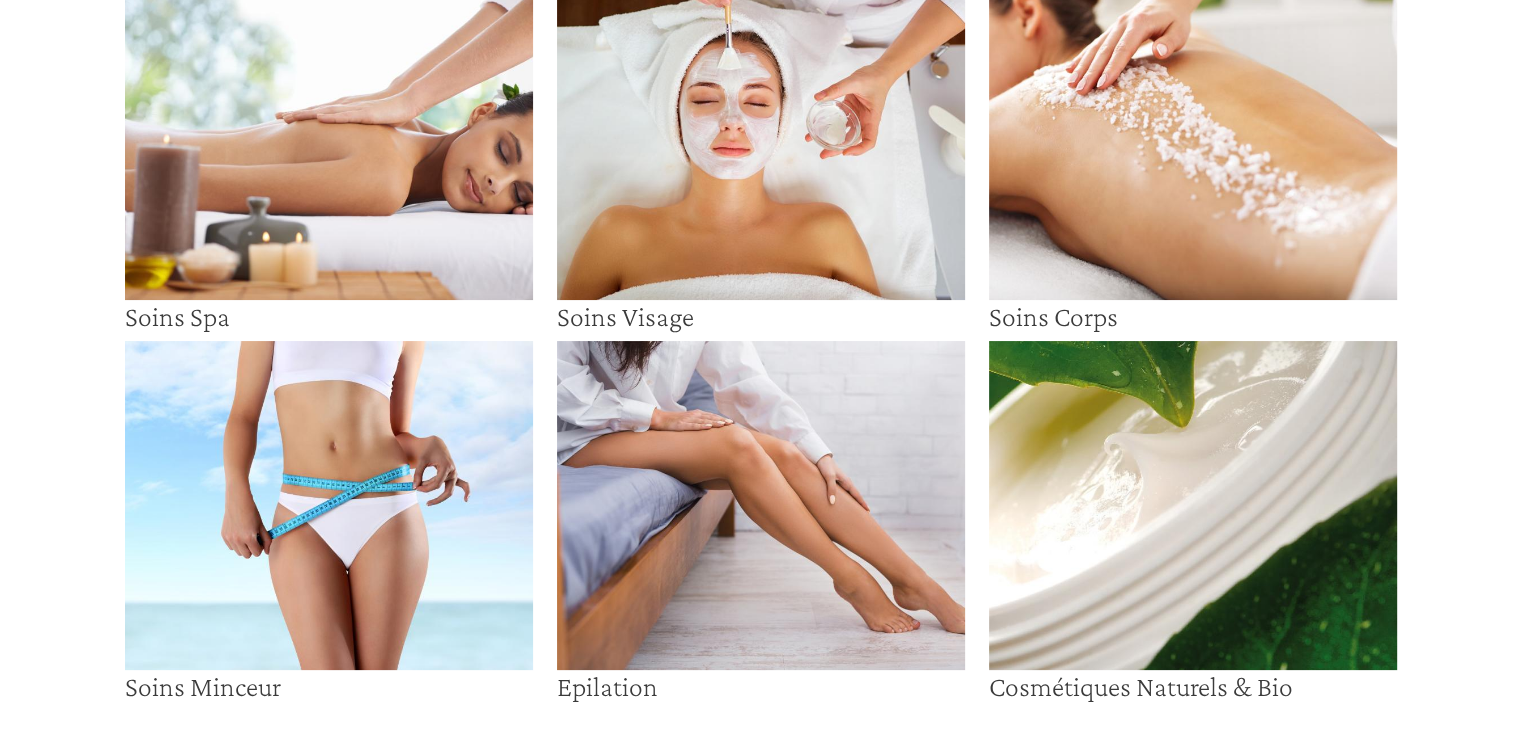 click at bounding box center (329, 135) 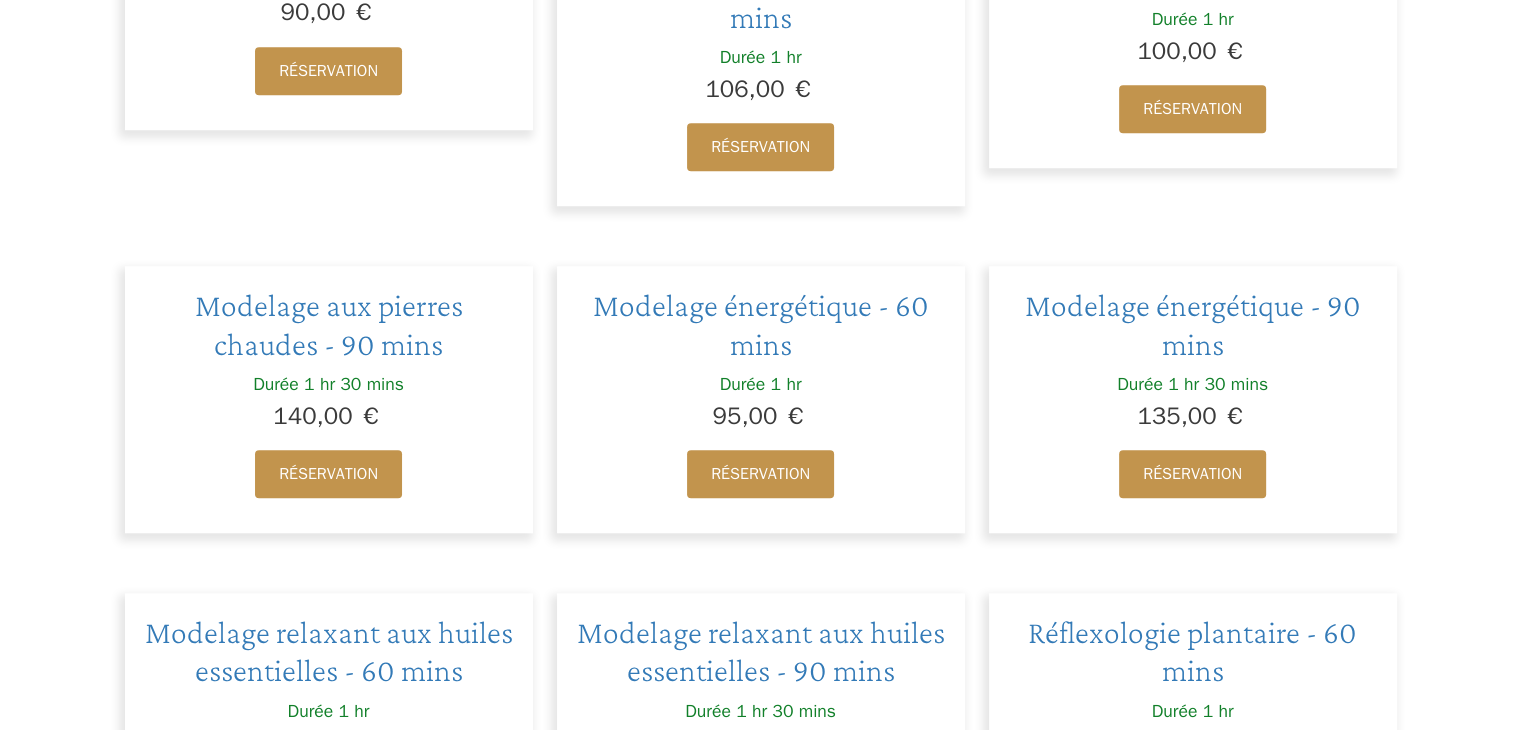 scroll, scrollTop: 1600, scrollLeft: 0, axis: vertical 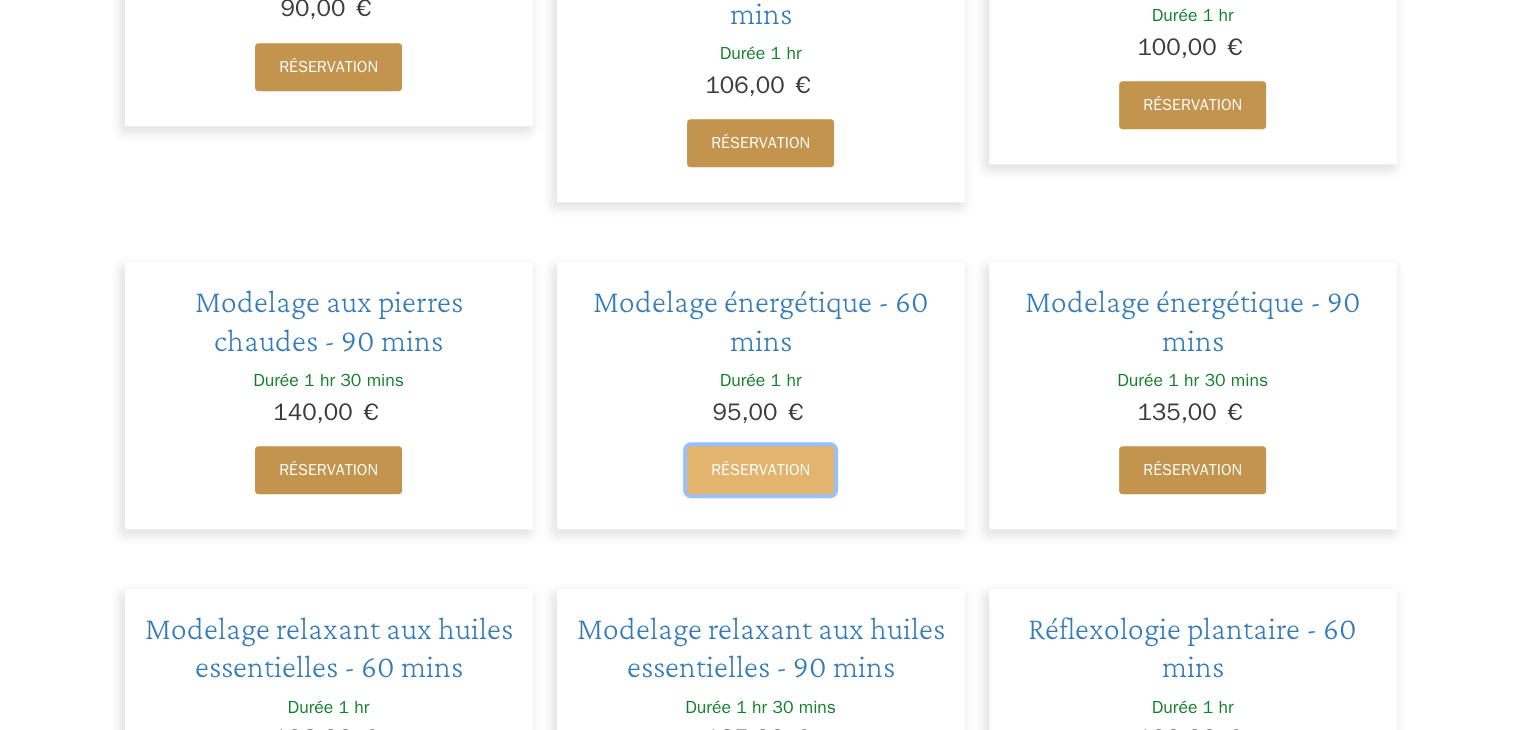 click on "Réservation" at bounding box center (760, 470) 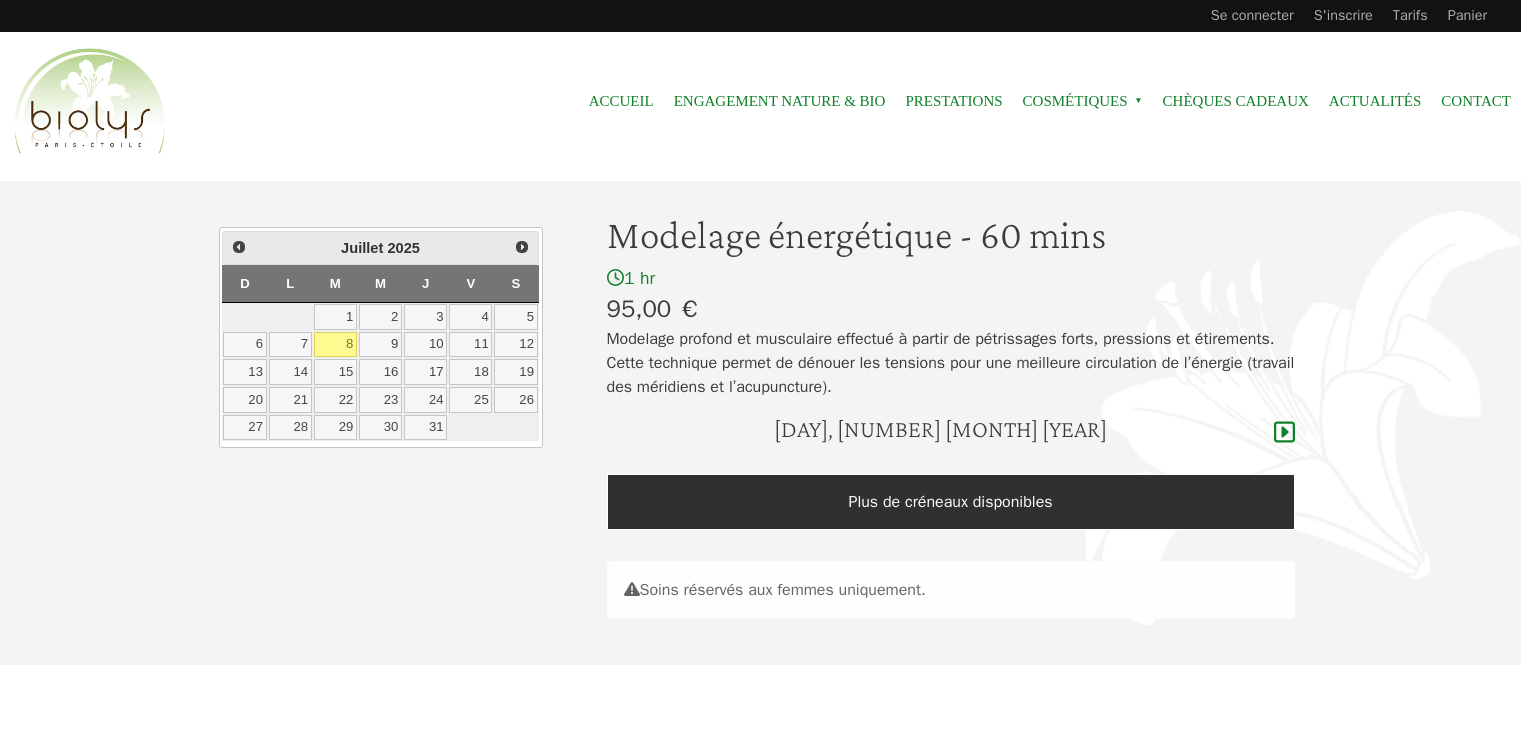scroll, scrollTop: 0, scrollLeft: 0, axis: both 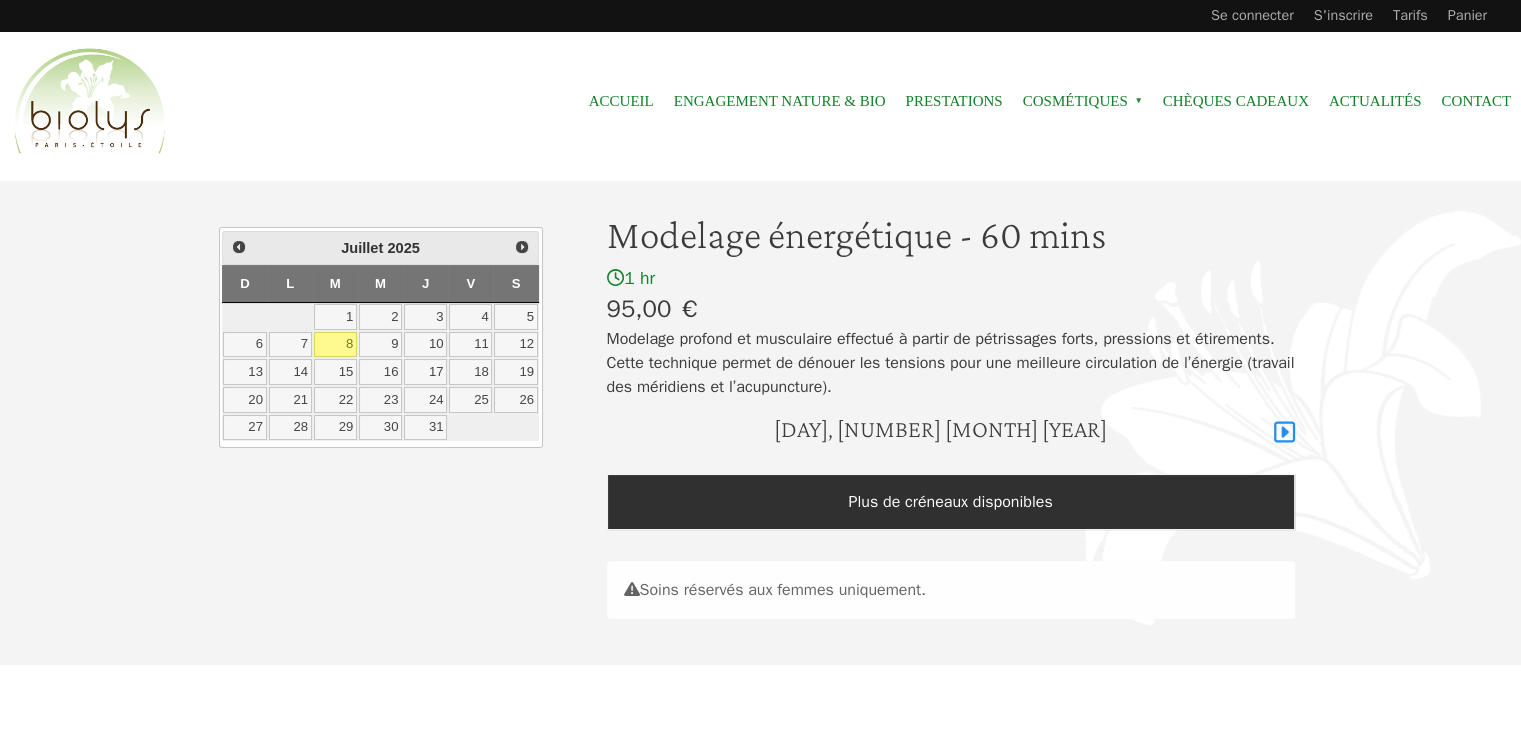 click at bounding box center [1284, 432] 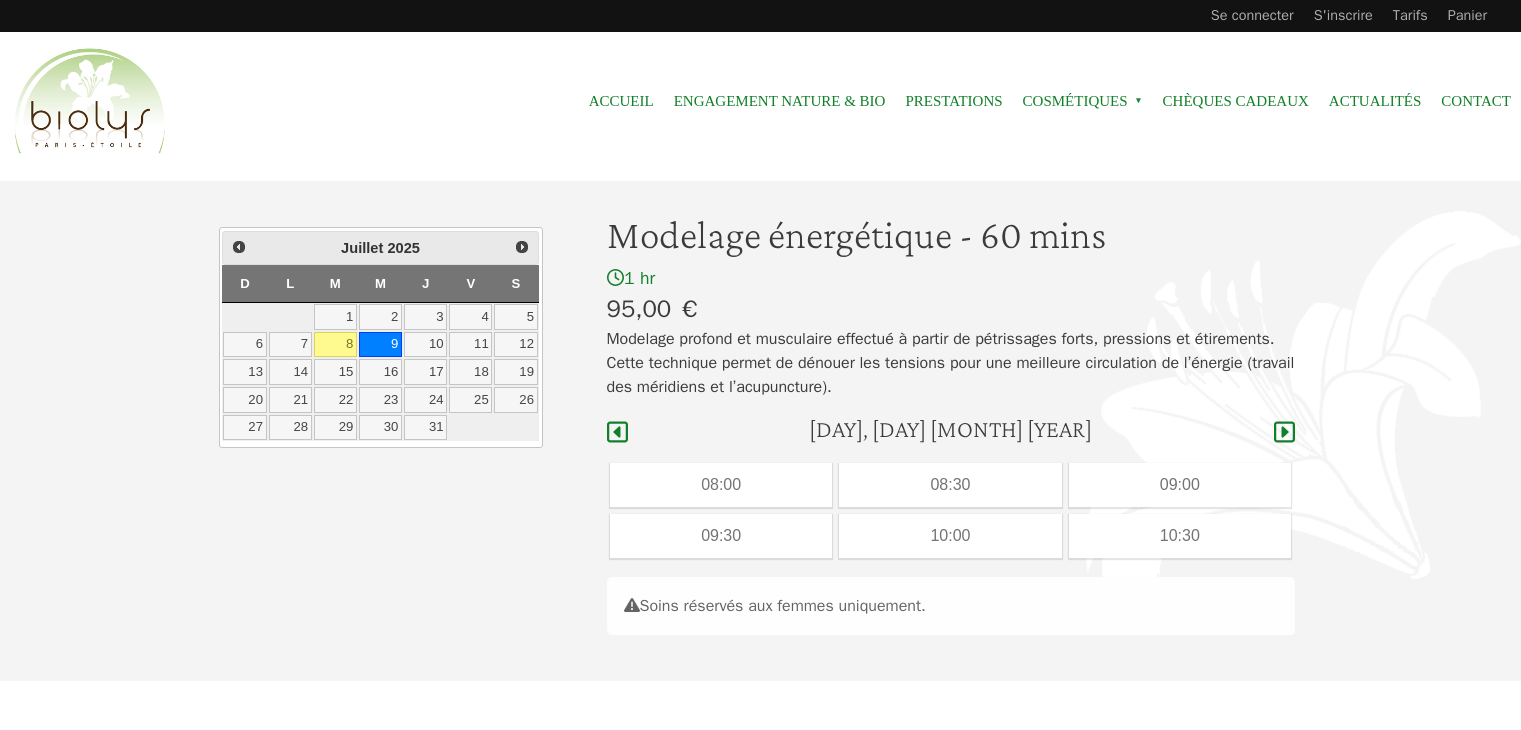 scroll, scrollTop: 0, scrollLeft: 0, axis: both 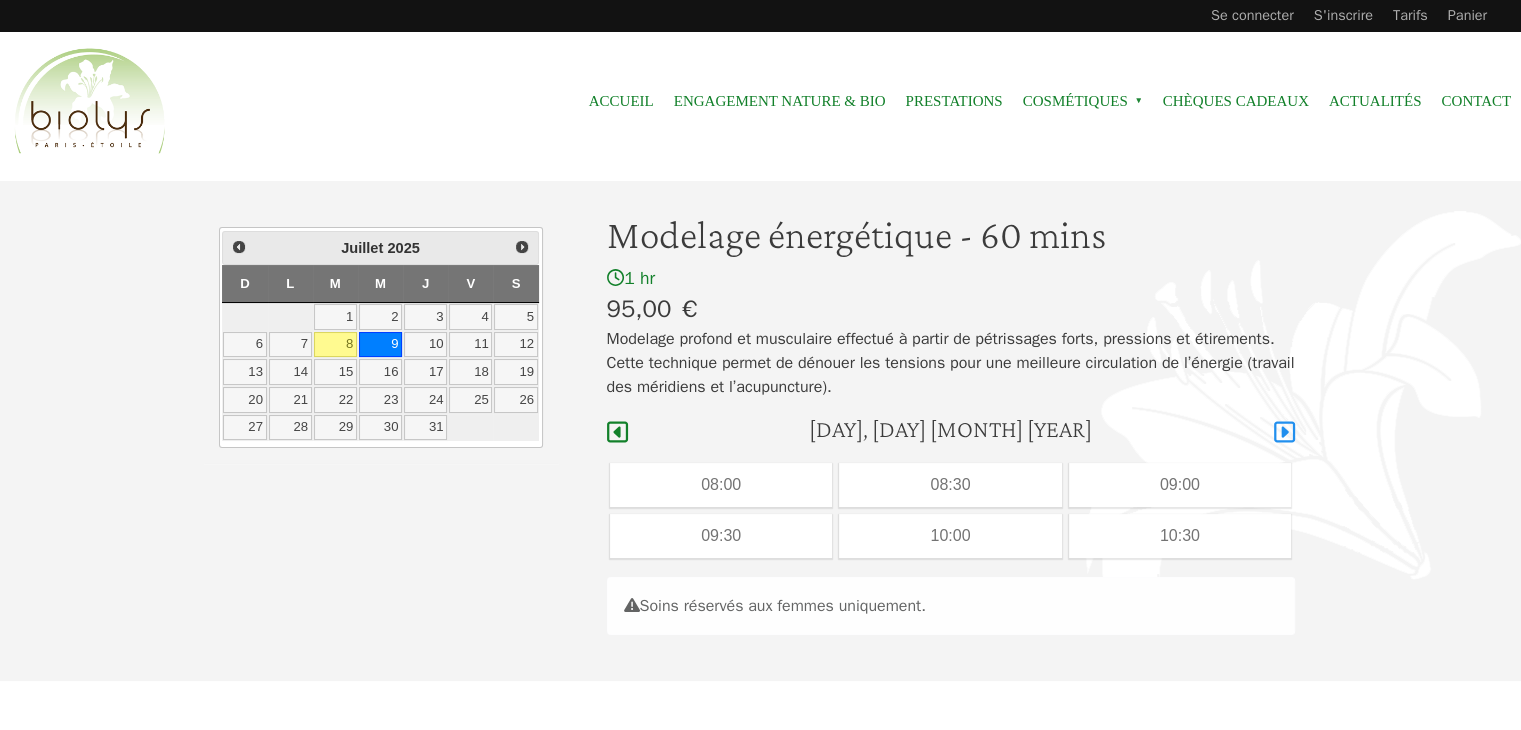 click at bounding box center [1284, 432] 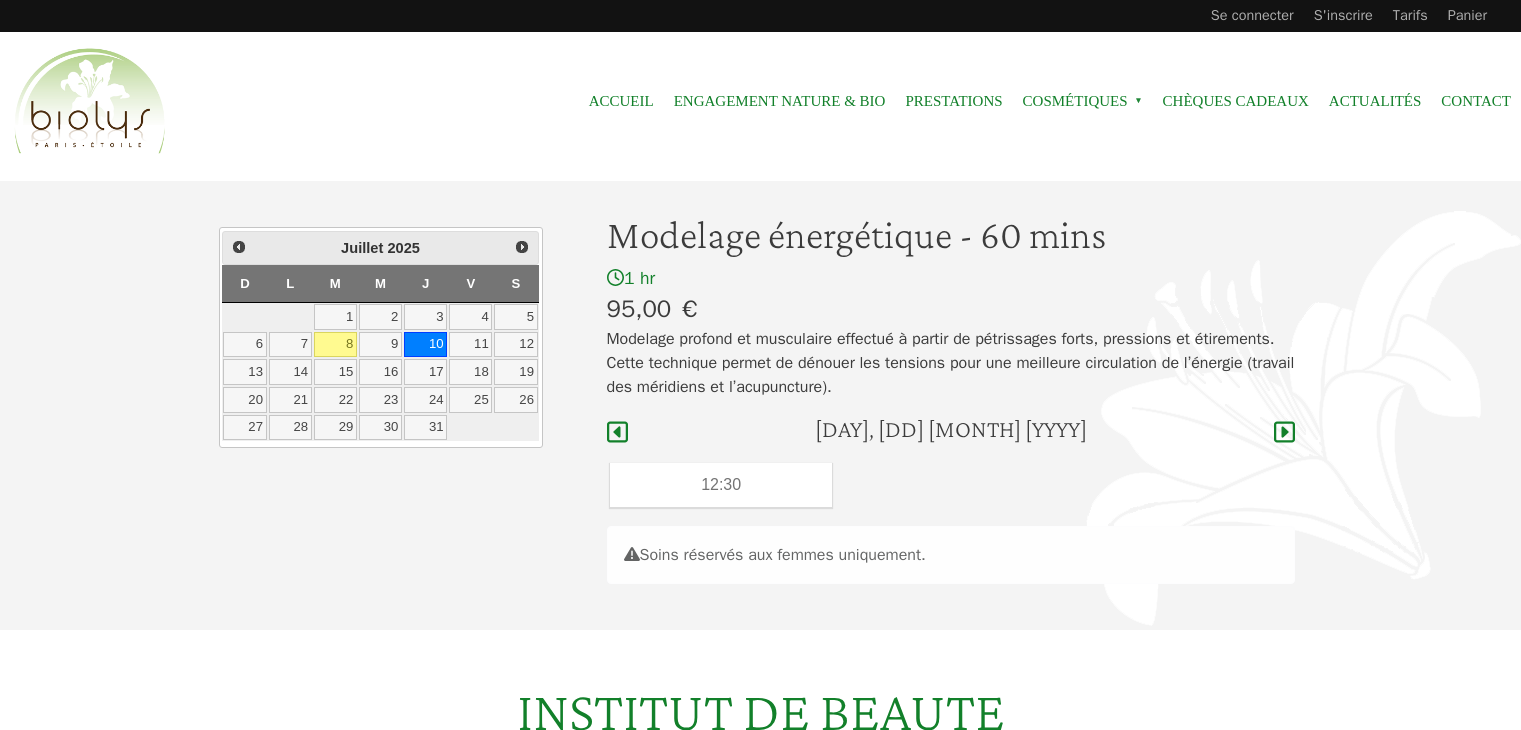 scroll, scrollTop: 0, scrollLeft: 0, axis: both 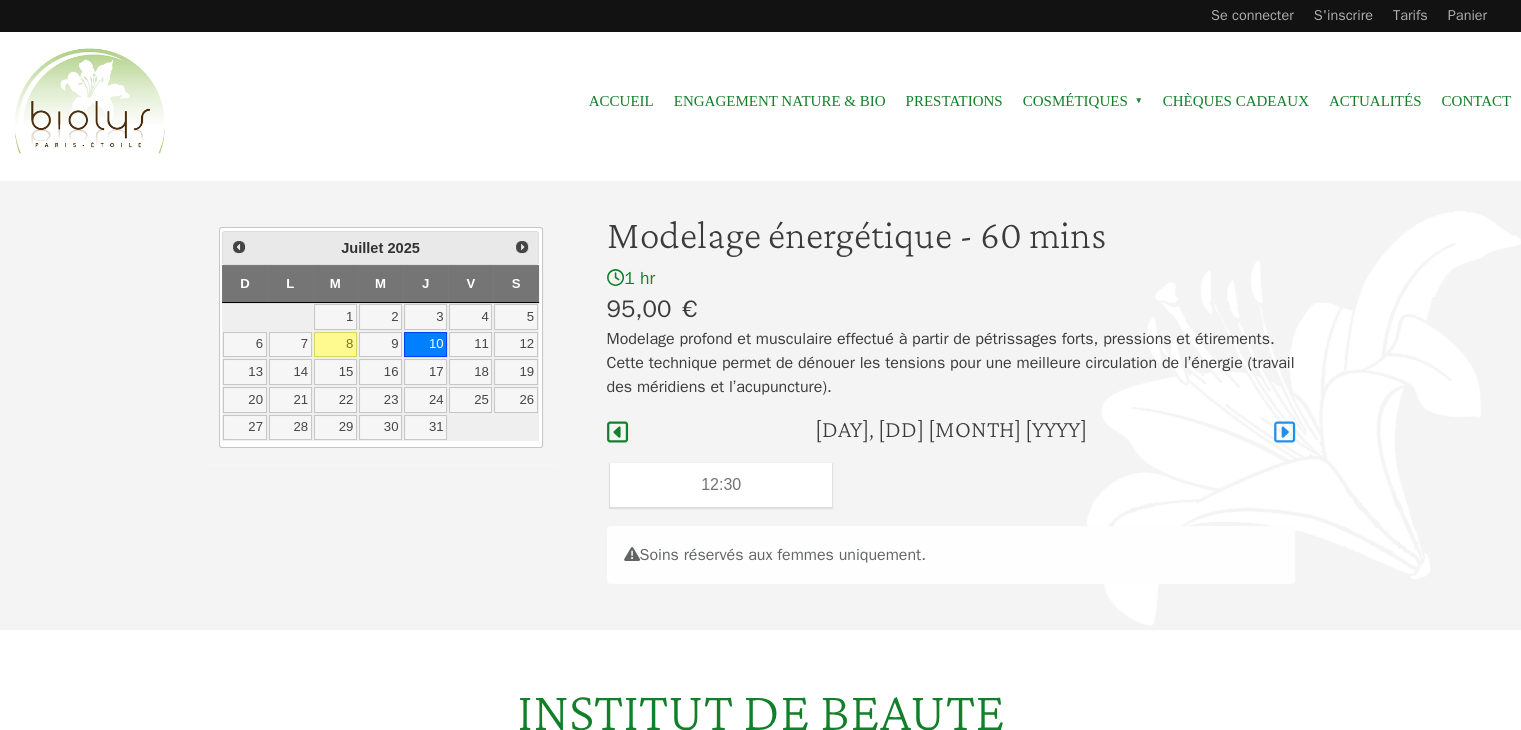 click at bounding box center (1284, 432) 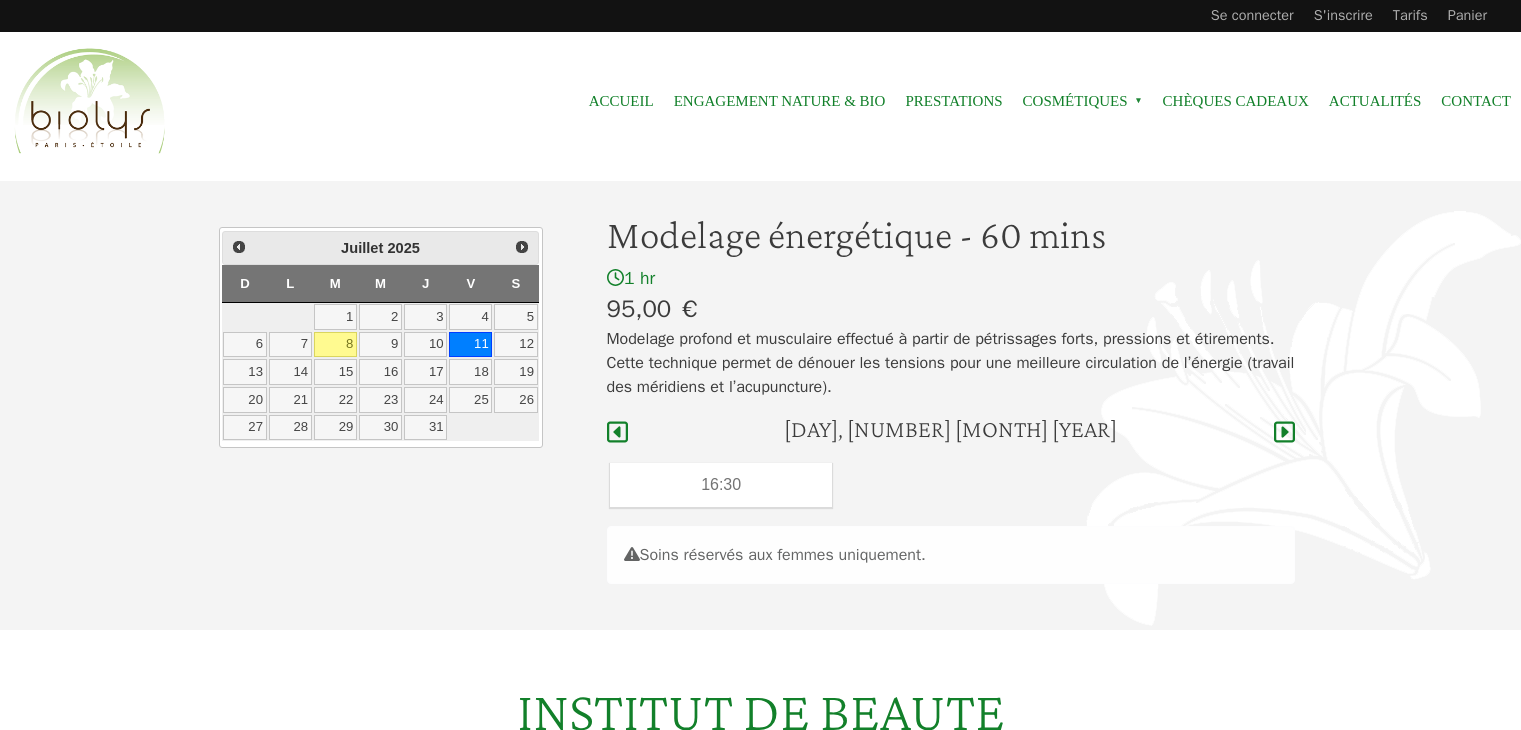 scroll, scrollTop: 0, scrollLeft: 0, axis: both 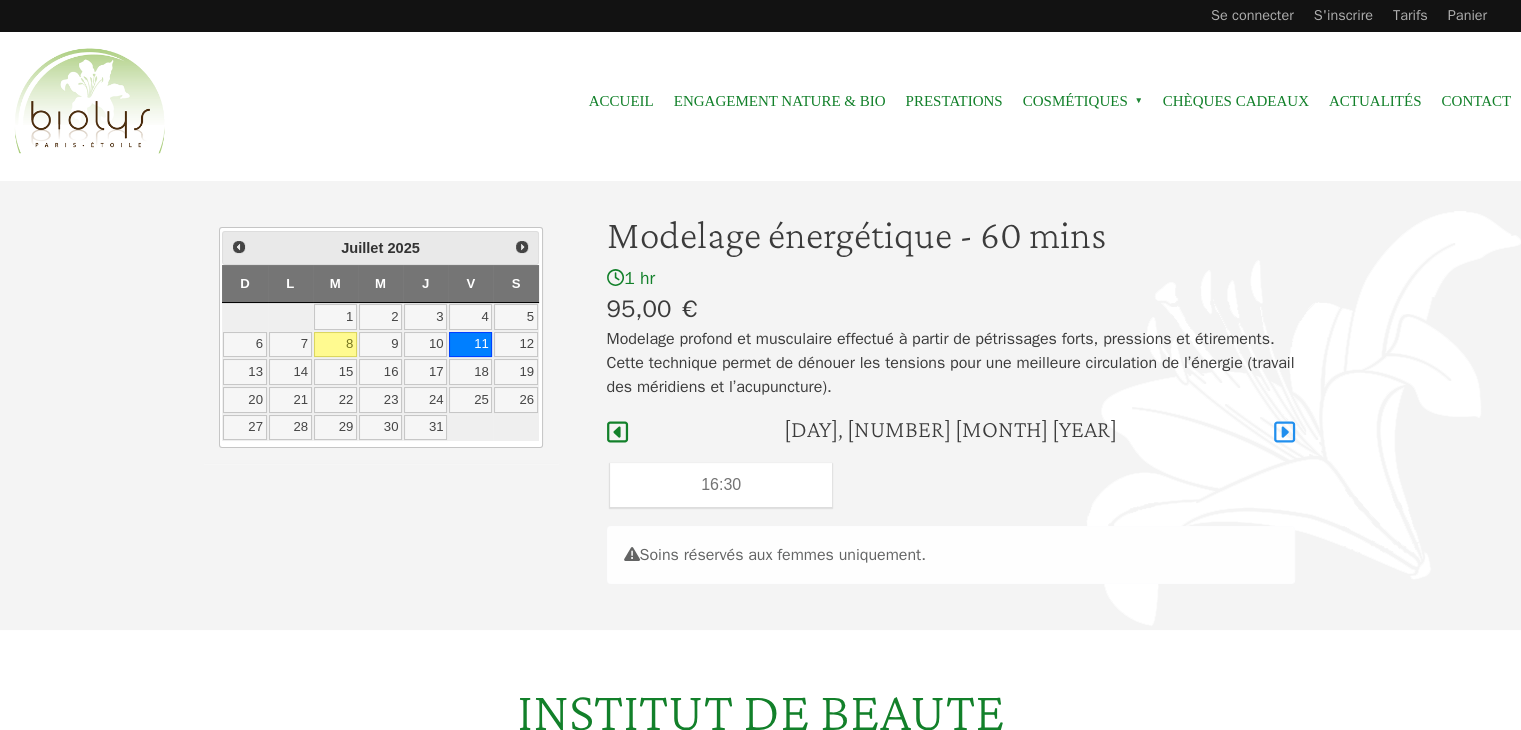 click at bounding box center [1284, 432] 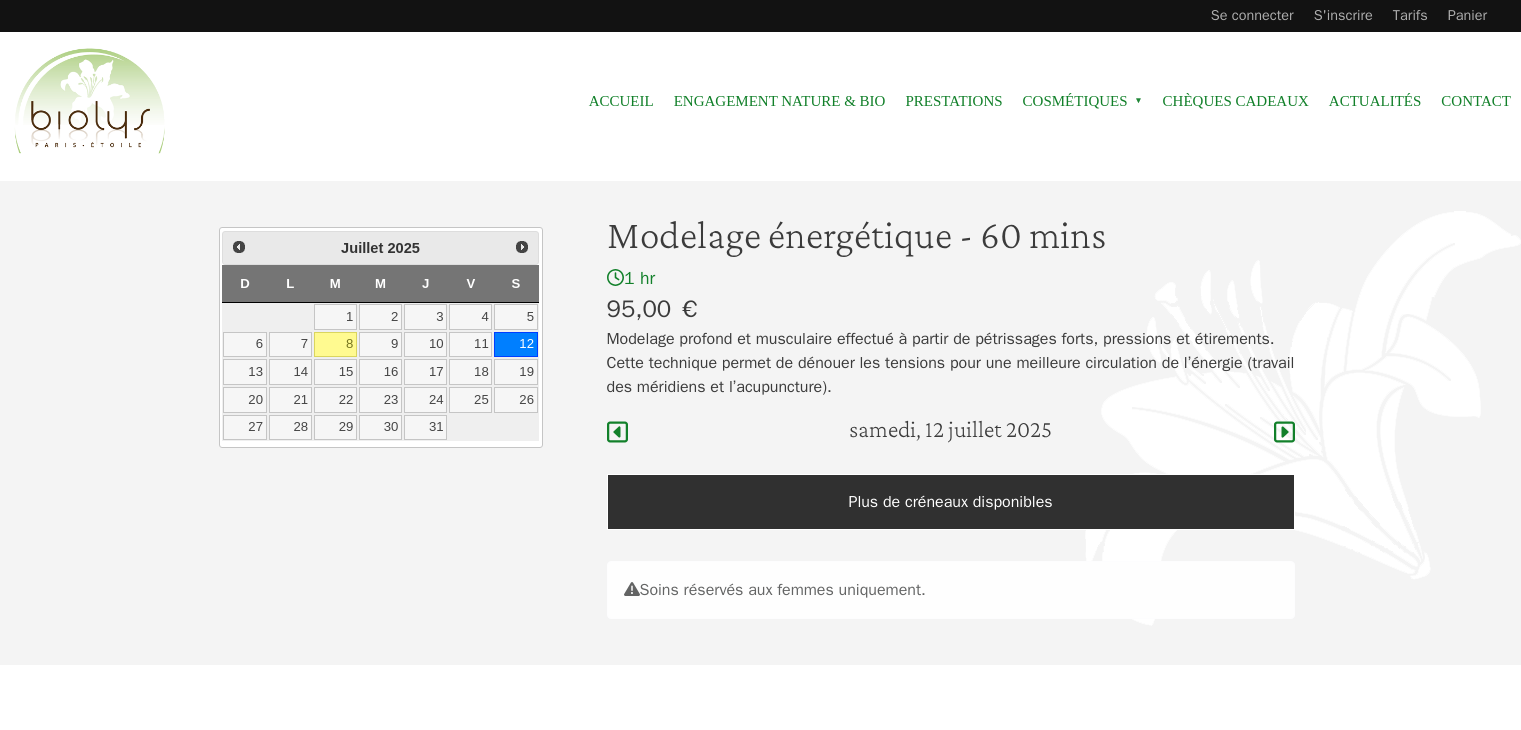 scroll, scrollTop: 0, scrollLeft: 0, axis: both 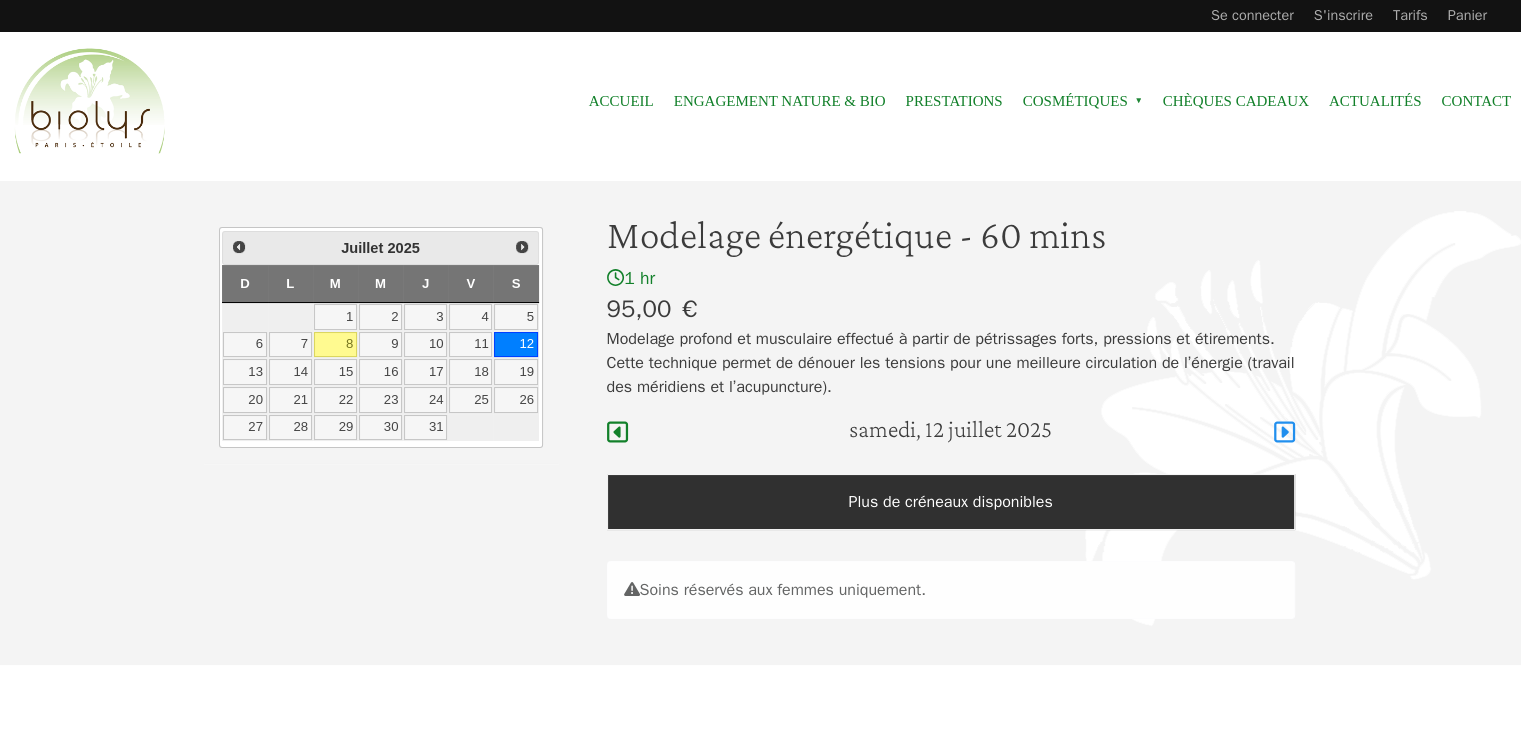 click at bounding box center (1284, 432) 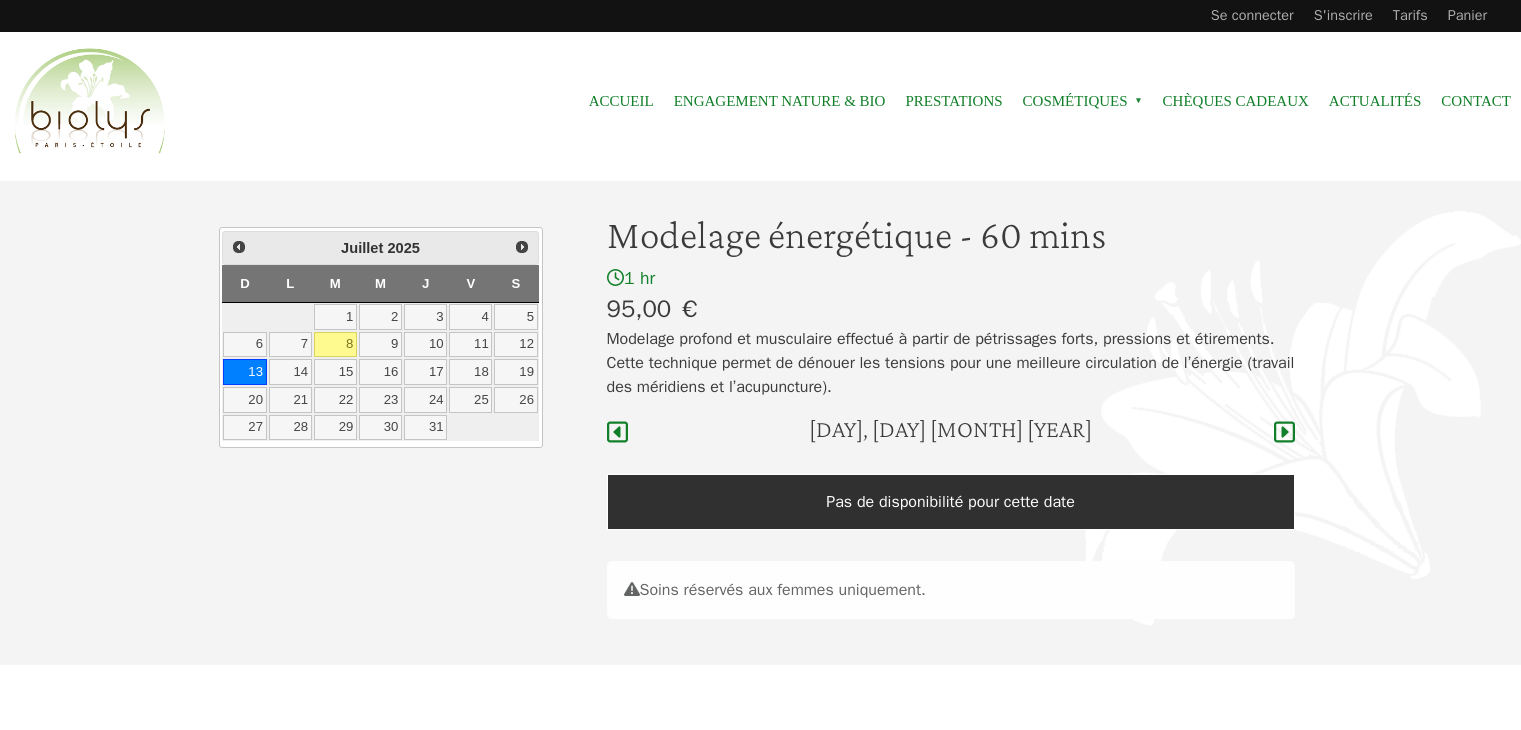 scroll, scrollTop: 0, scrollLeft: 0, axis: both 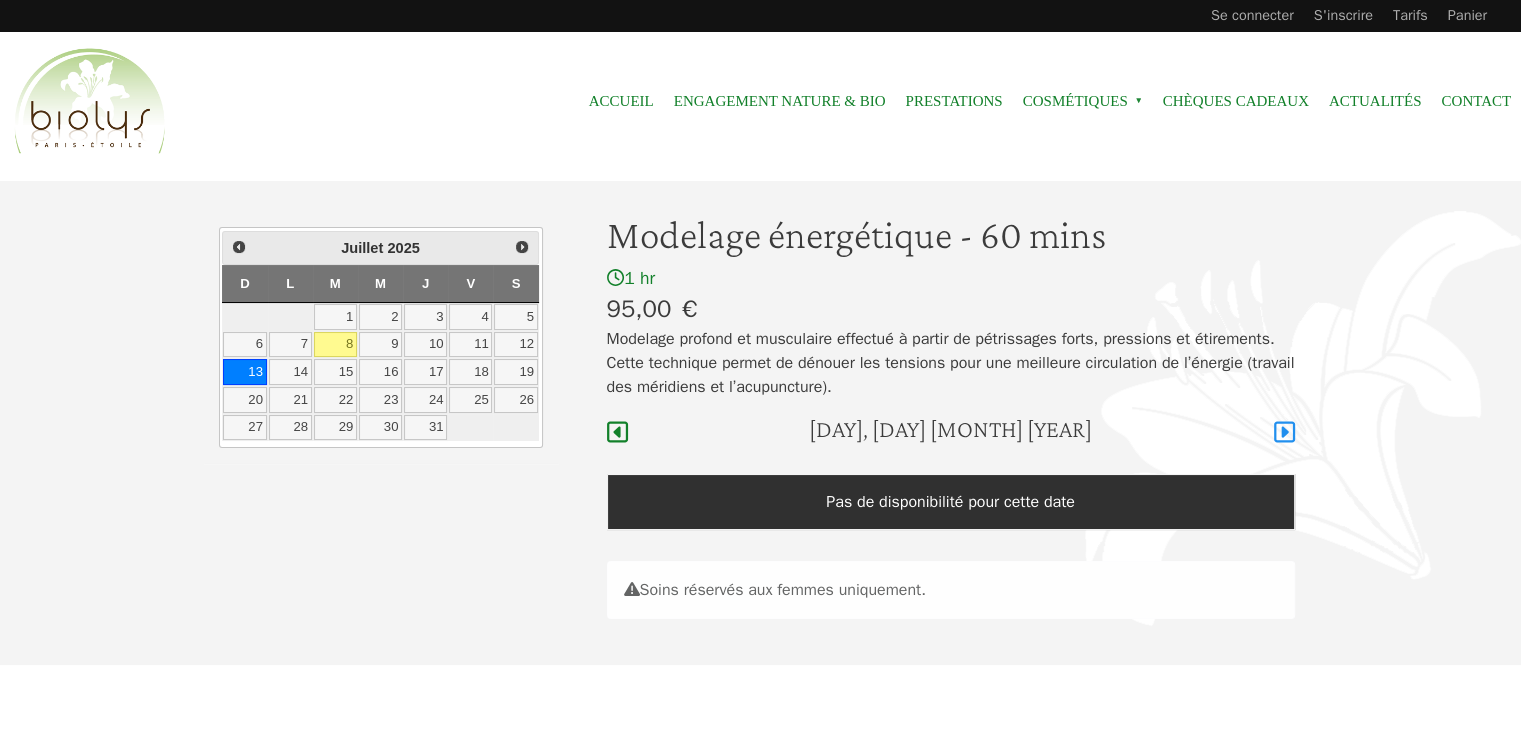 click at bounding box center [1284, 432] 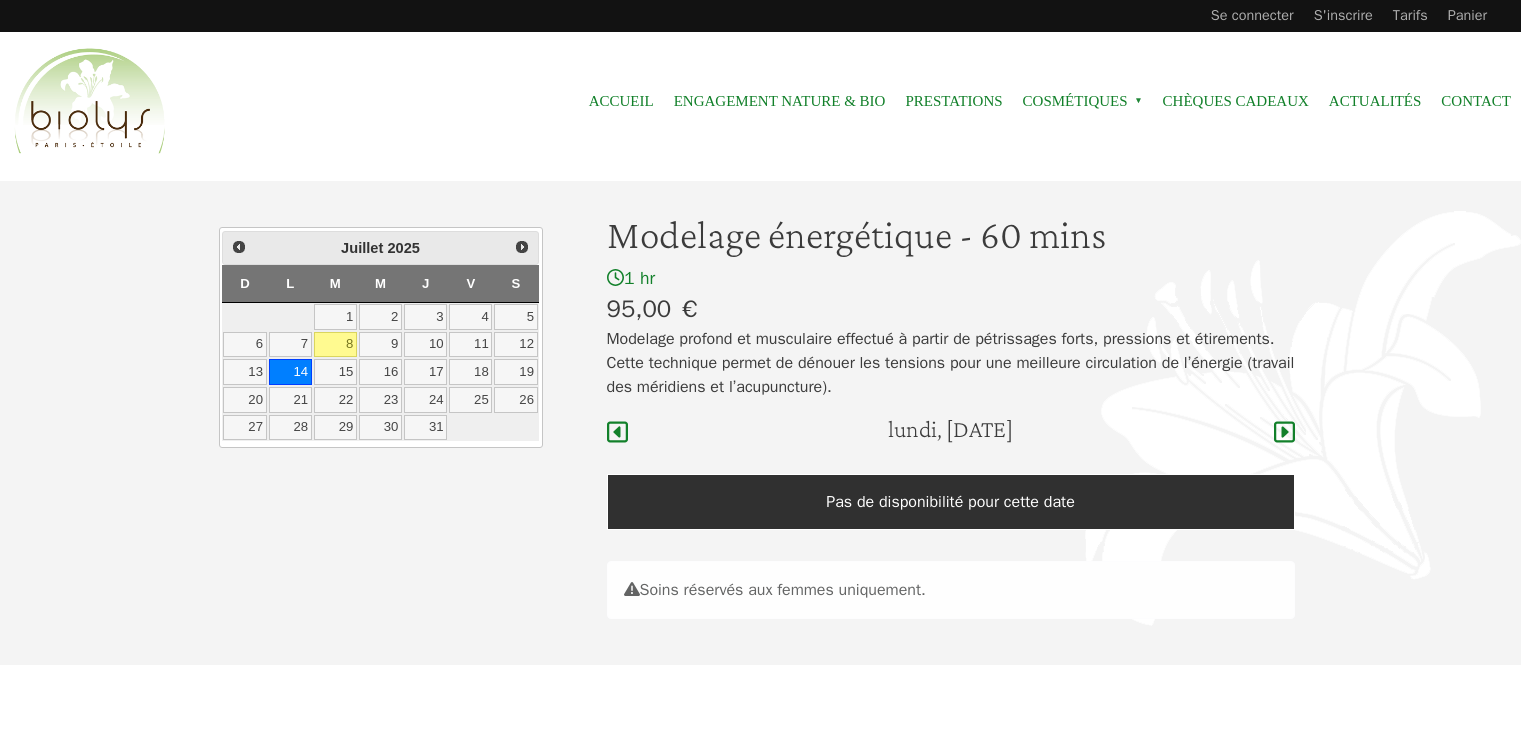scroll, scrollTop: 0, scrollLeft: 0, axis: both 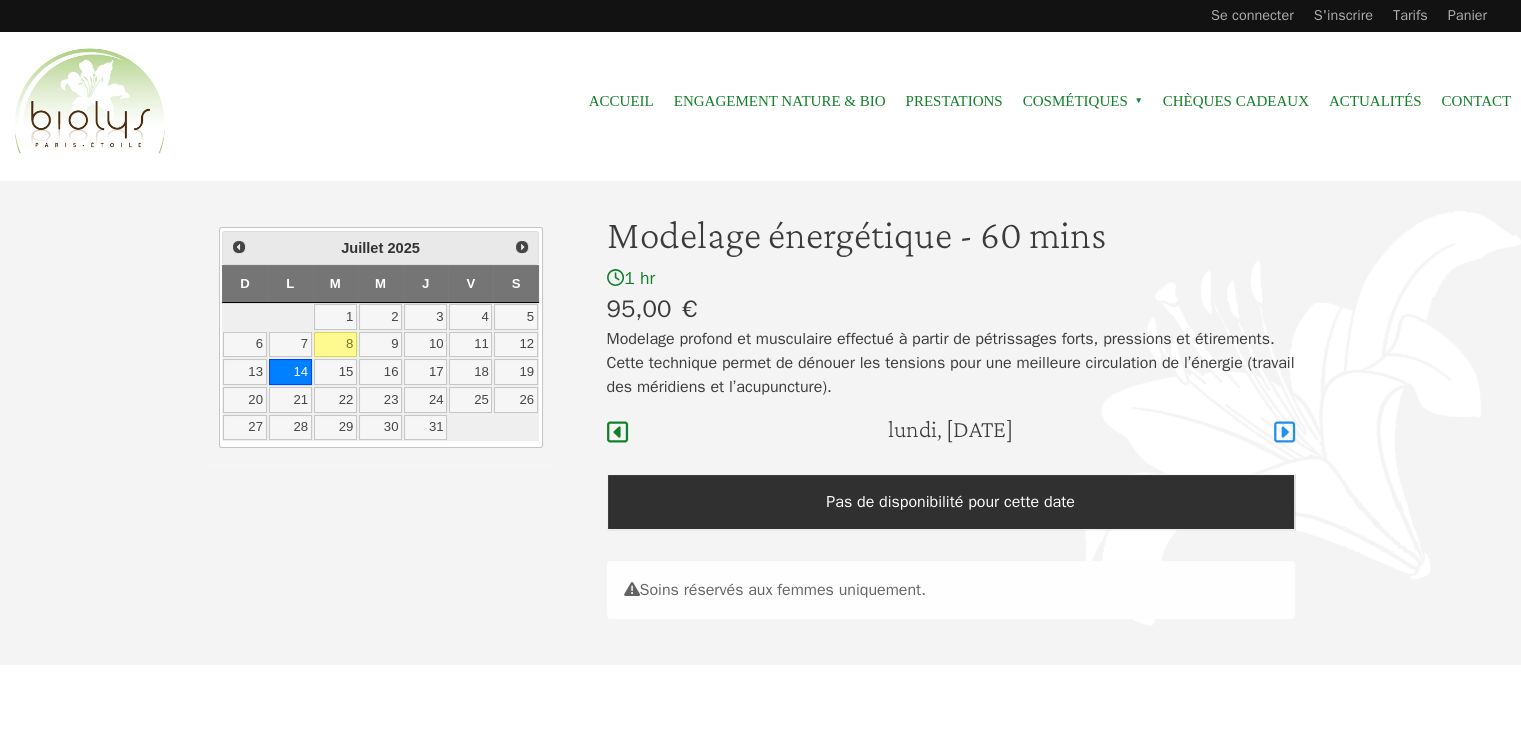 click at bounding box center [1284, 432] 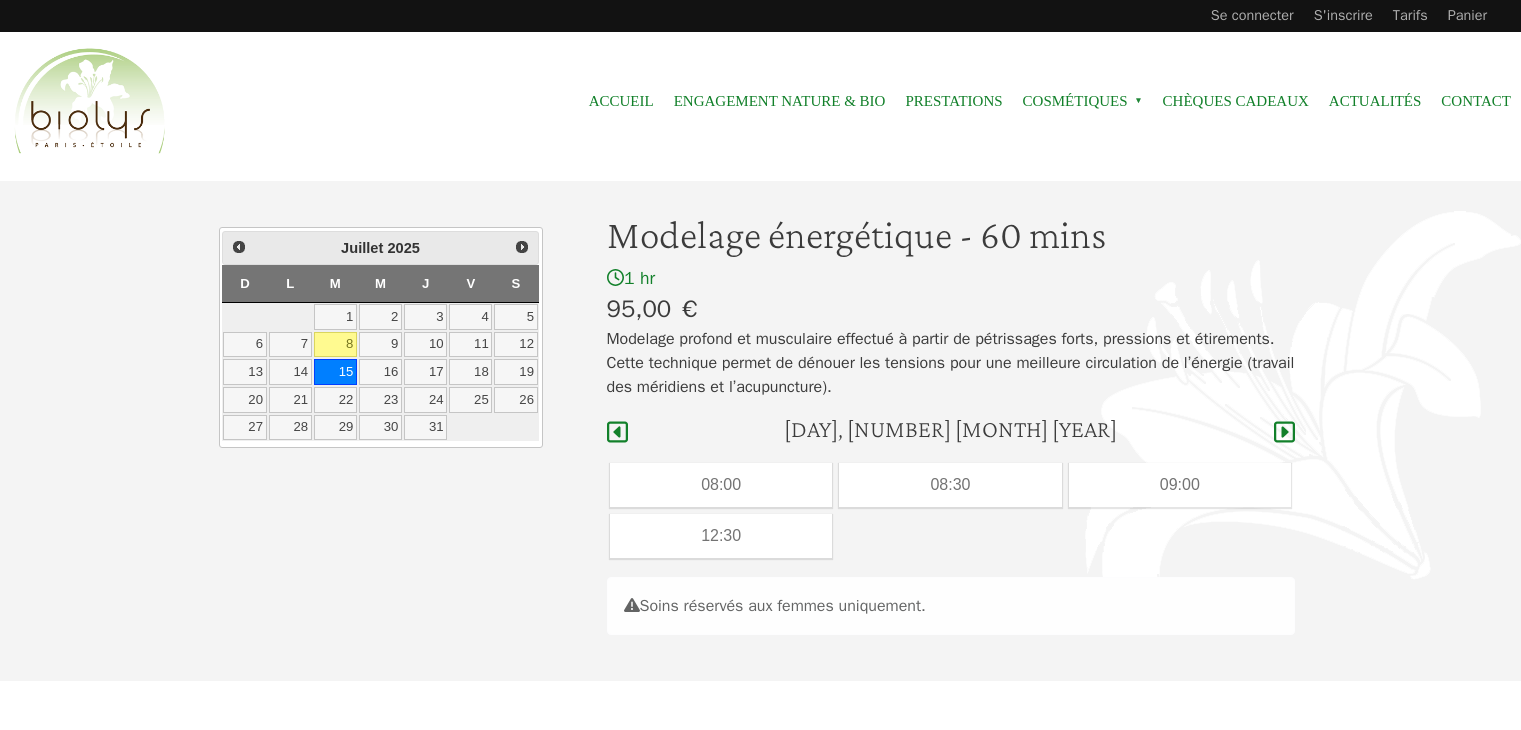 scroll, scrollTop: 0, scrollLeft: 0, axis: both 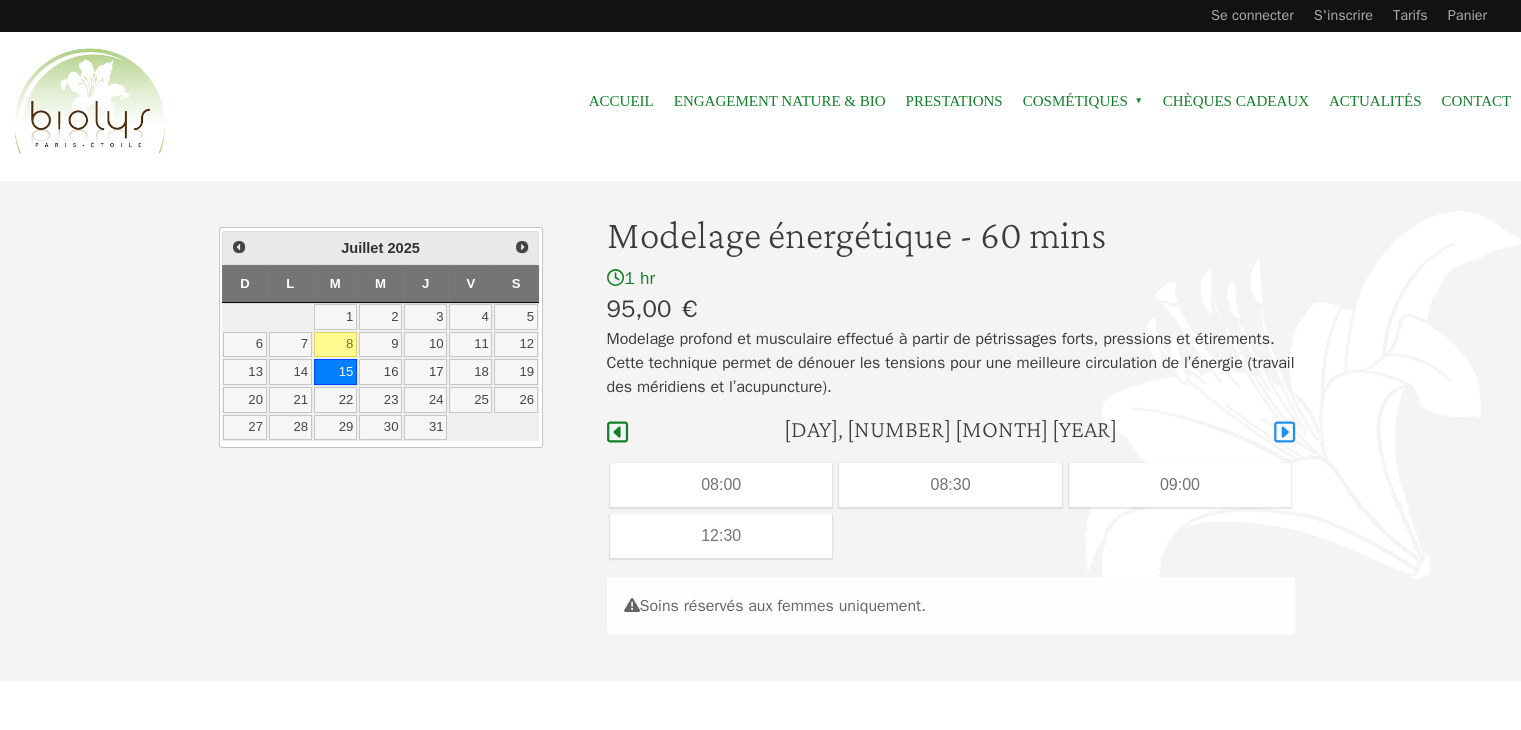 click at bounding box center (1284, 432) 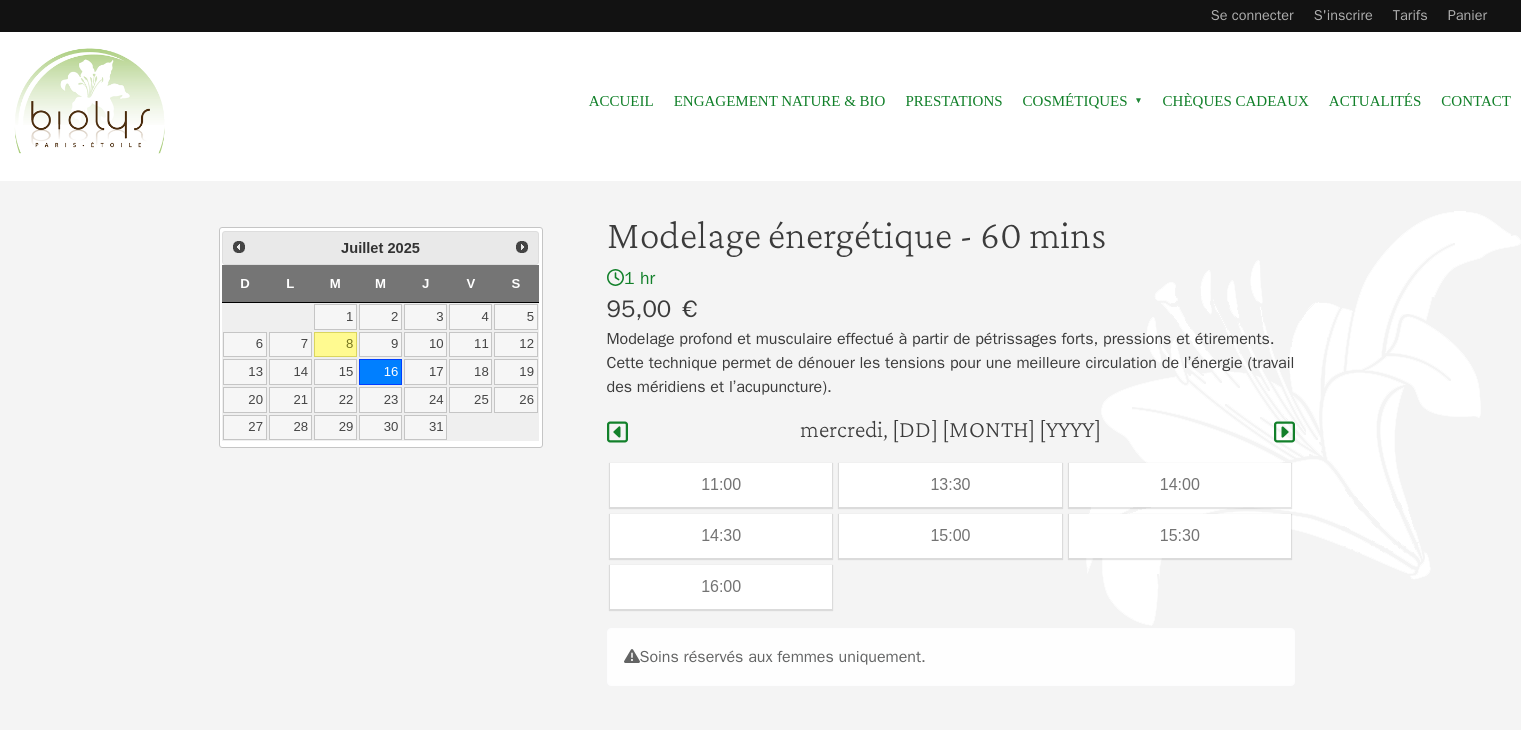 scroll, scrollTop: 0, scrollLeft: 0, axis: both 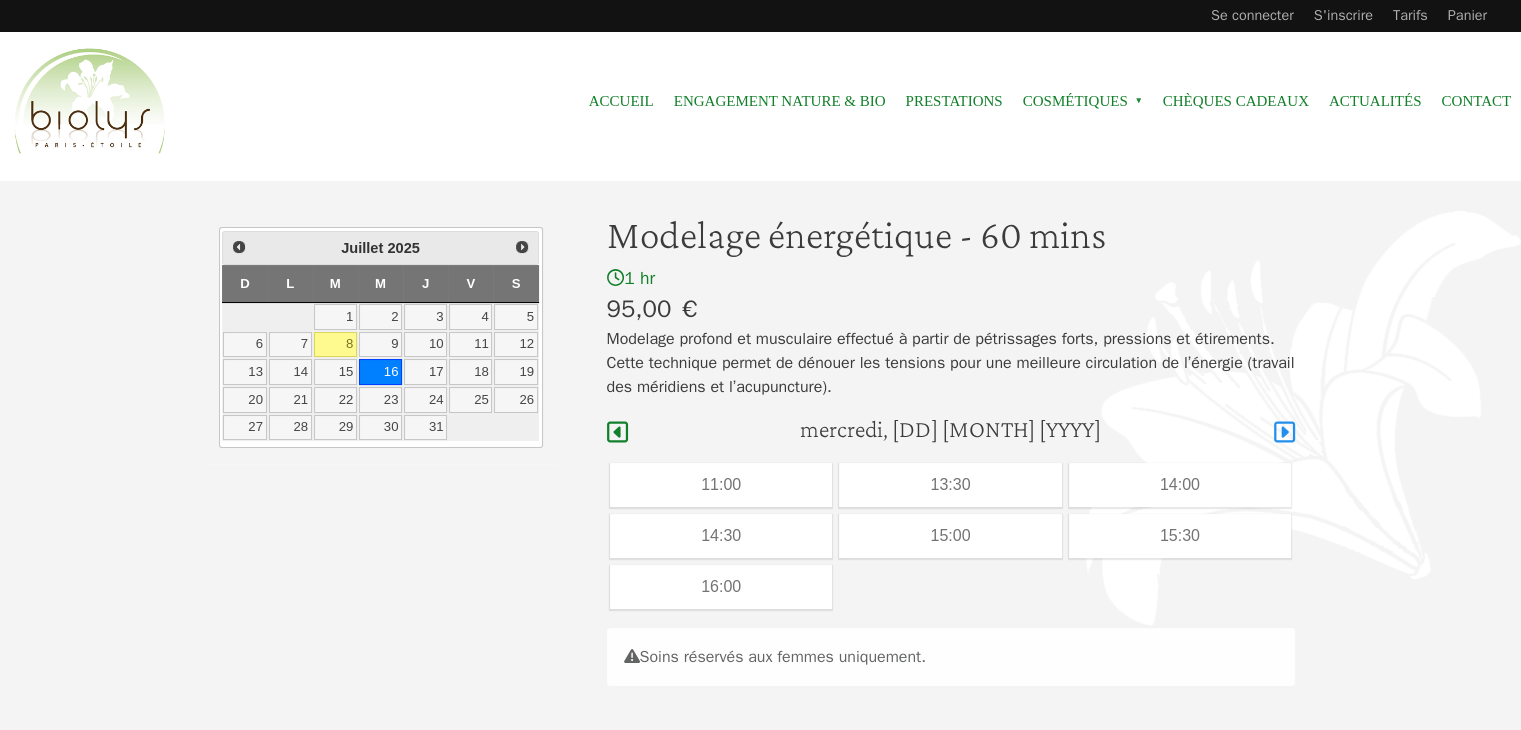 click at bounding box center [1284, 432] 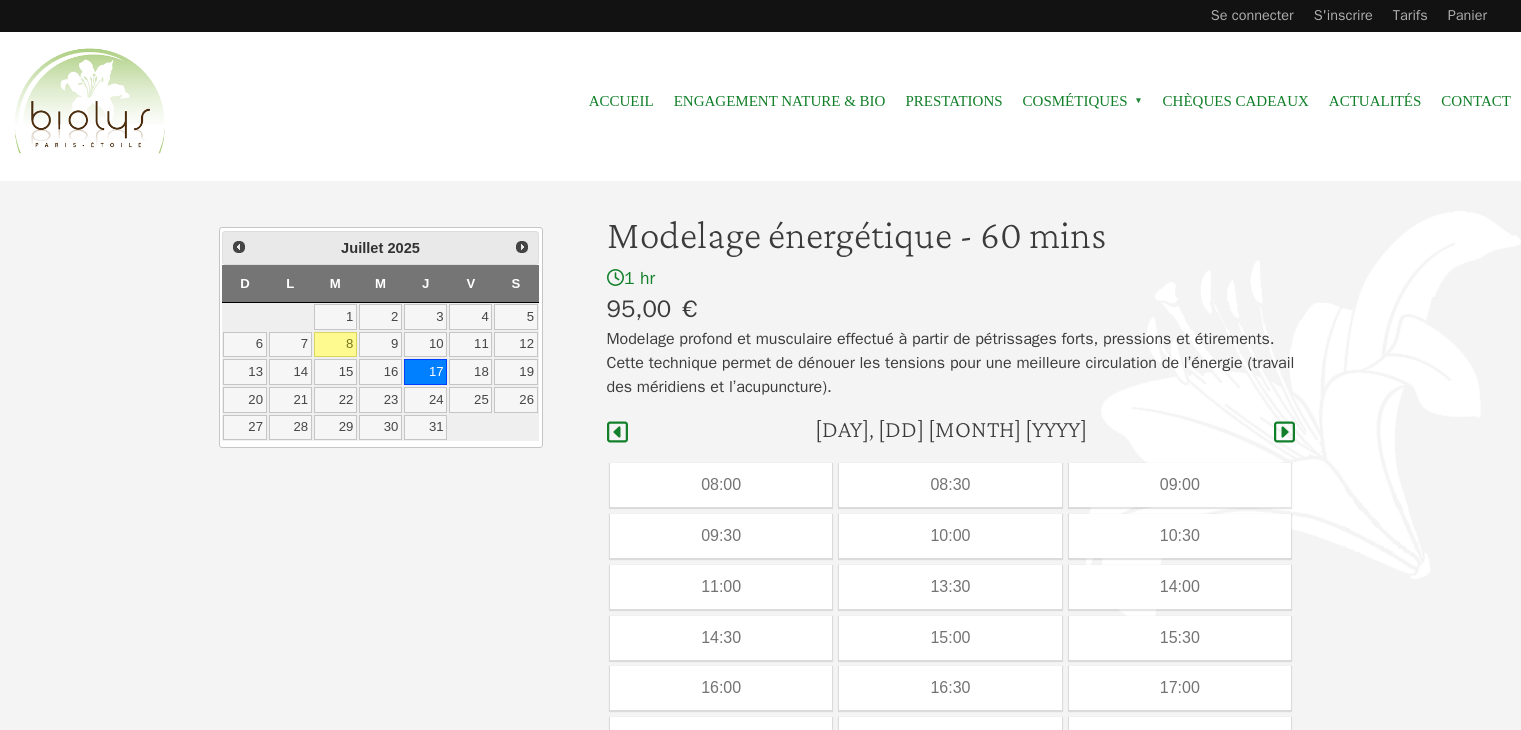 scroll, scrollTop: 0, scrollLeft: 0, axis: both 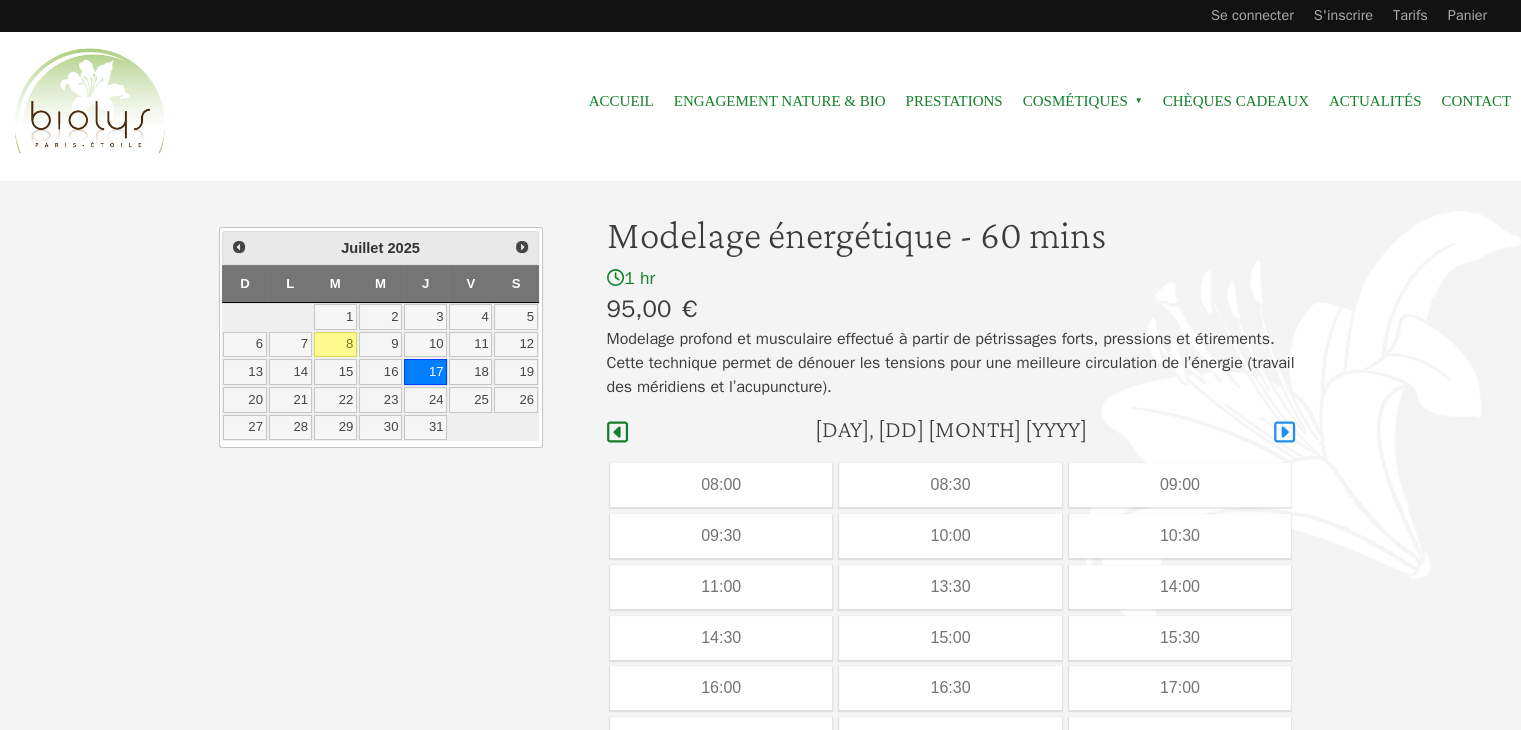 click at bounding box center [1284, 432] 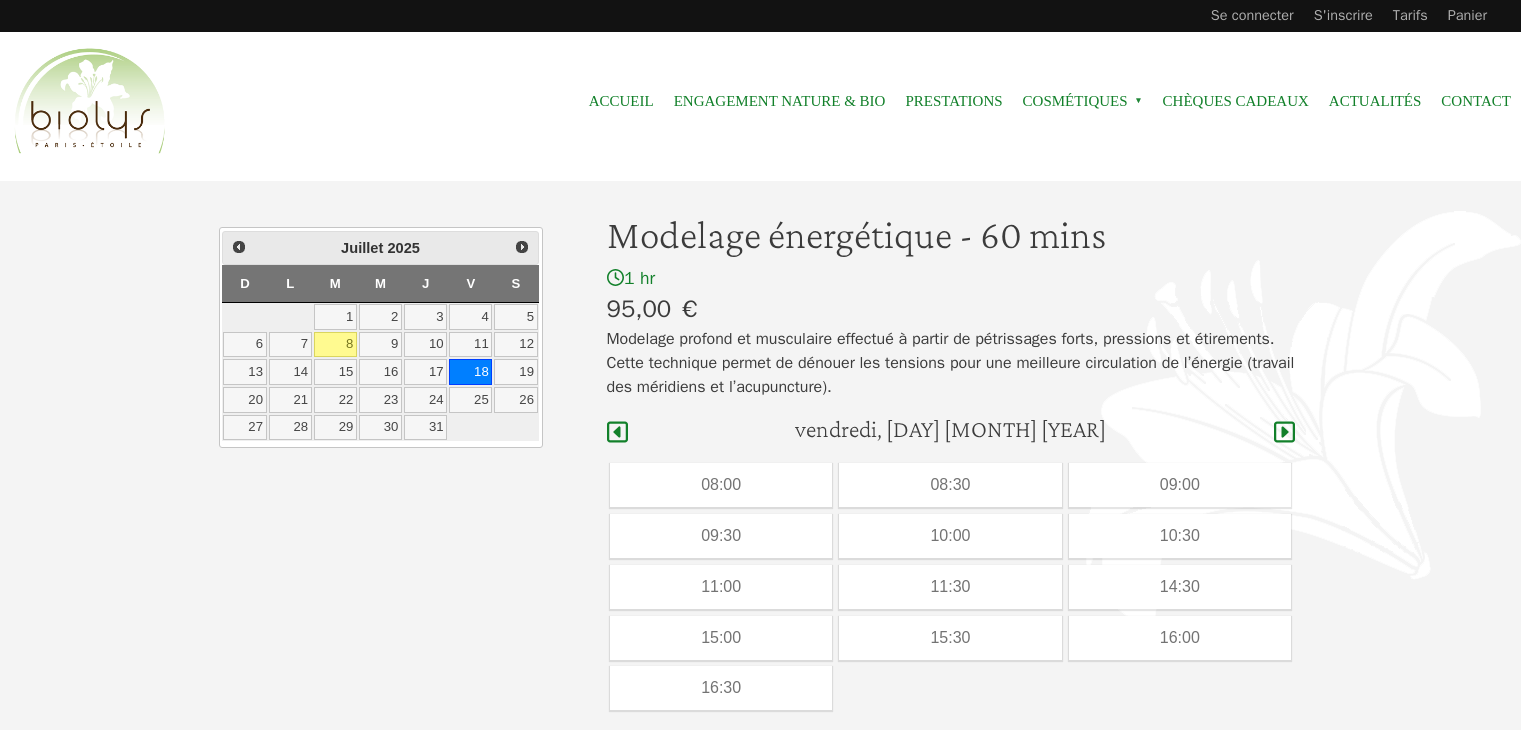 scroll, scrollTop: 0, scrollLeft: 0, axis: both 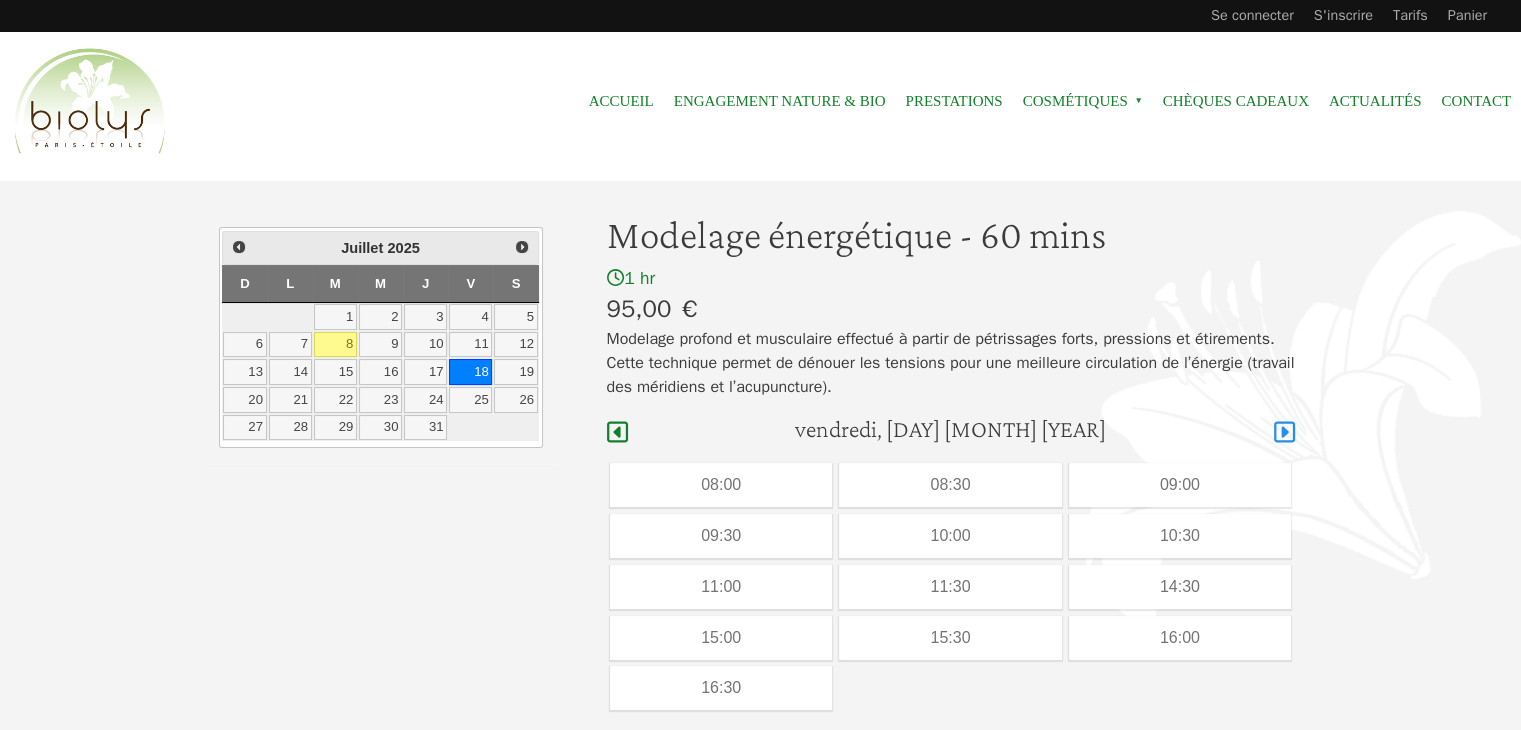 click at bounding box center (1284, 432) 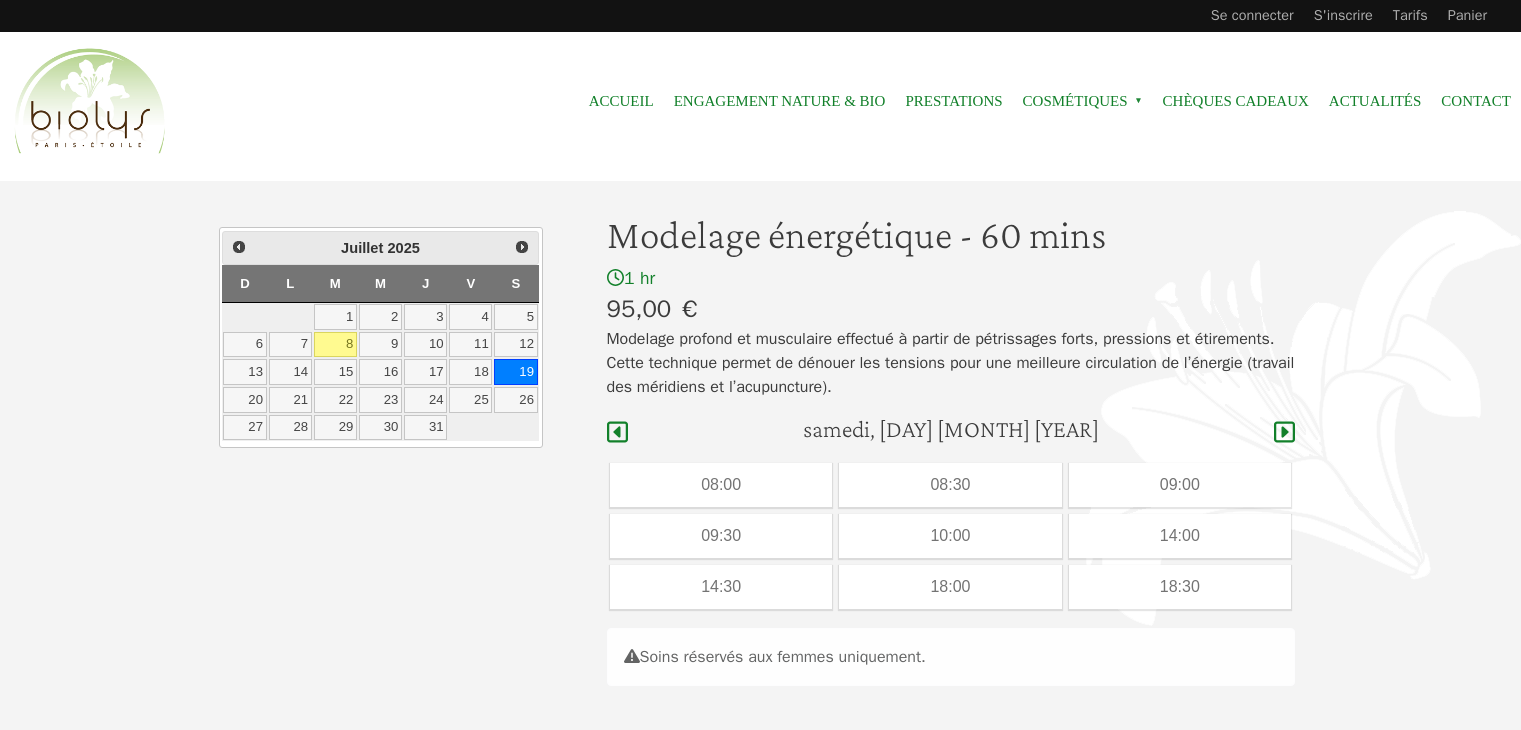 scroll, scrollTop: 0, scrollLeft: 0, axis: both 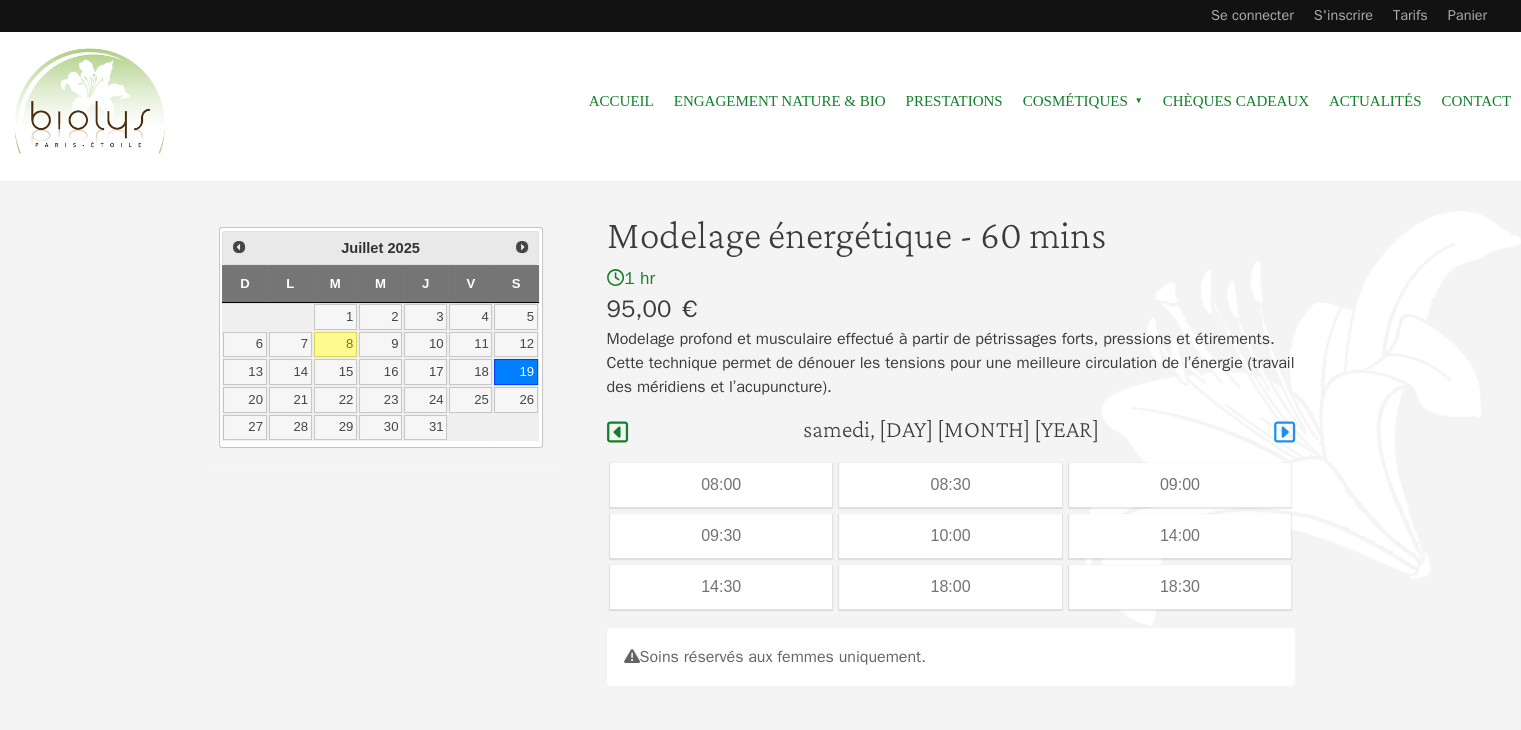 click at bounding box center (1284, 432) 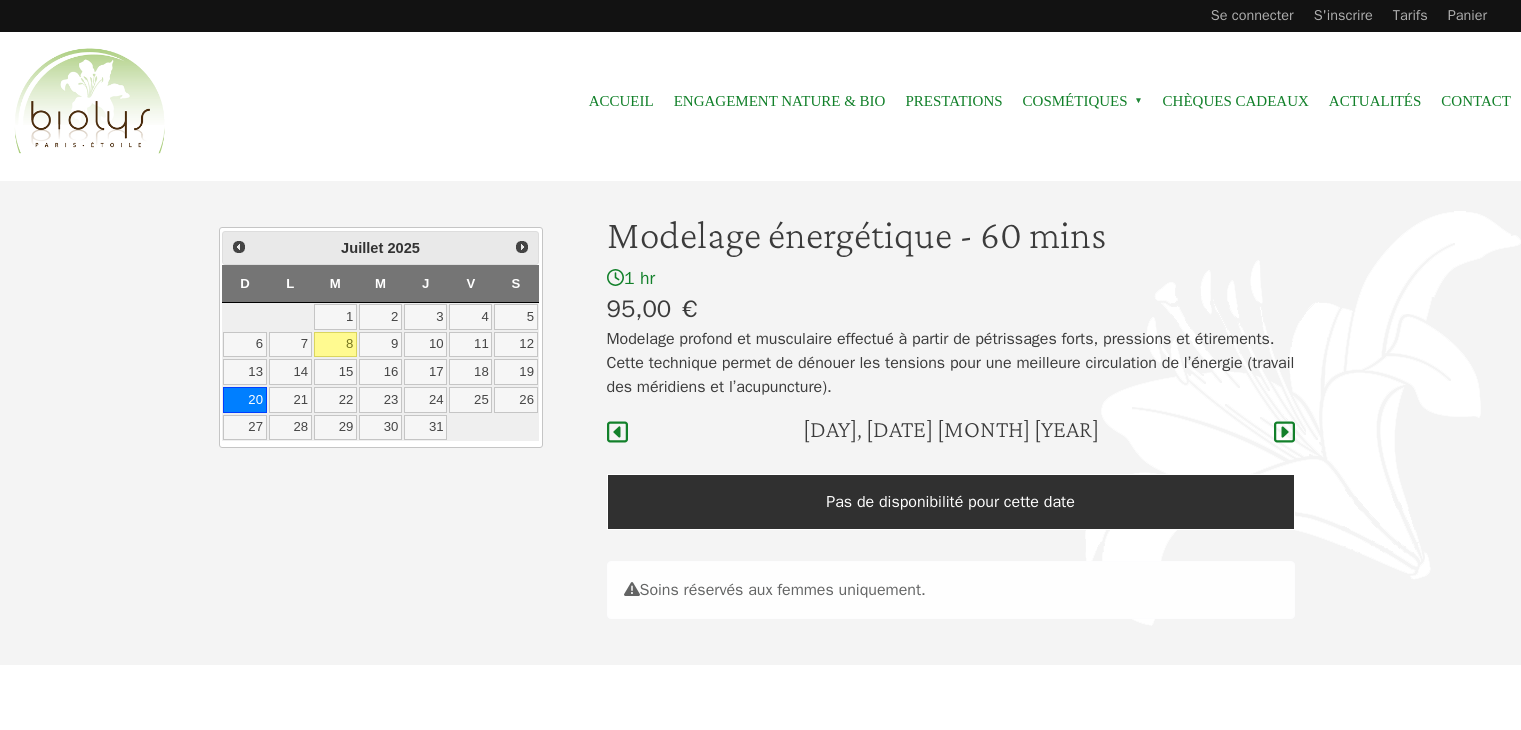 scroll, scrollTop: 0, scrollLeft: 0, axis: both 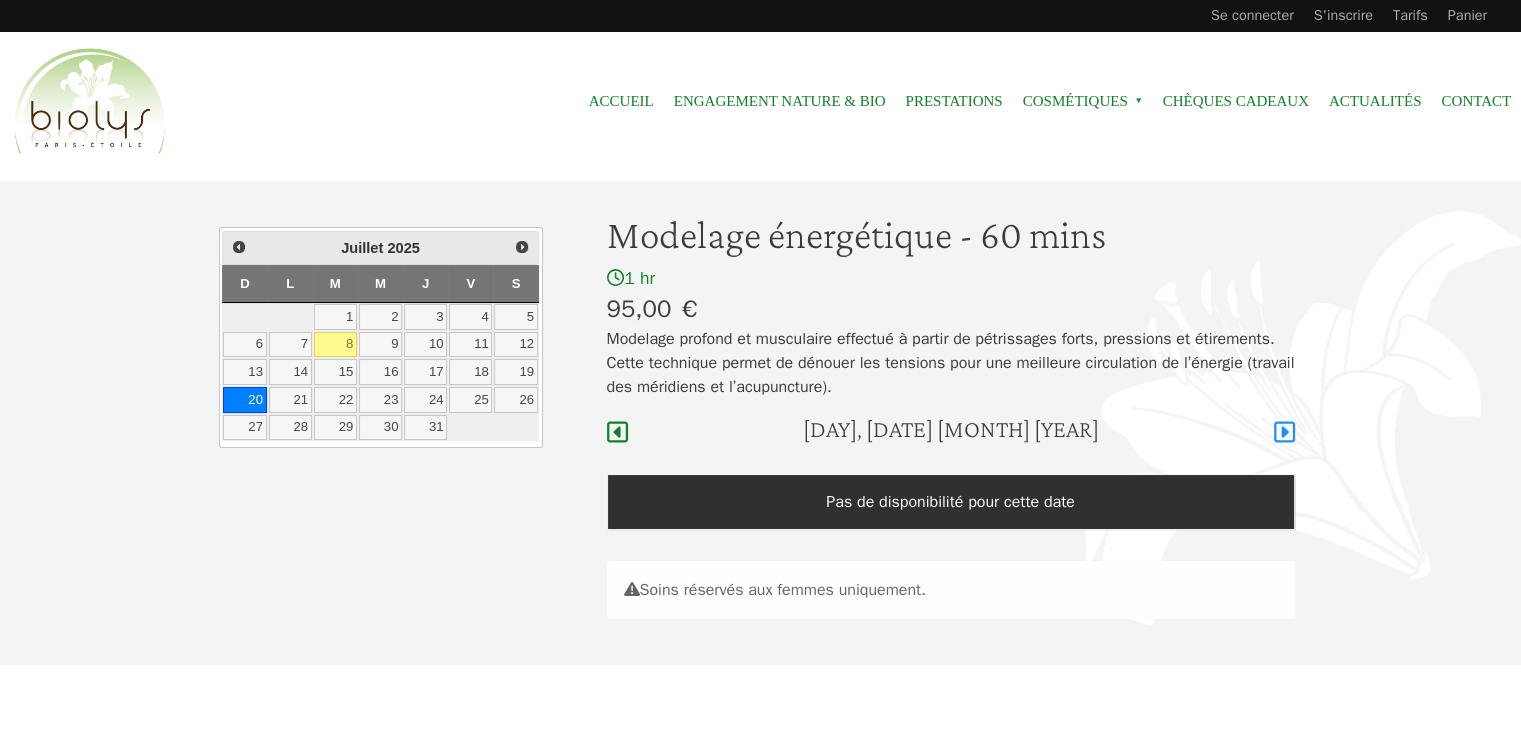 click at bounding box center [1284, 432] 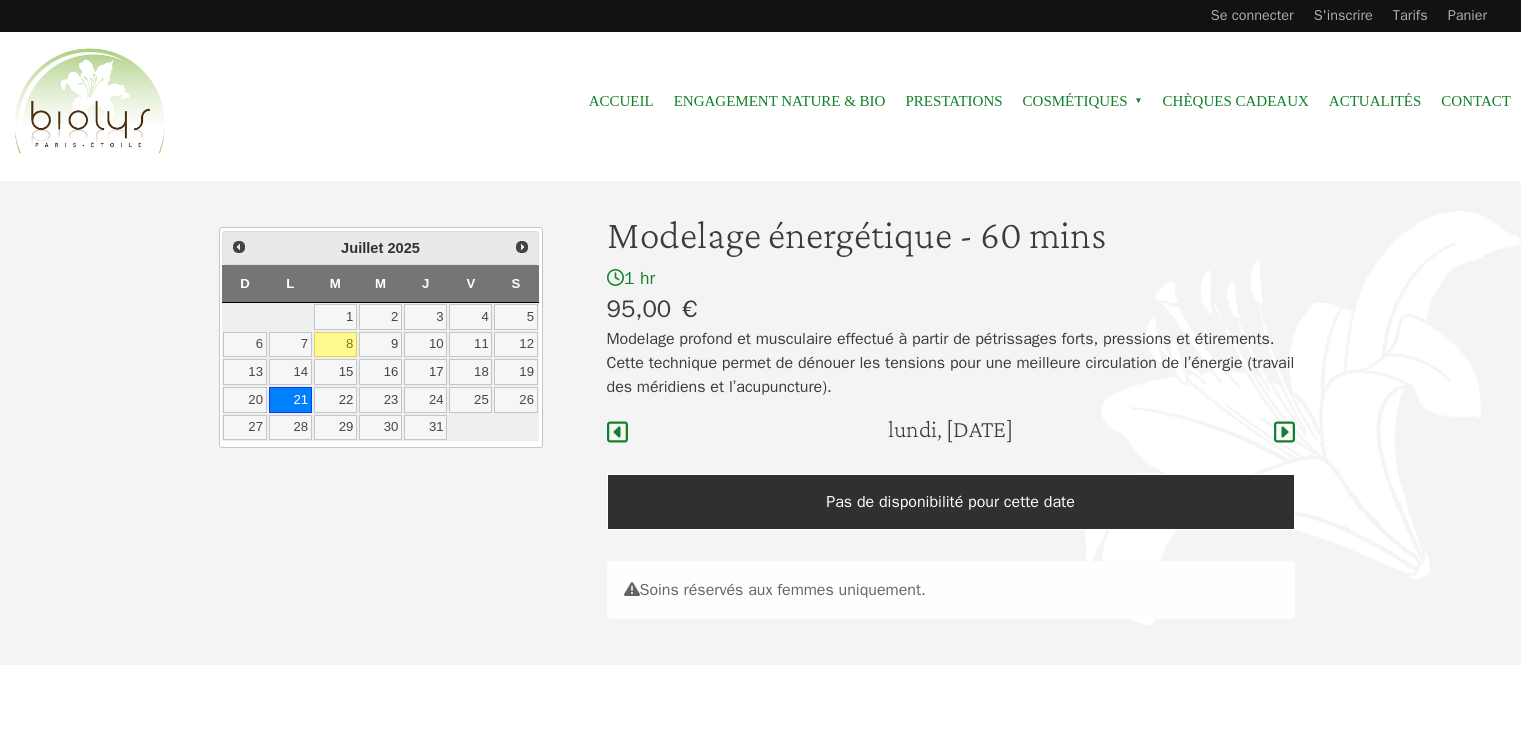 scroll, scrollTop: 0, scrollLeft: 0, axis: both 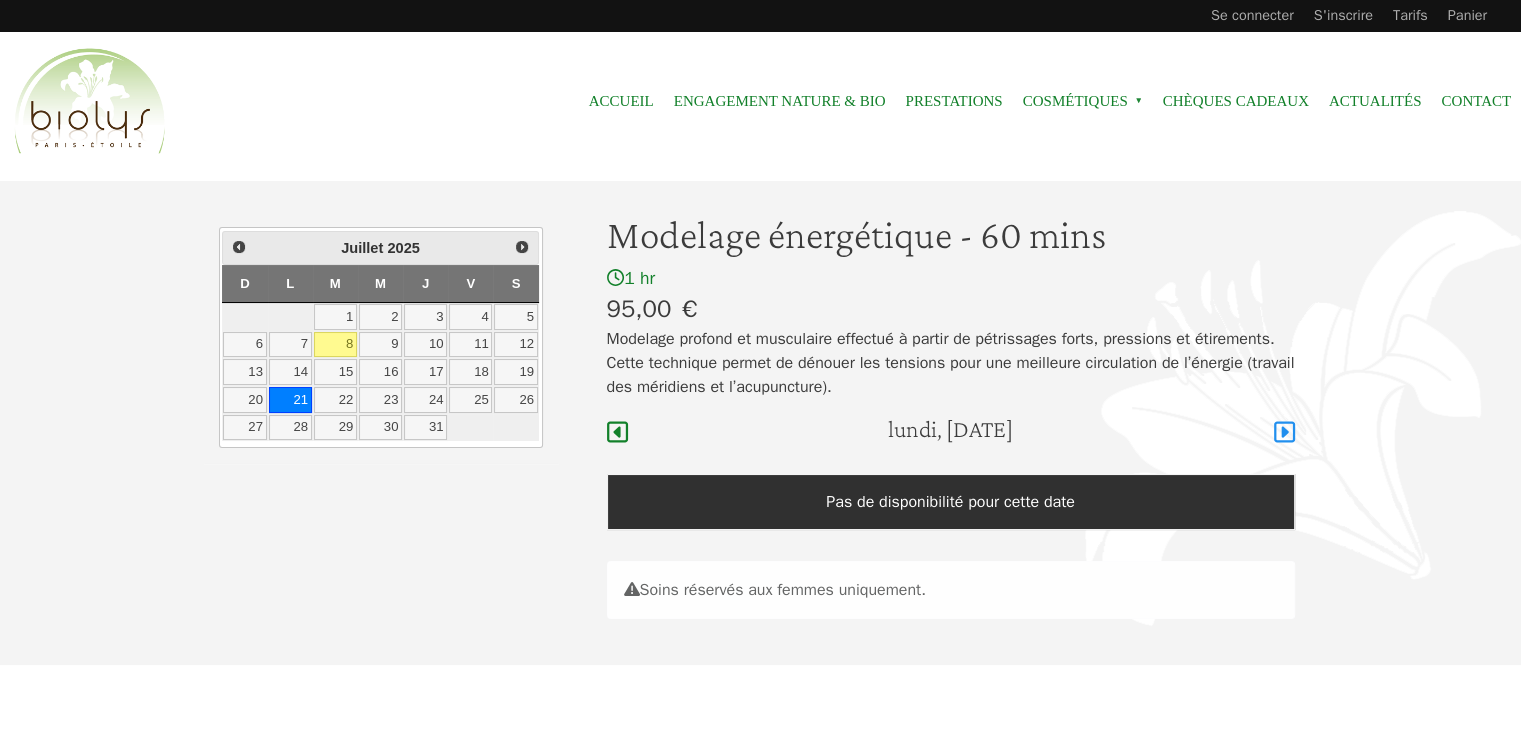 click at bounding box center (1284, 432) 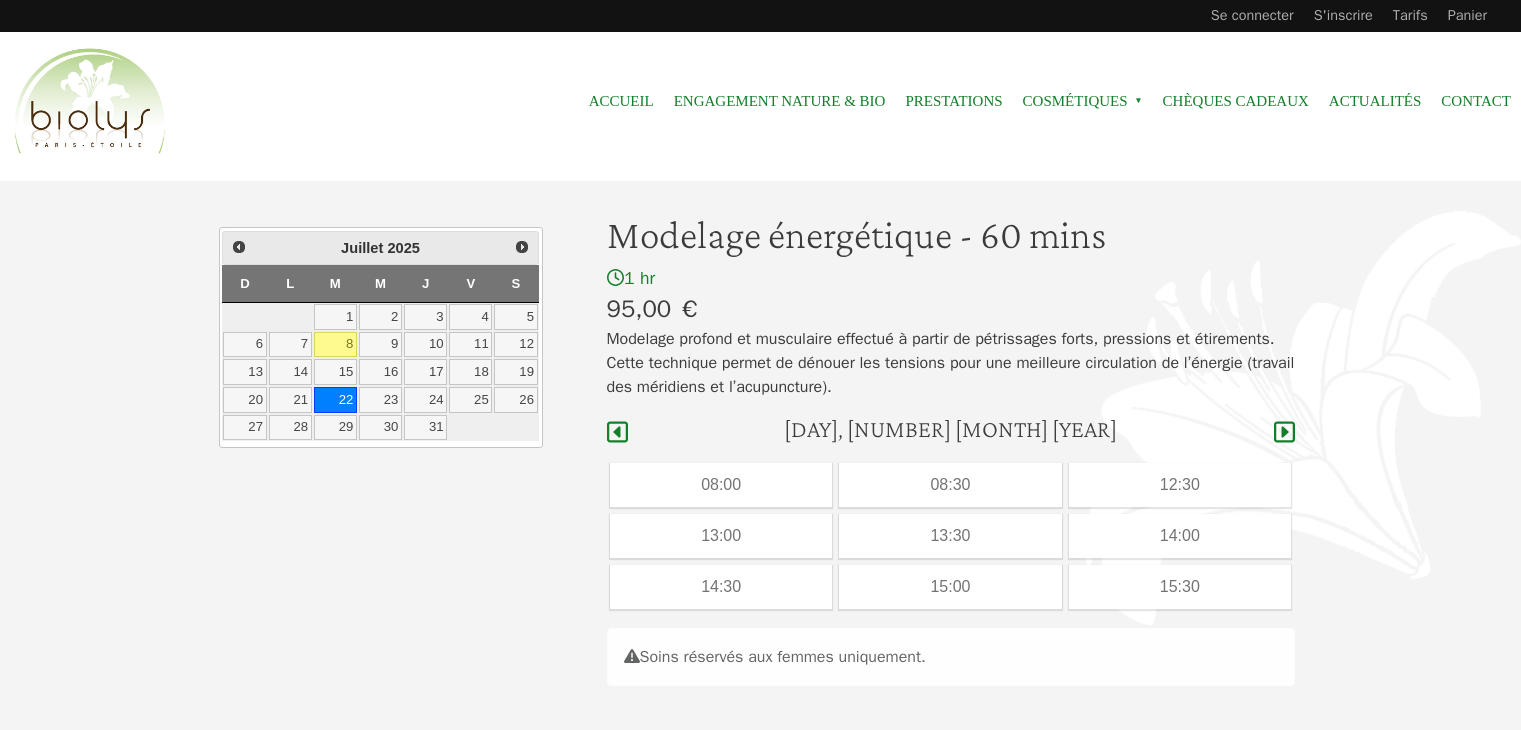 scroll, scrollTop: 0, scrollLeft: 0, axis: both 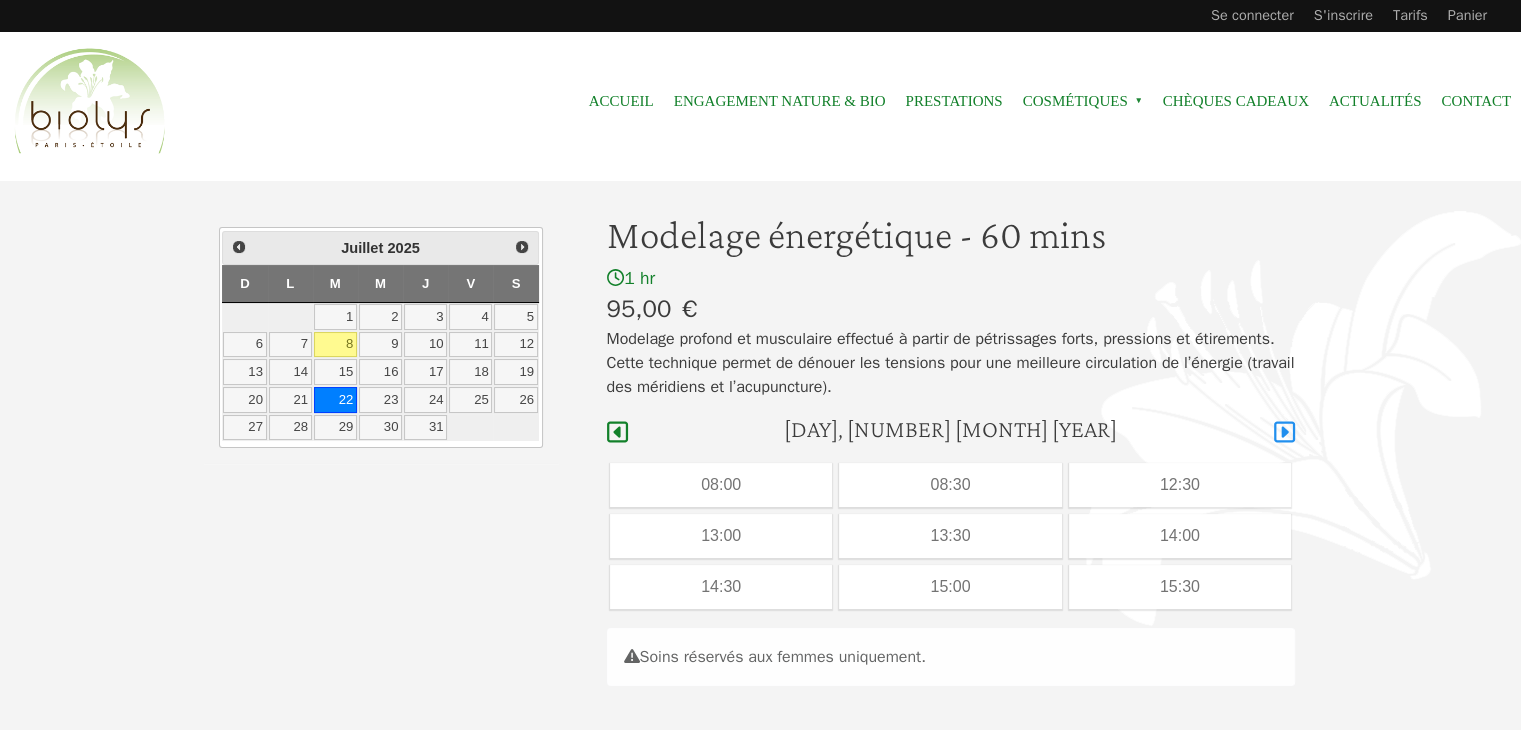 click at bounding box center (1284, 432) 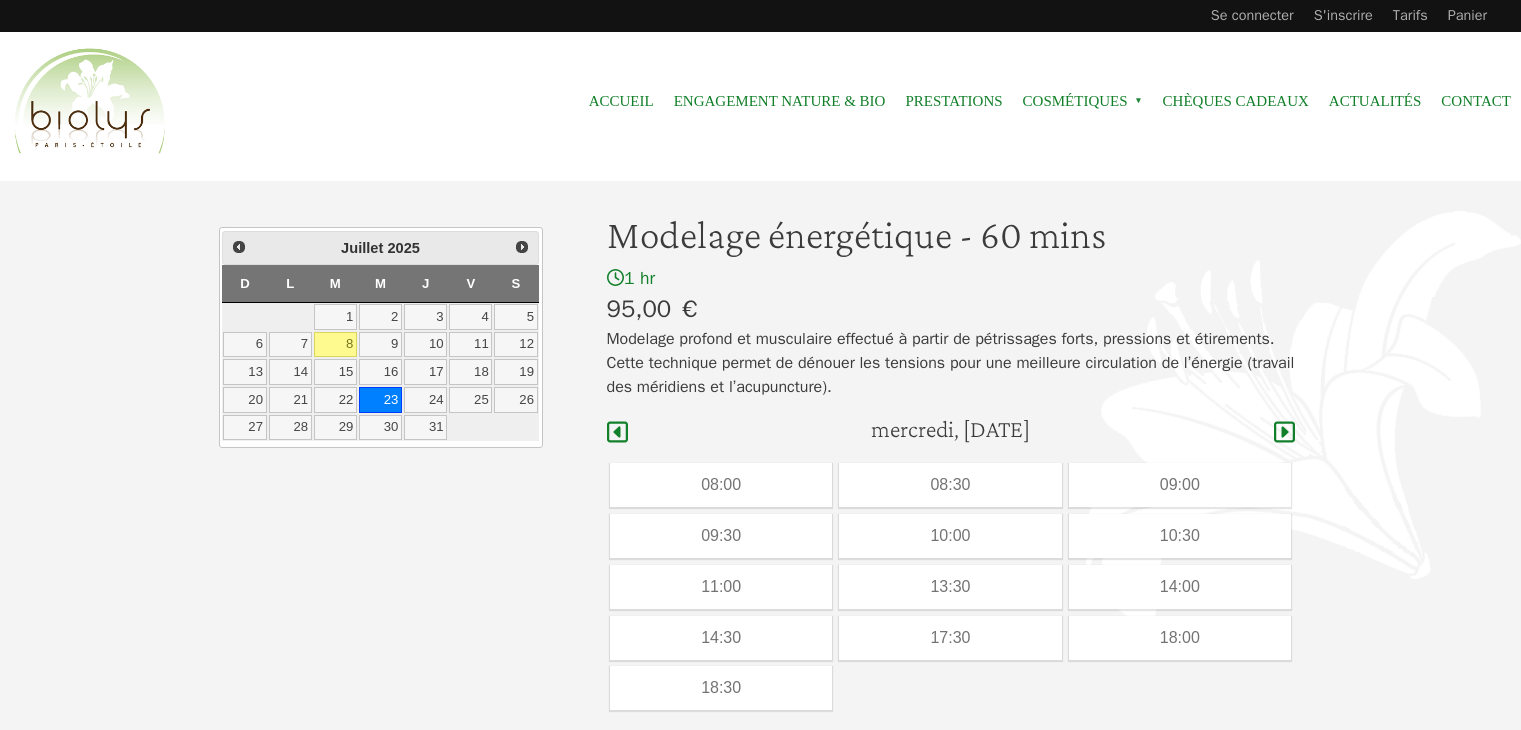 scroll, scrollTop: 0, scrollLeft: 0, axis: both 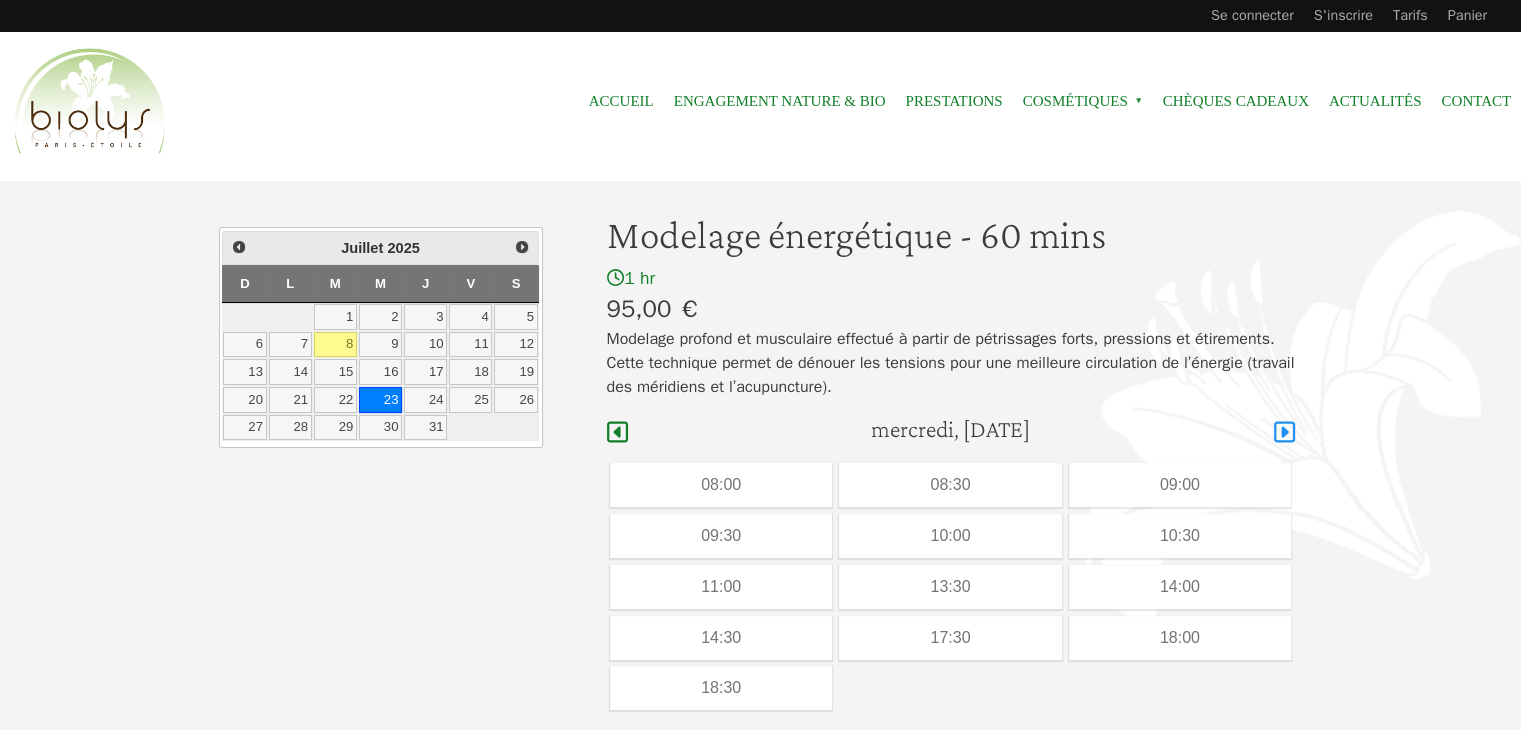click at bounding box center (1284, 432) 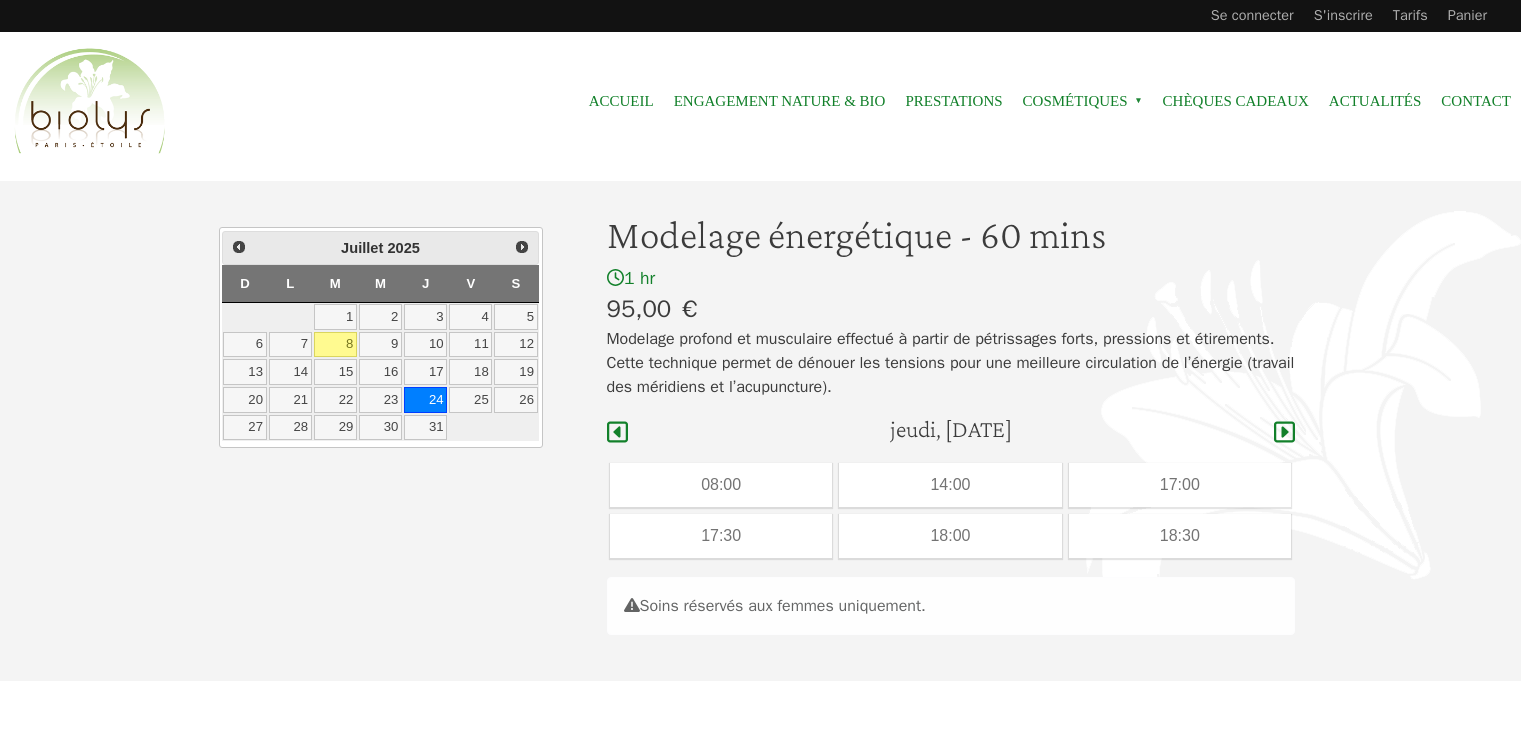 scroll, scrollTop: 0, scrollLeft: 0, axis: both 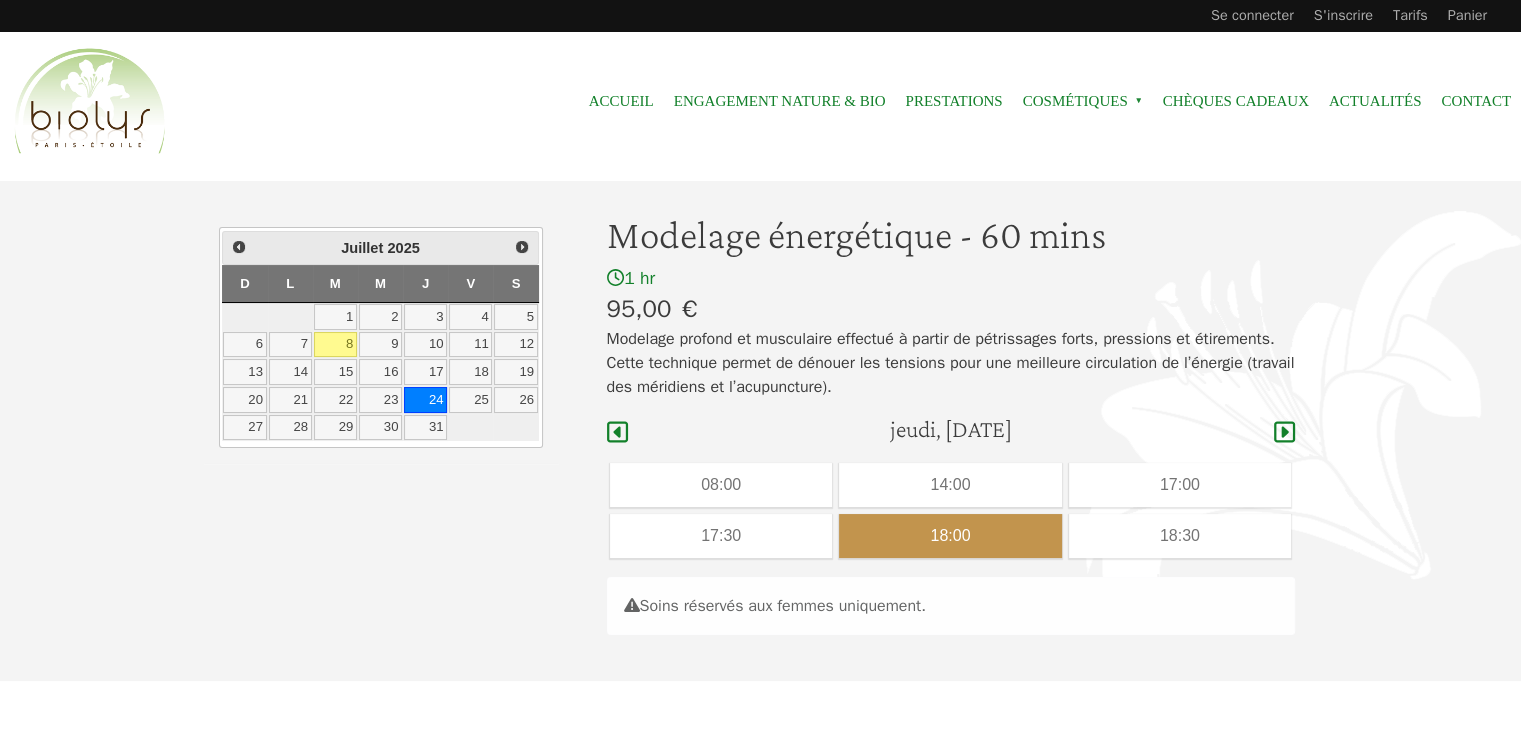 click on "18:00" at bounding box center (950, 536) 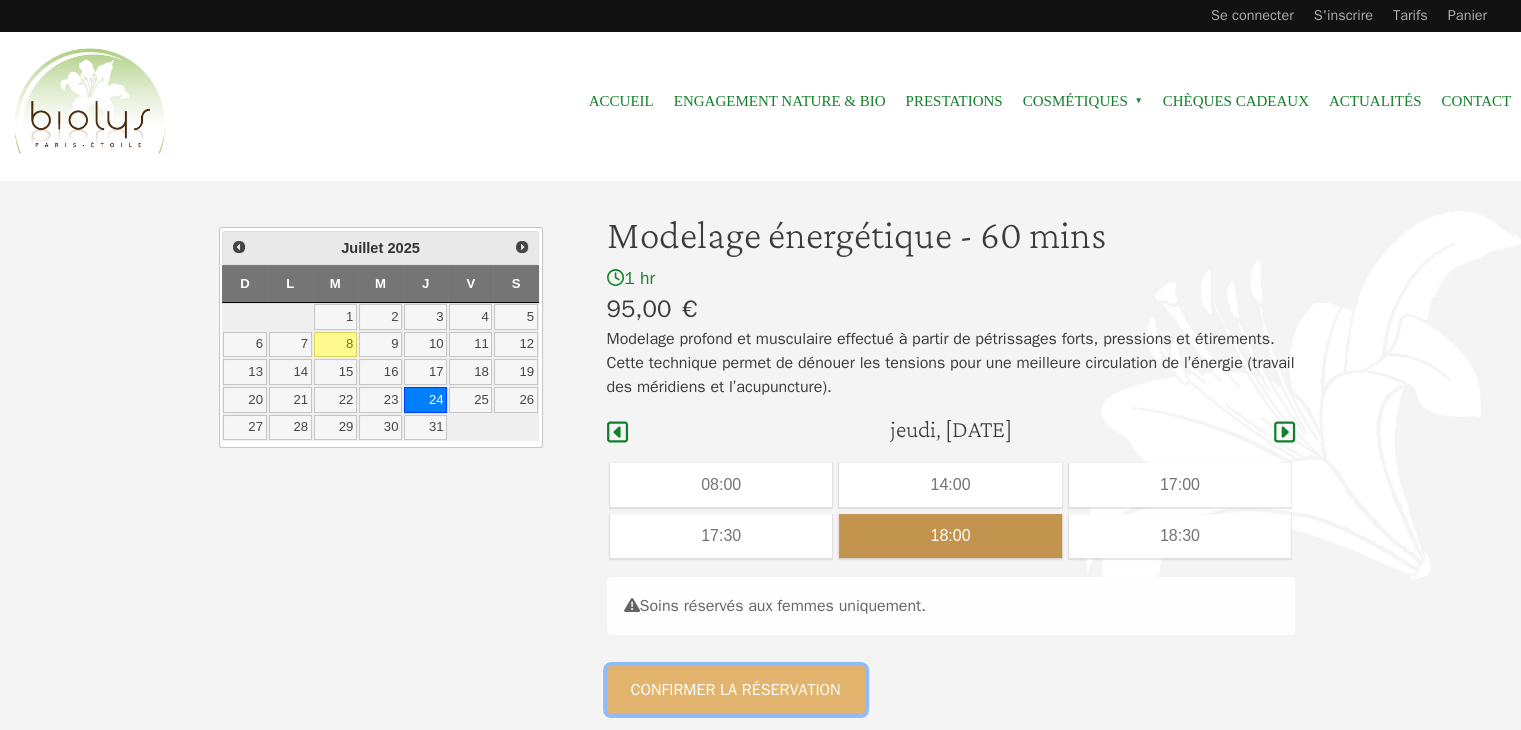 click on "Confirmer la réservation" at bounding box center [736, 690] 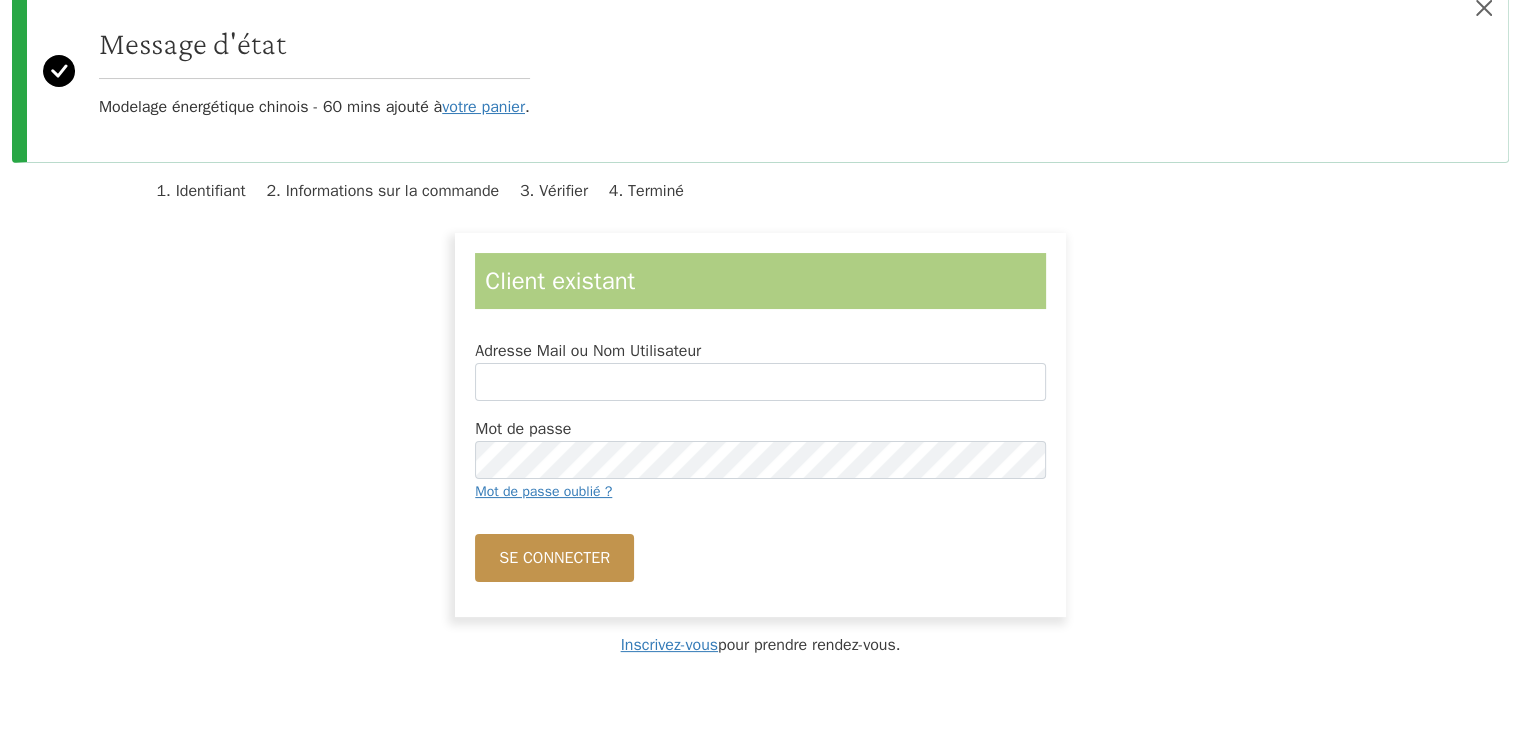 scroll, scrollTop: 200, scrollLeft: 0, axis: vertical 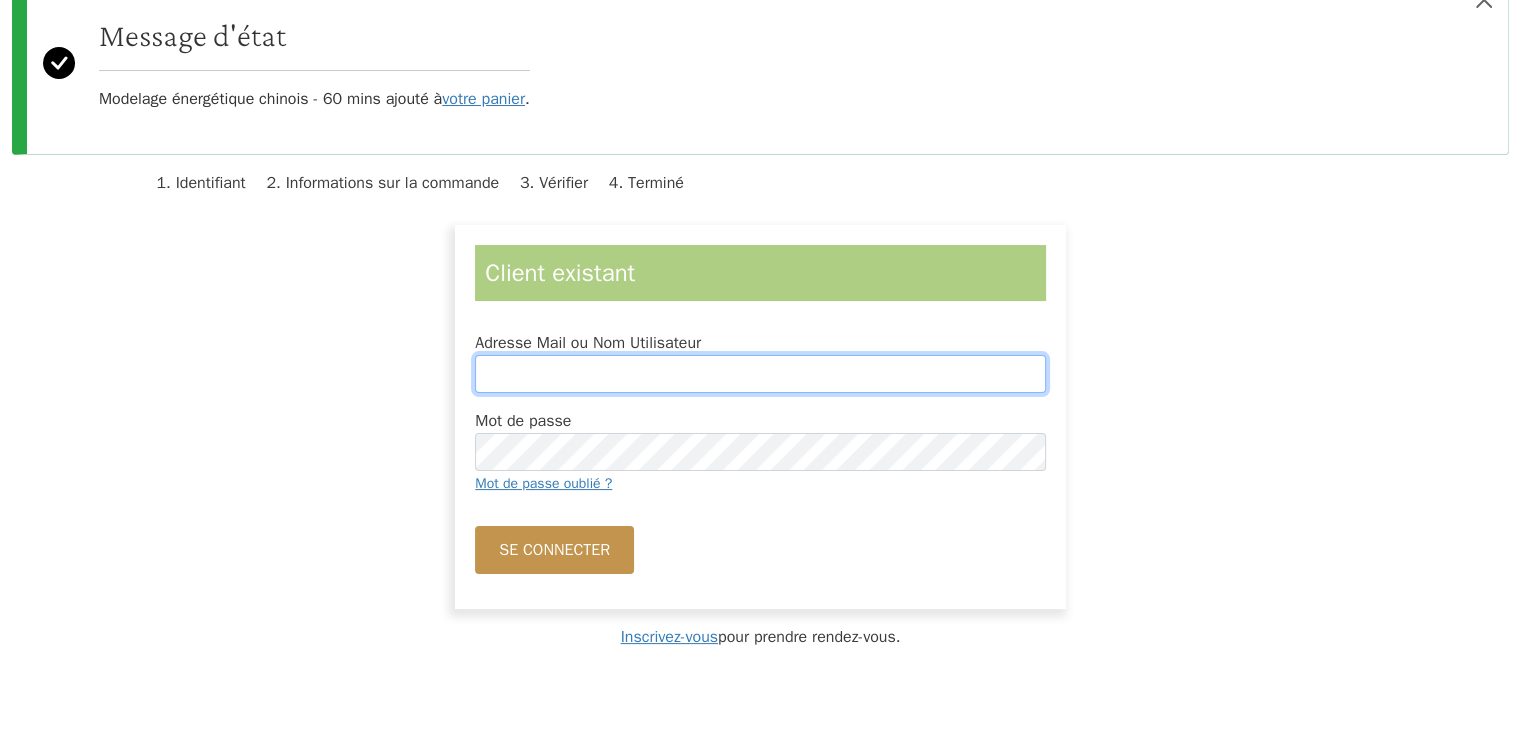 click on "Adresse Mail ou Nom Utilisateur" at bounding box center (760, 374) 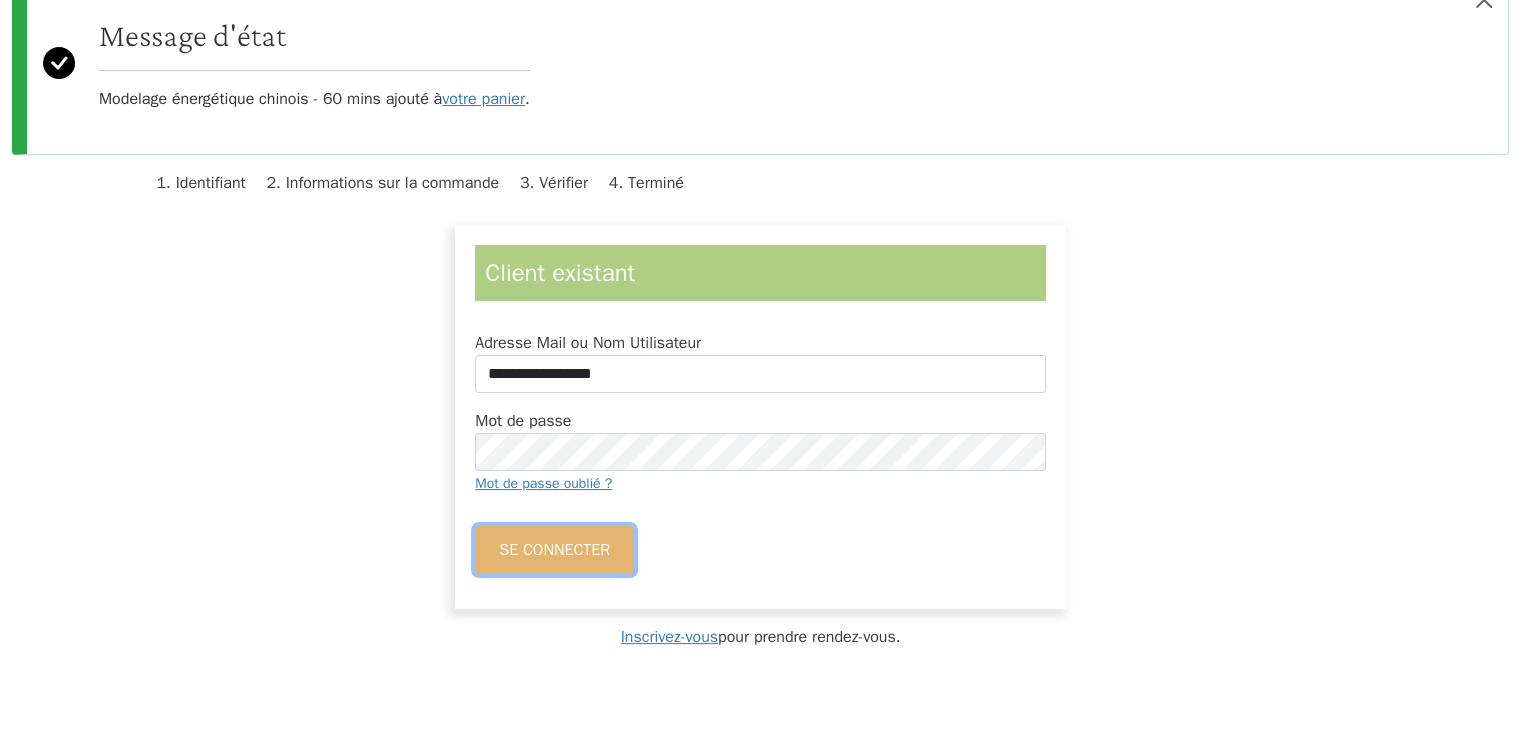 click on "Se connecter" at bounding box center [554, 550] 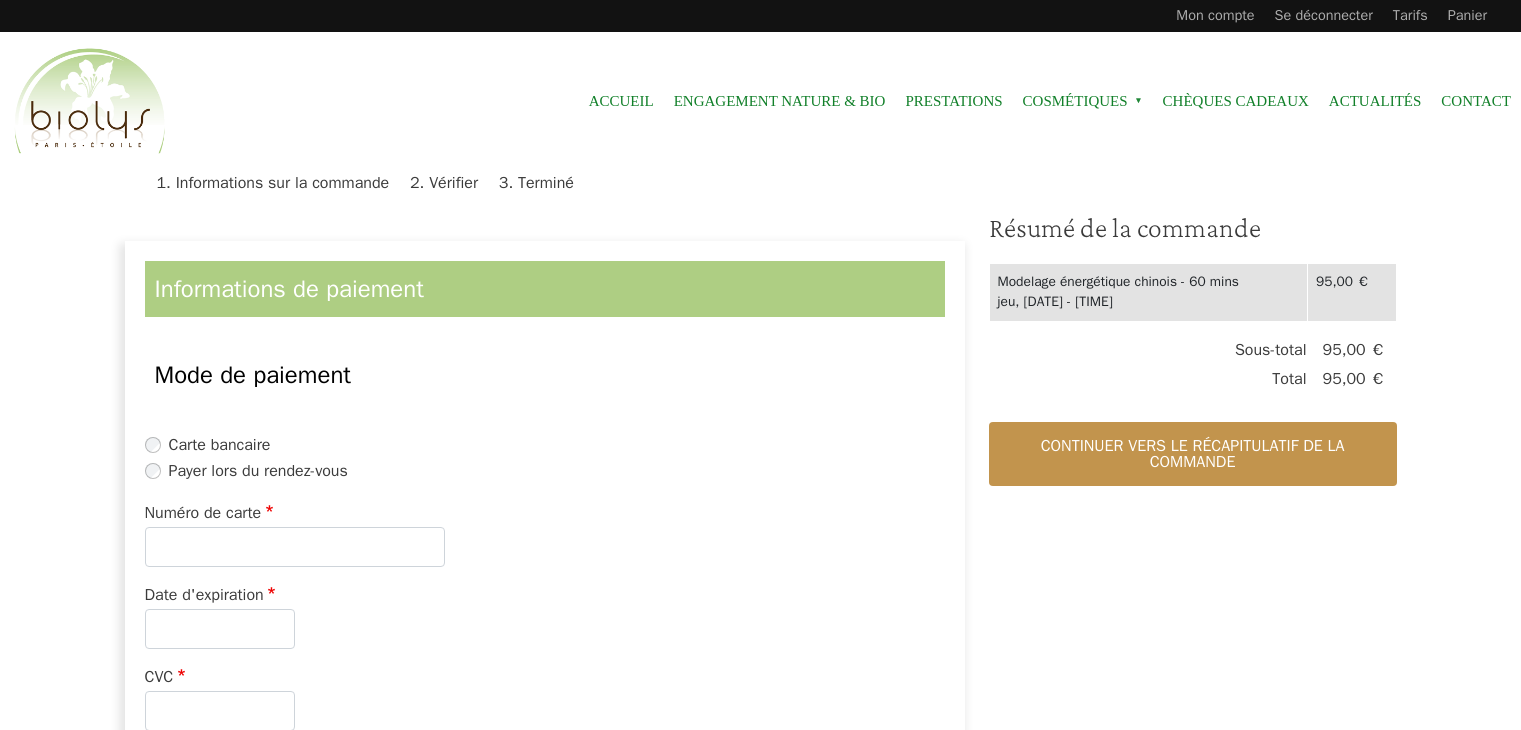 scroll, scrollTop: 0, scrollLeft: 0, axis: both 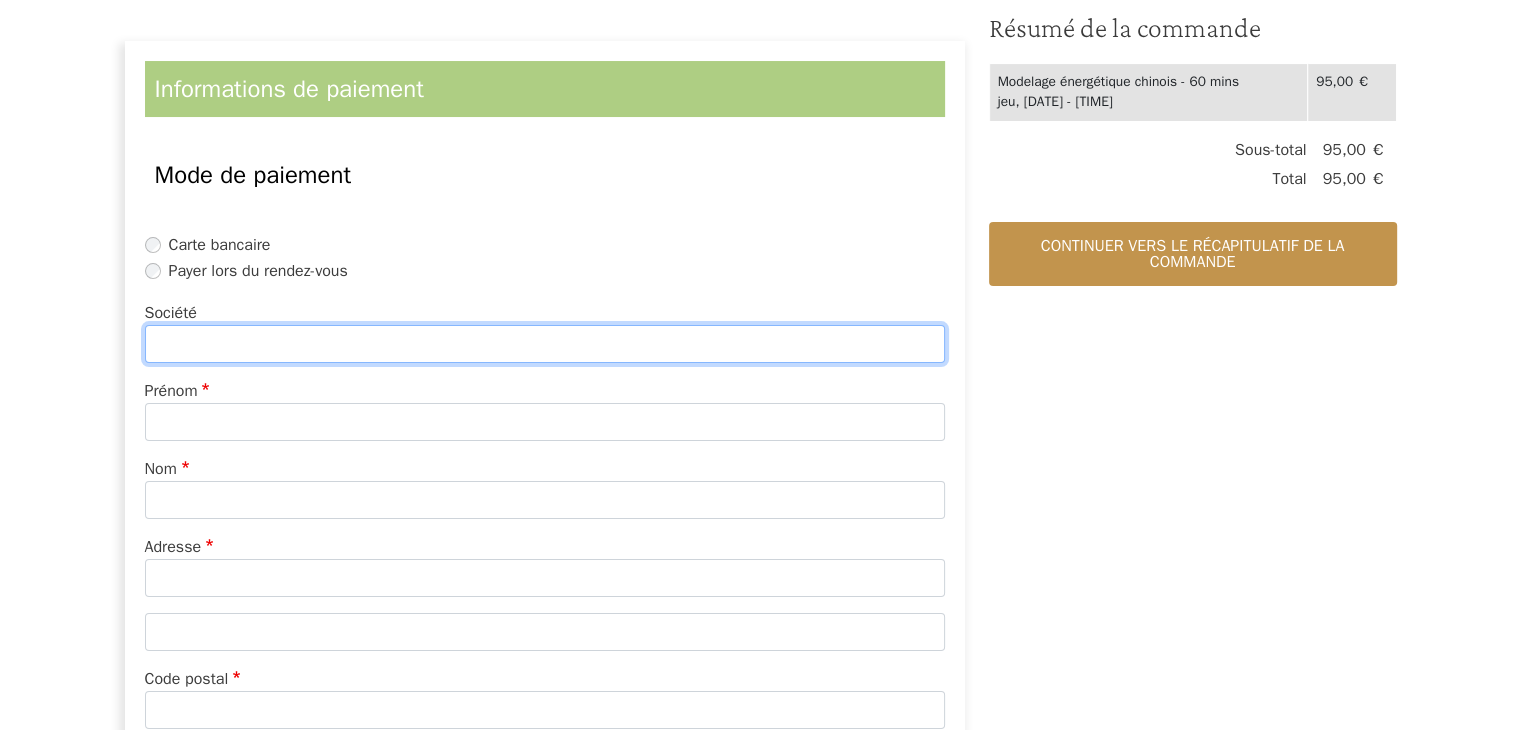 click on "Société" at bounding box center (545, 344) 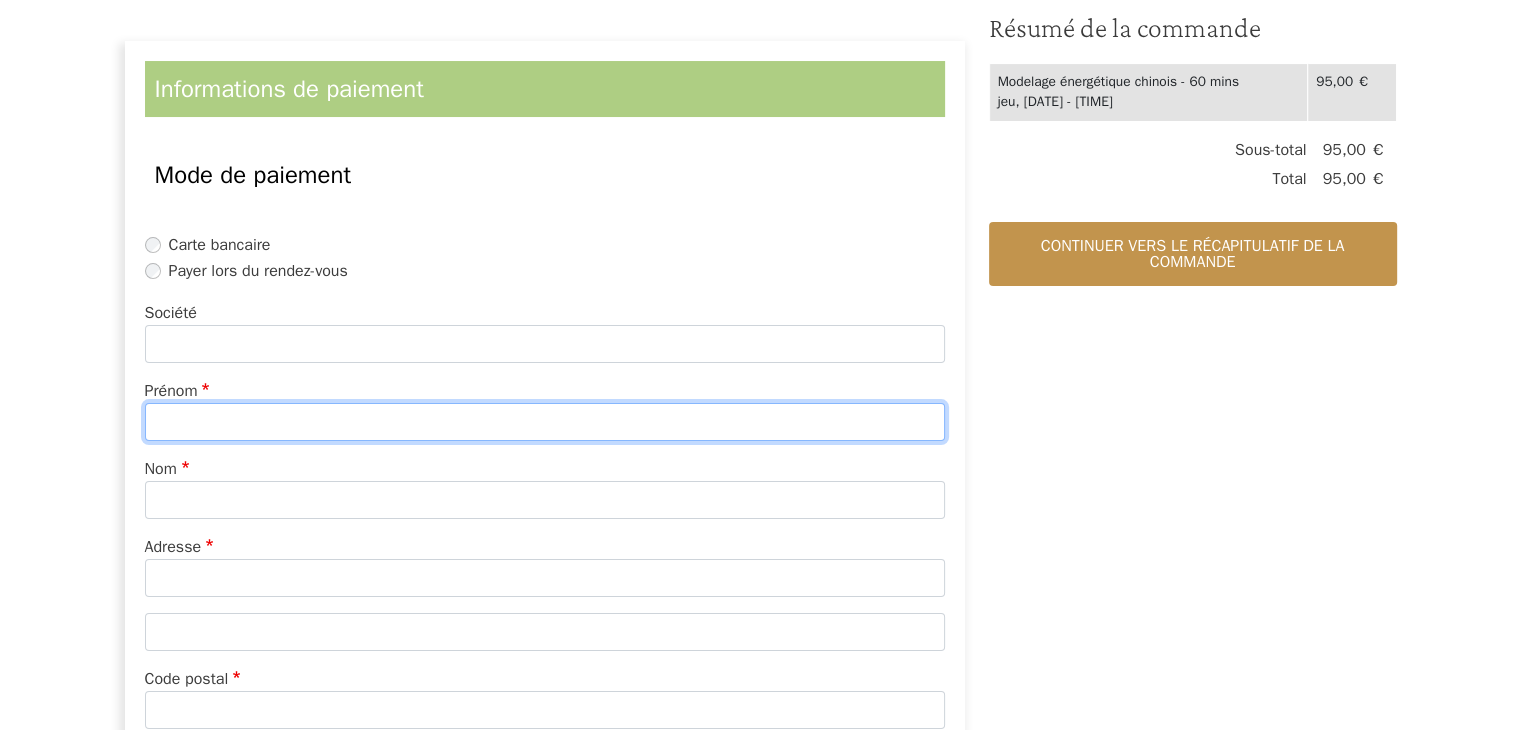 click on "Prénom" at bounding box center [545, 422] 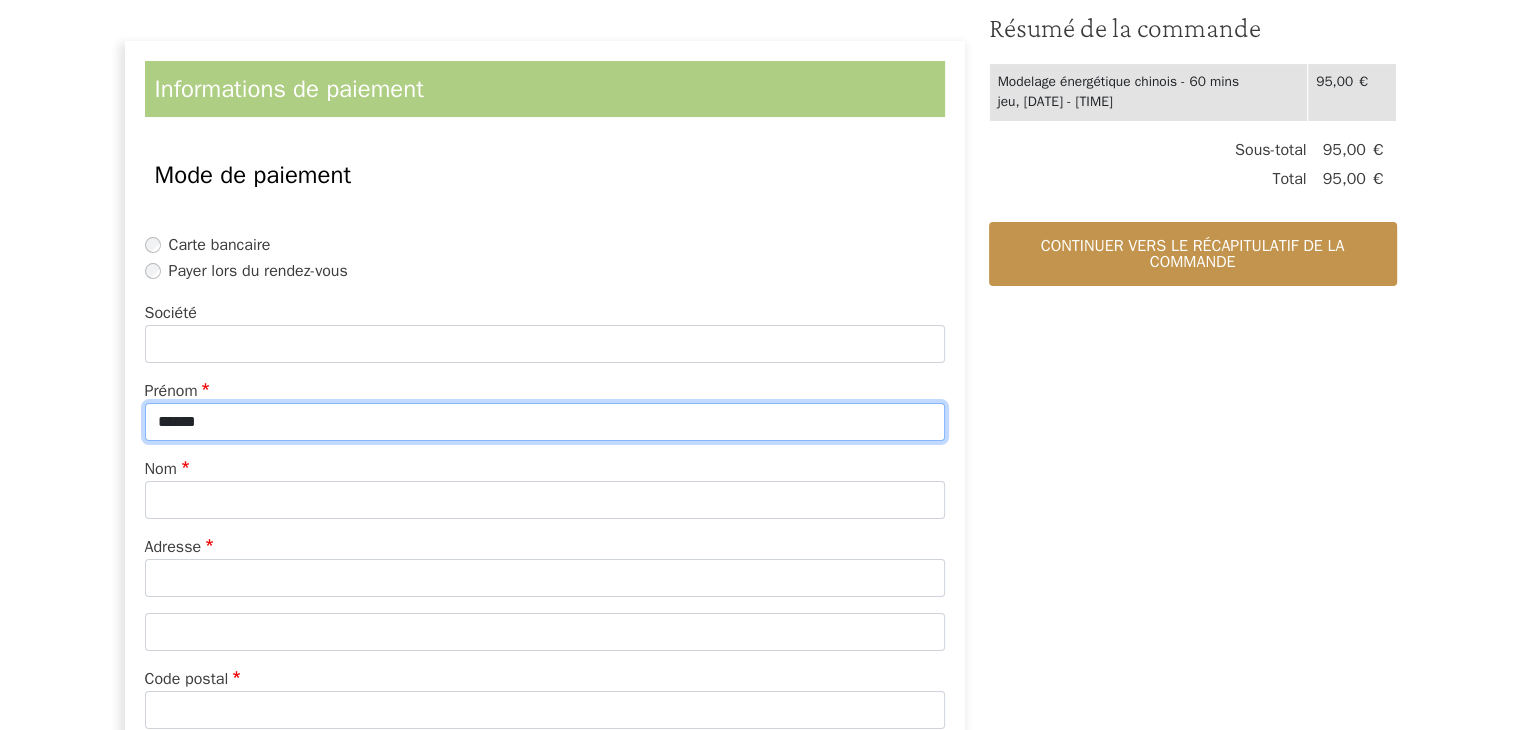 type on "********" 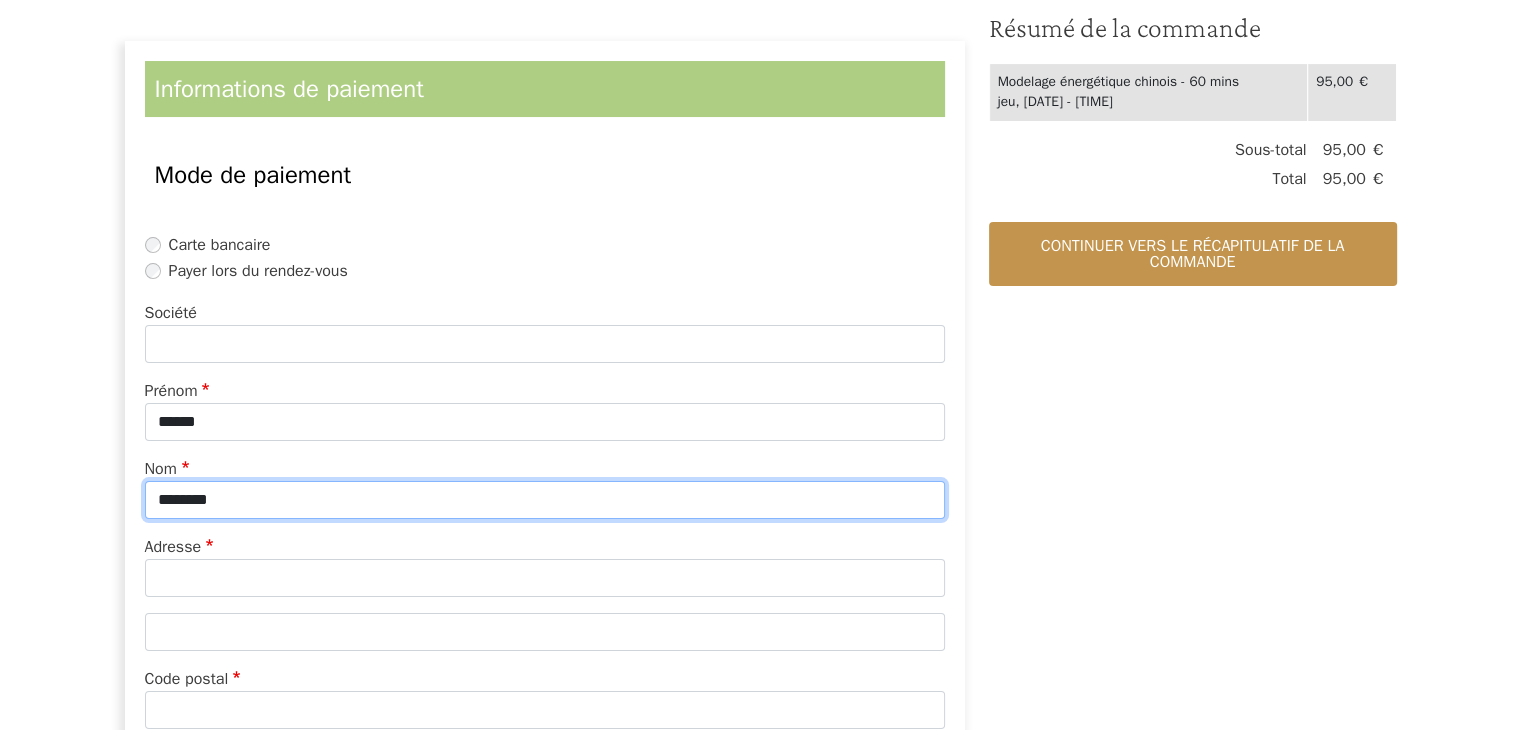 type on "**********" 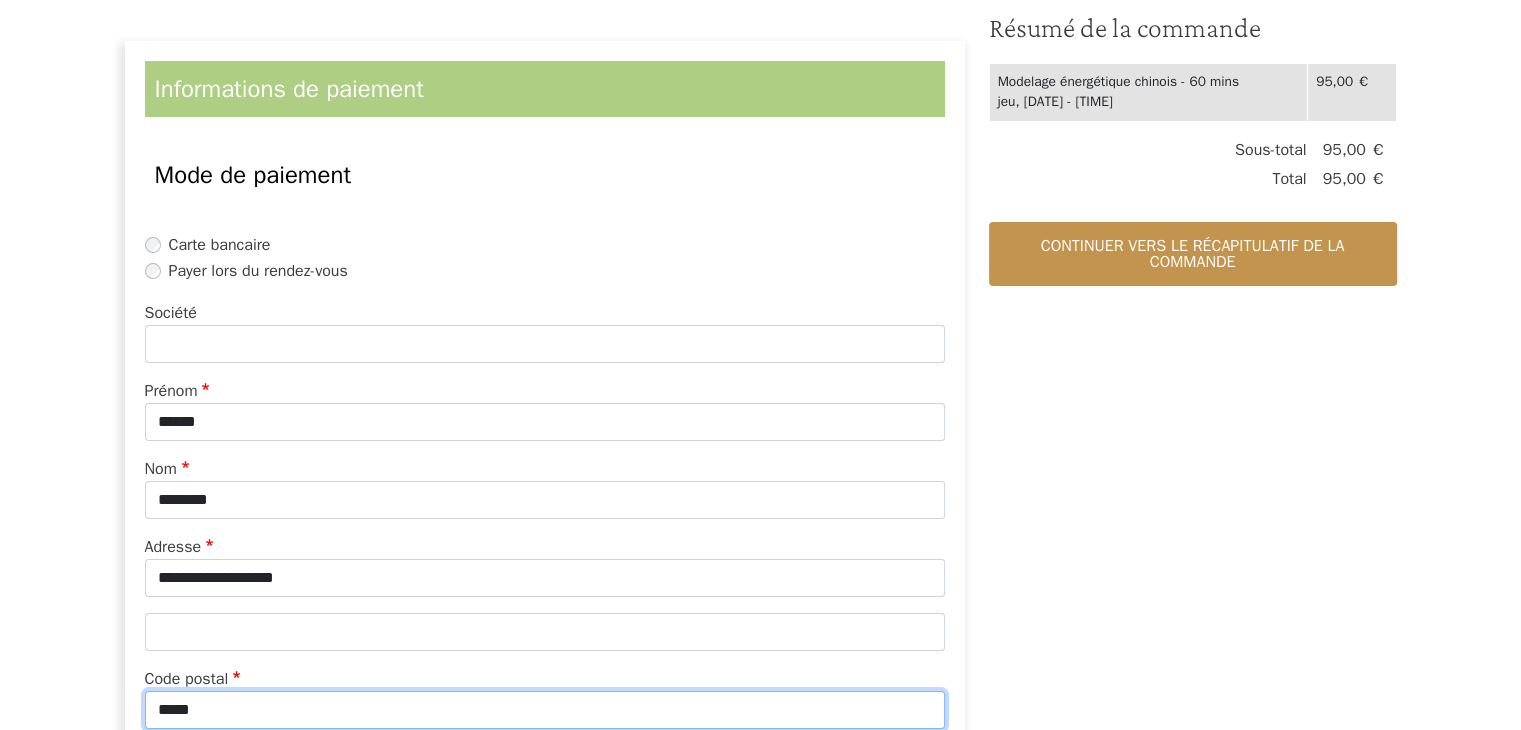 type on "*****" 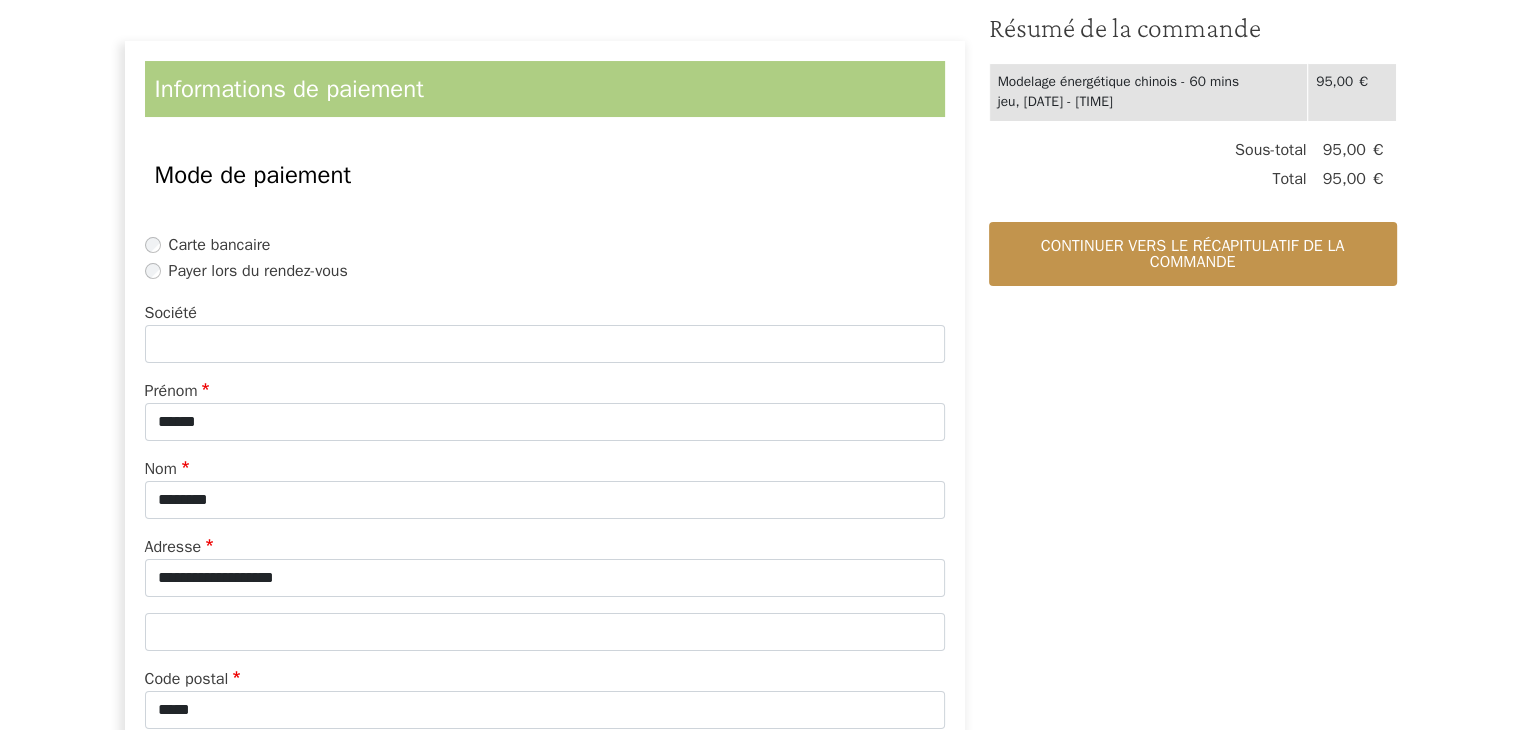 type on "**********" 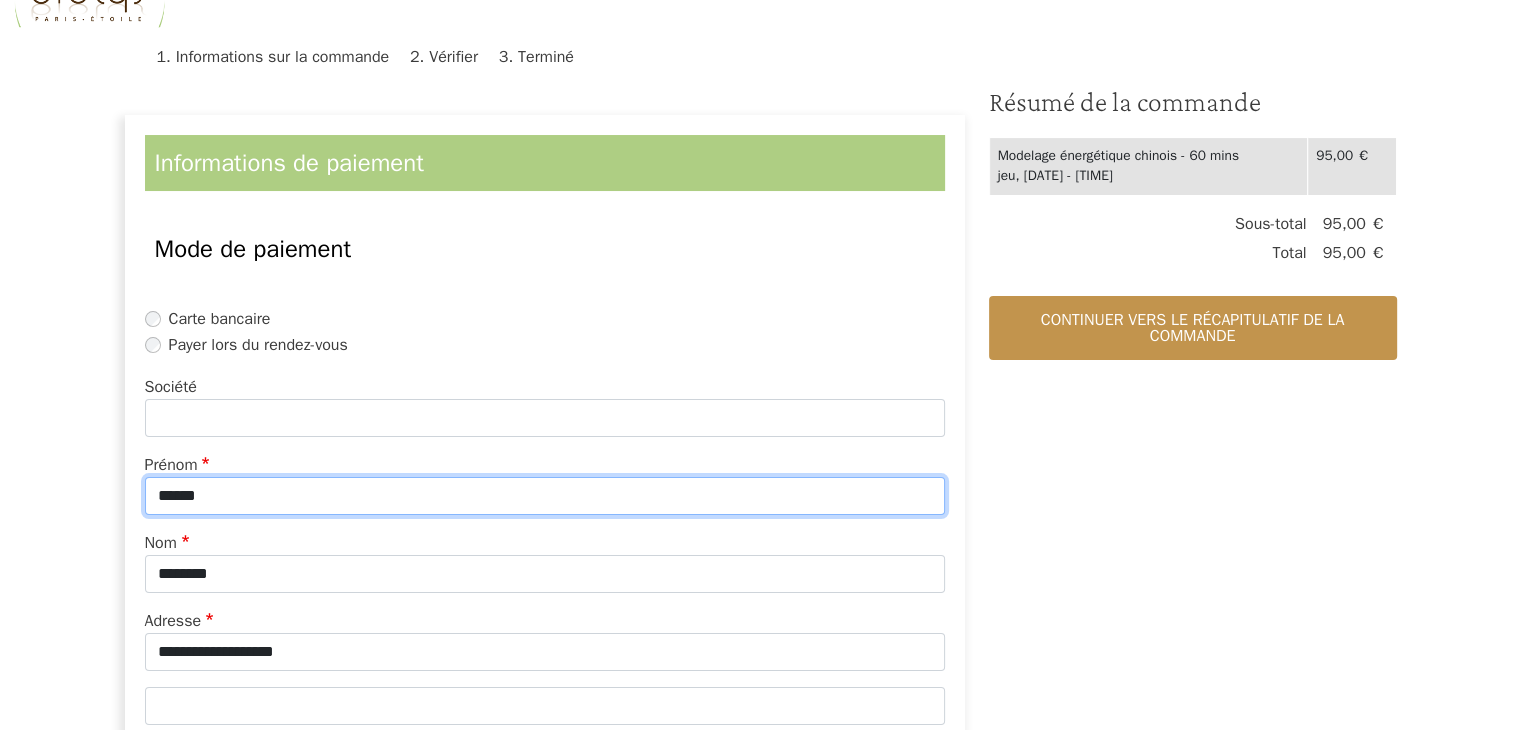 scroll, scrollTop: 100, scrollLeft: 0, axis: vertical 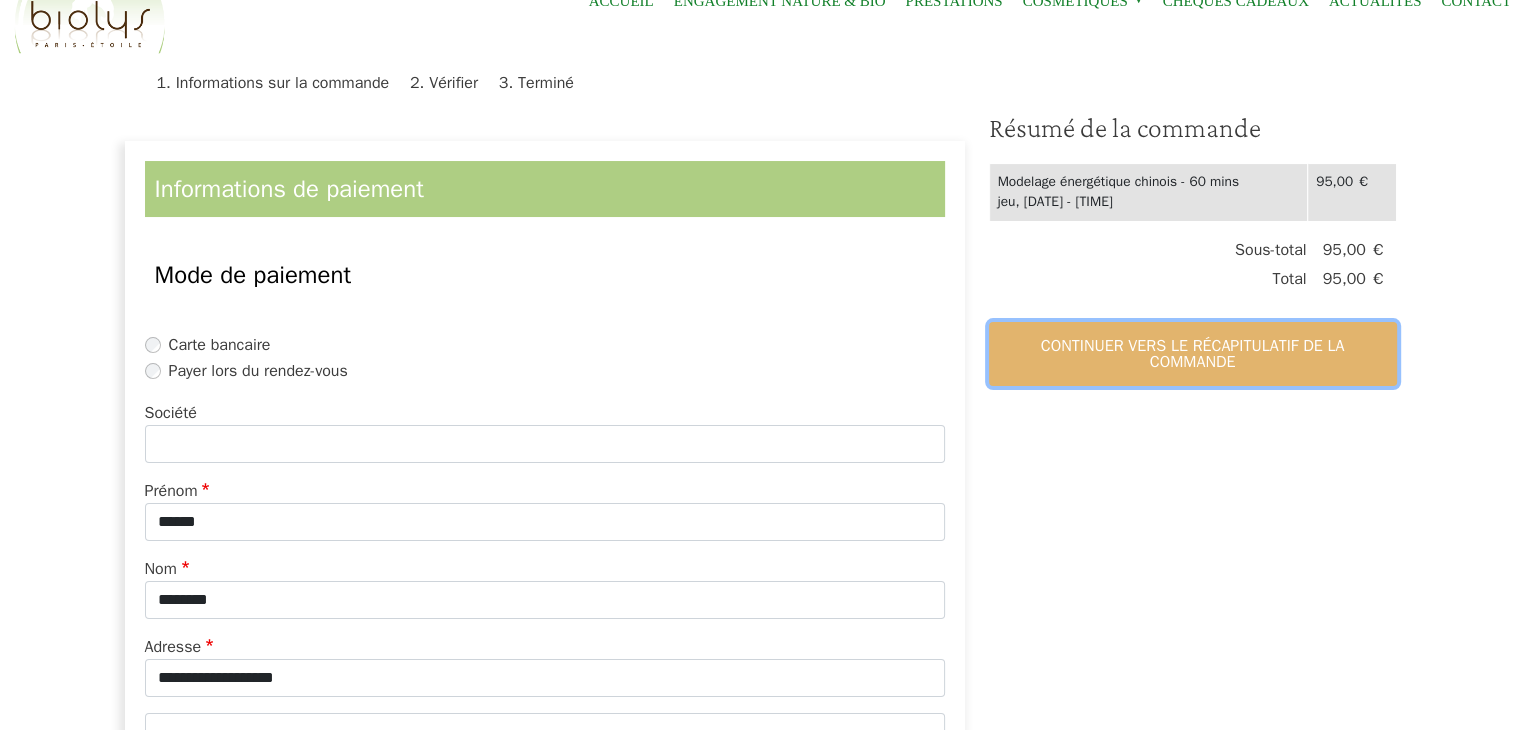 click on "Continuer vers le récapitulatif de la commande" at bounding box center [1193, 354] 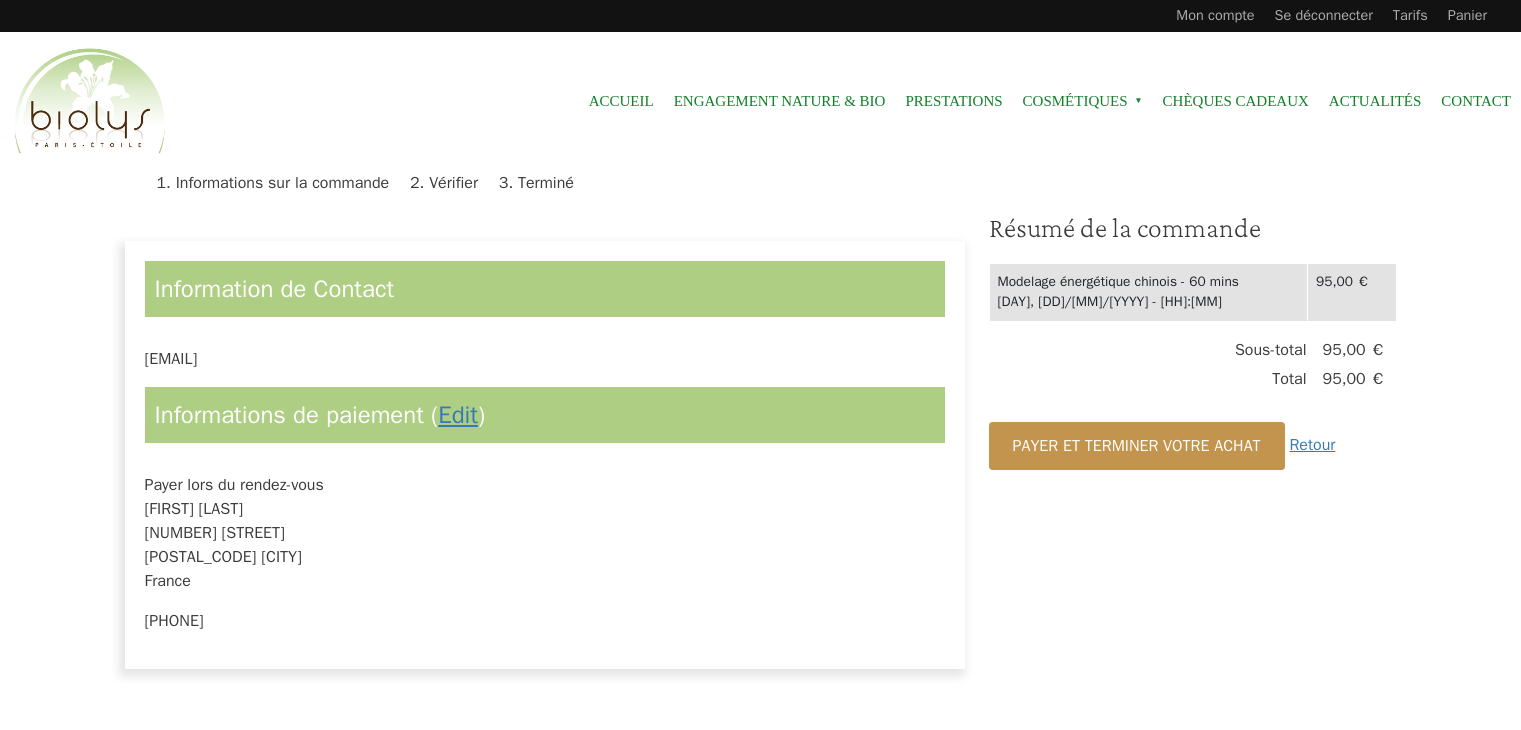 scroll, scrollTop: 0, scrollLeft: 0, axis: both 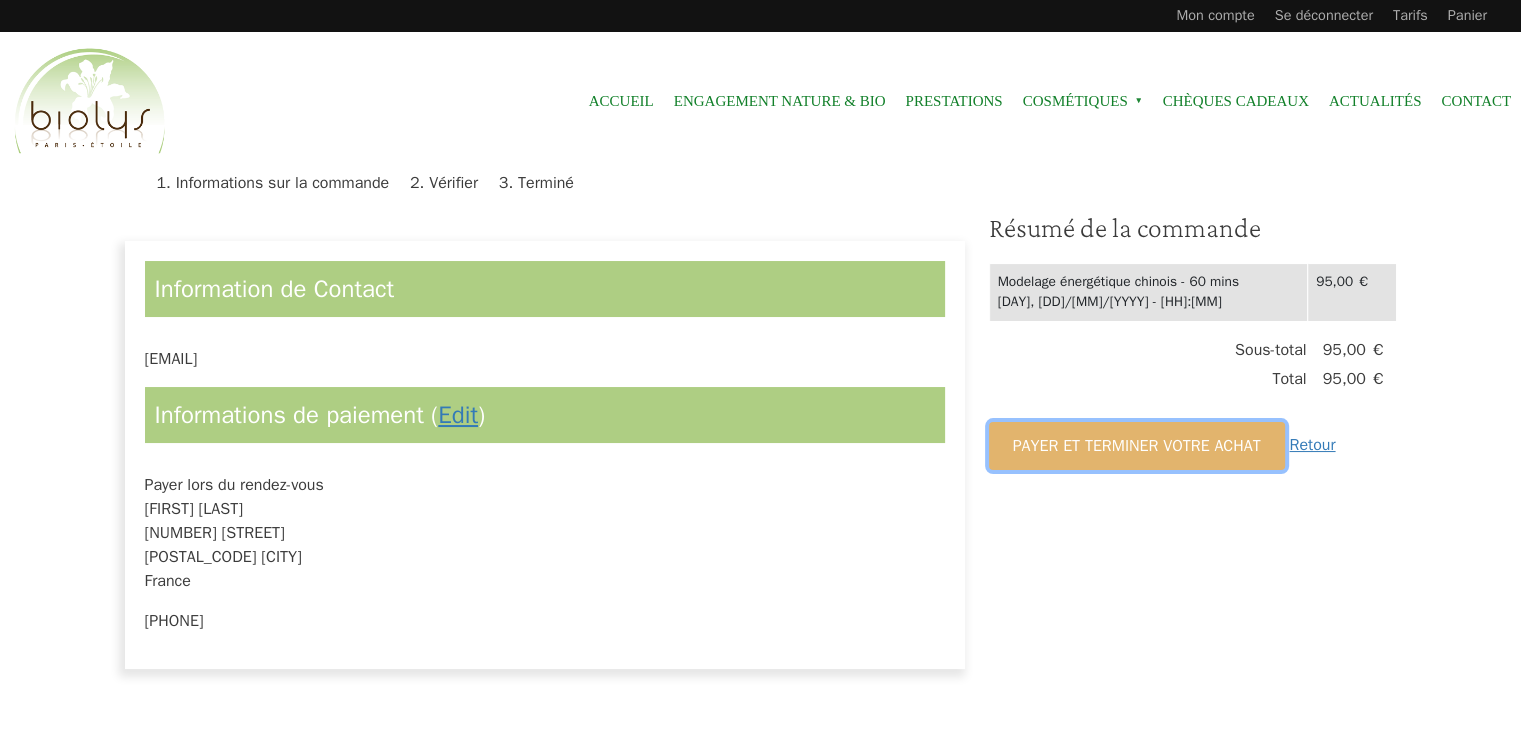 click on "Payer et terminer votre achat" at bounding box center (1137, 446) 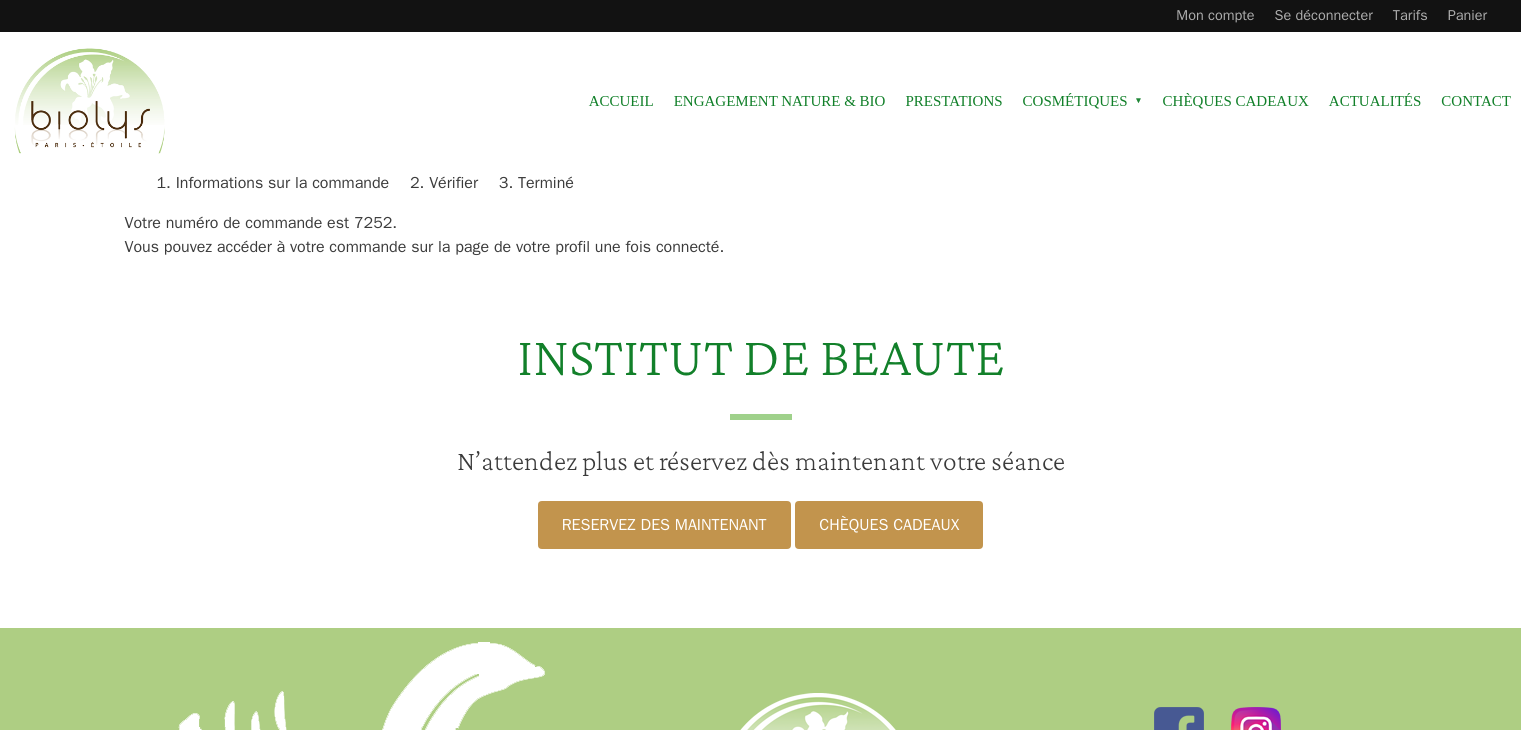 scroll, scrollTop: 0, scrollLeft: 0, axis: both 